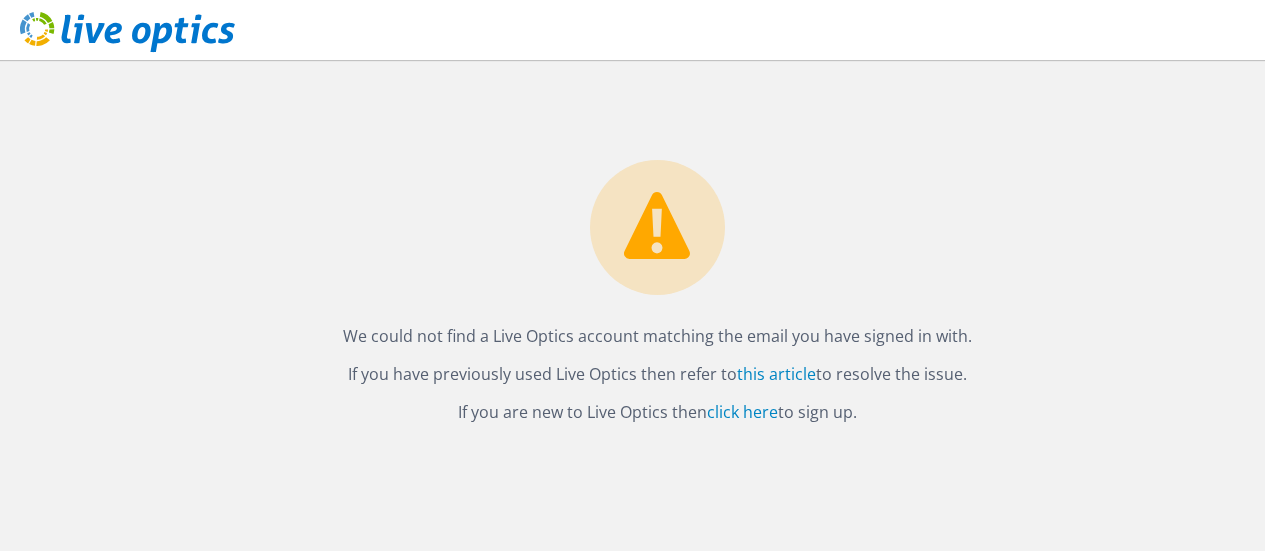 scroll, scrollTop: 0, scrollLeft: 0, axis: both 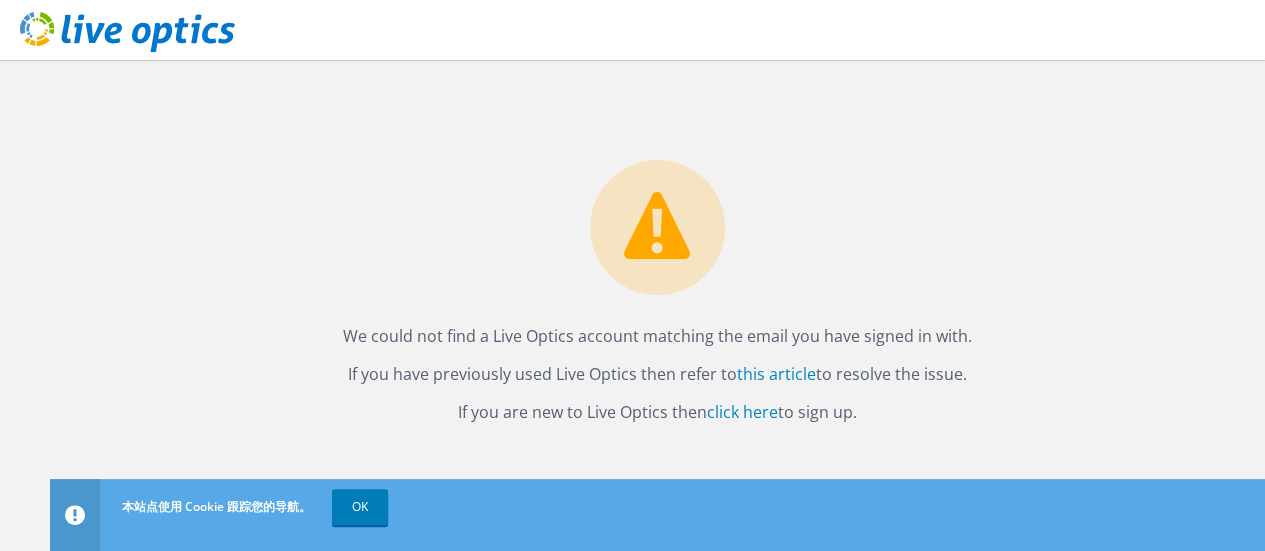 drag, startPoint x: 0, startPoint y: 0, endPoint x: 467, endPoint y: 211, distance: 512.4549 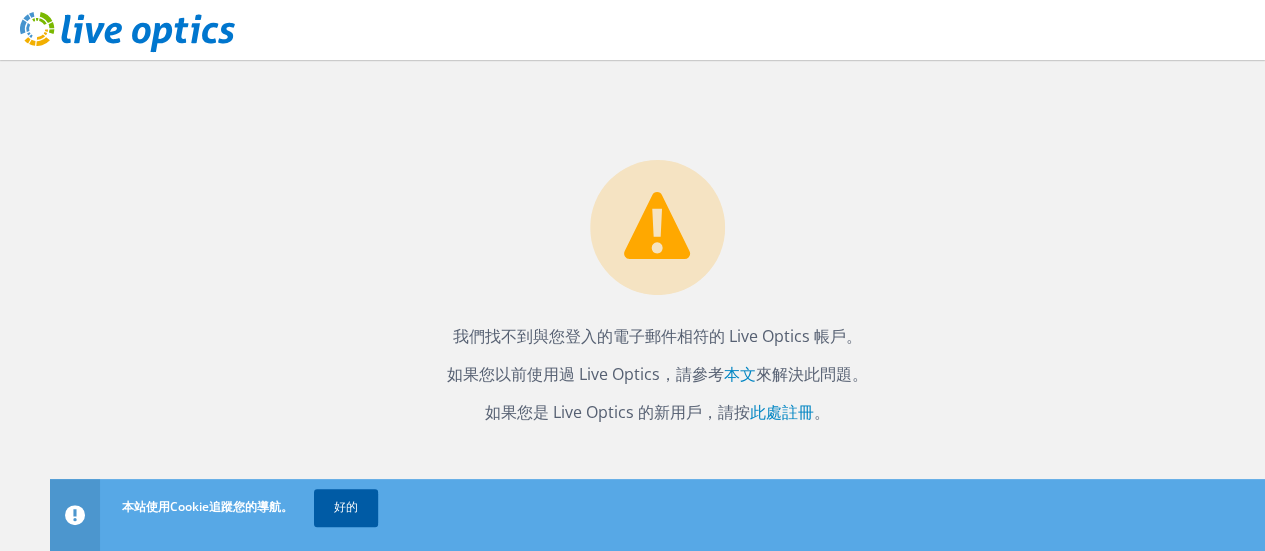 click on "好的" at bounding box center [346, 506] 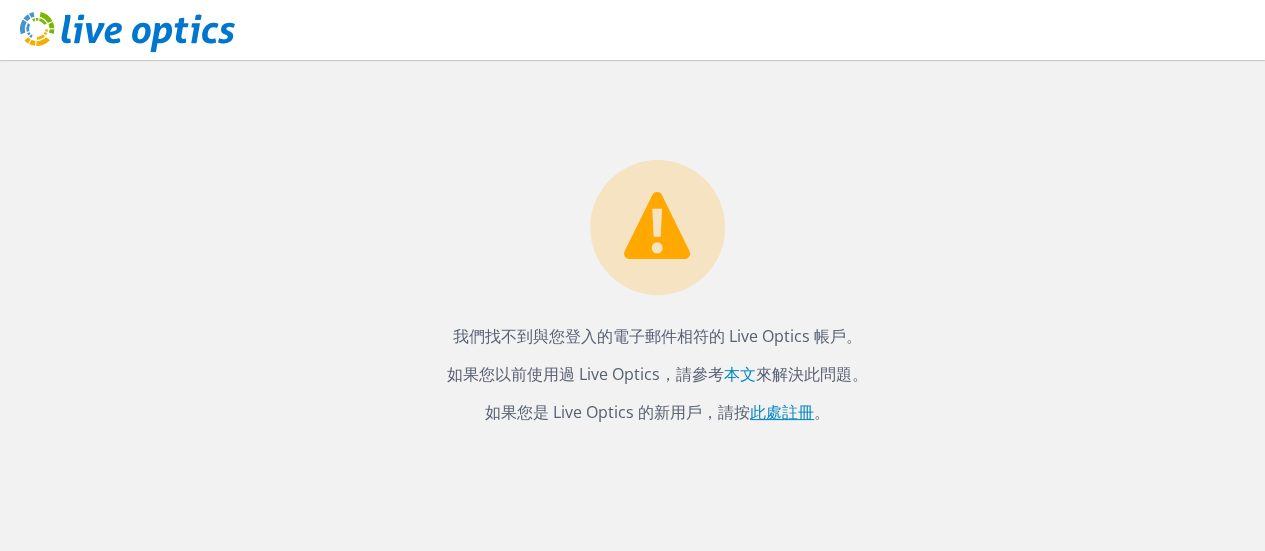 click on "此處註冊" at bounding box center (782, 412) 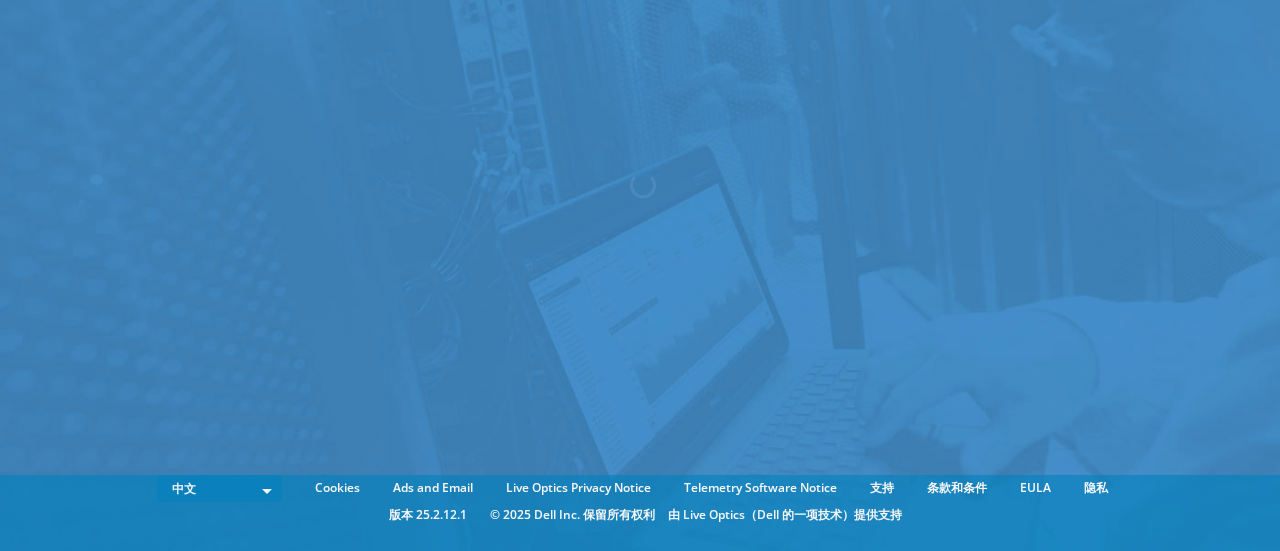 scroll, scrollTop: 0, scrollLeft: 0, axis: both 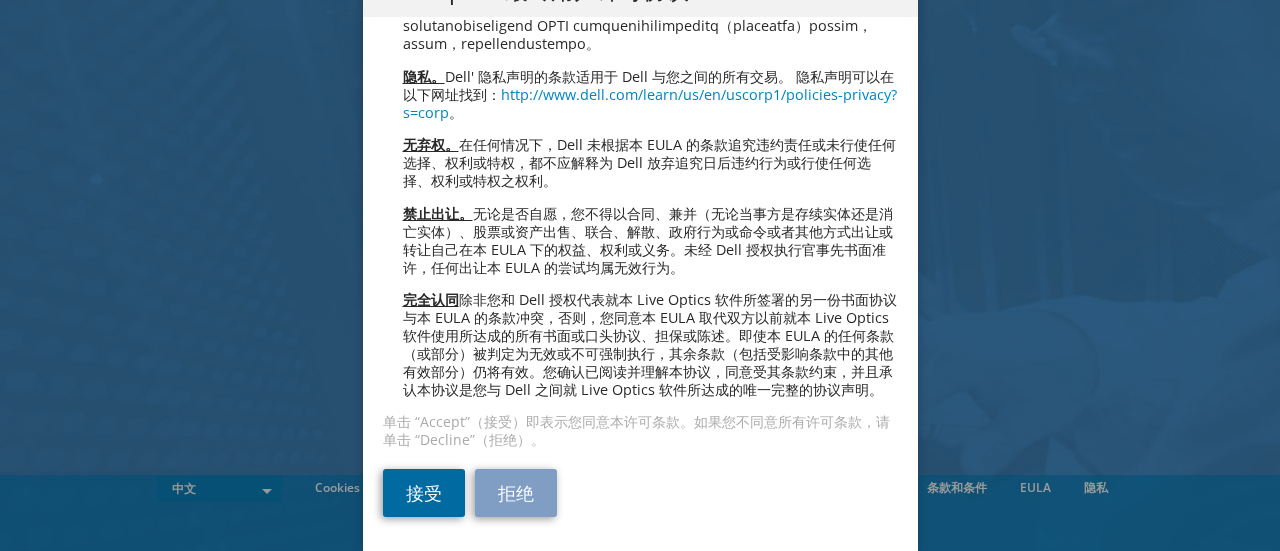 click on "接受" at bounding box center (424, 493) 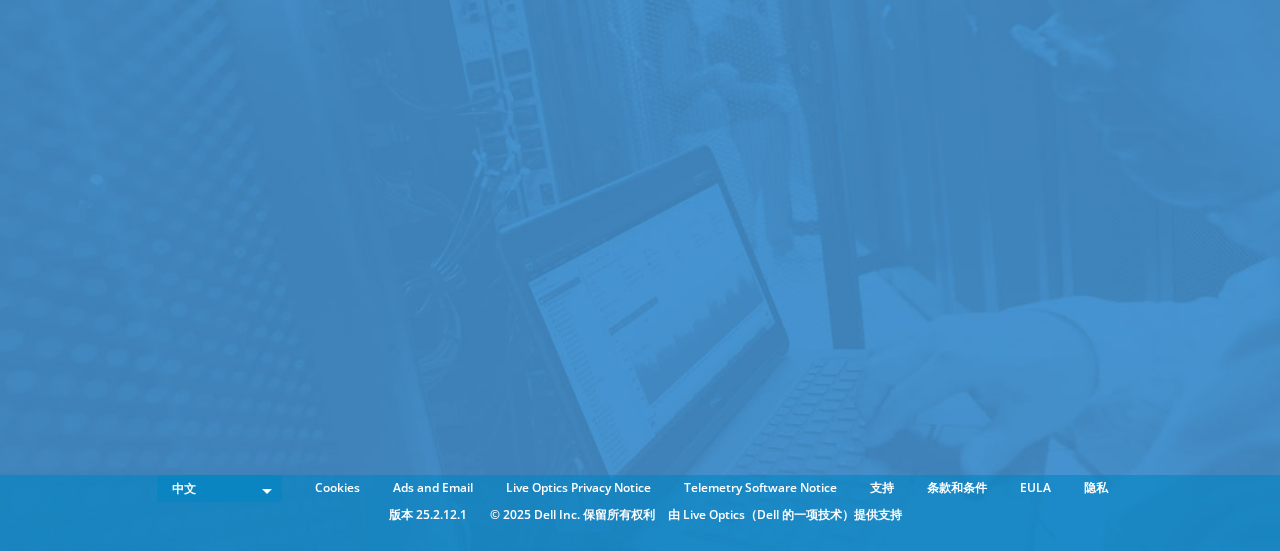 scroll, scrollTop: 0, scrollLeft: 0, axis: both 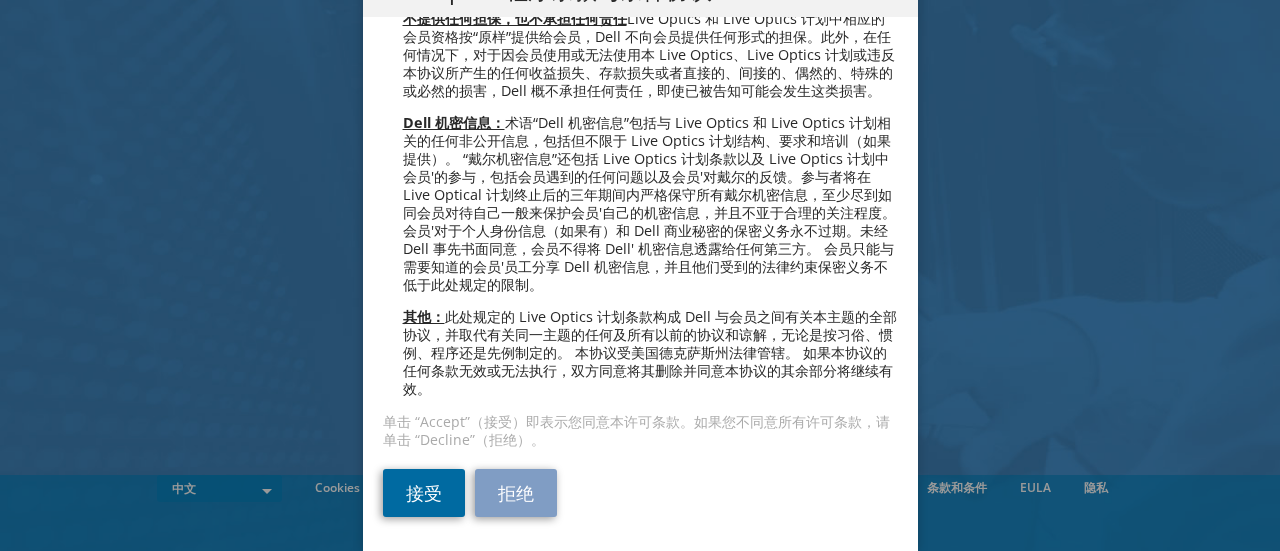 click on "接受" at bounding box center [424, 493] 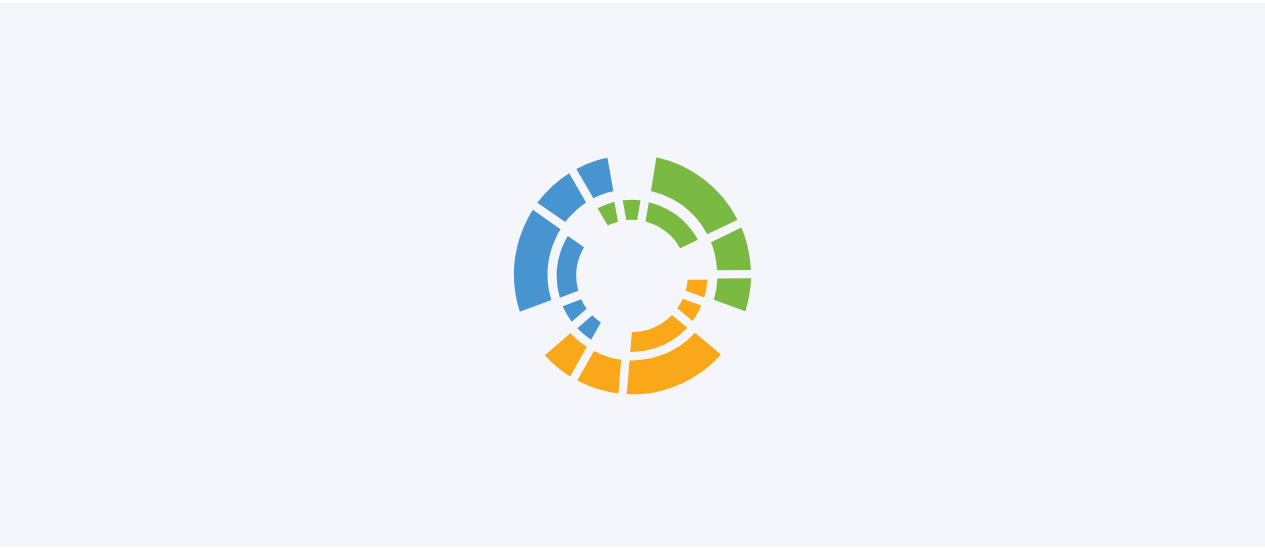 scroll, scrollTop: 0, scrollLeft: 0, axis: both 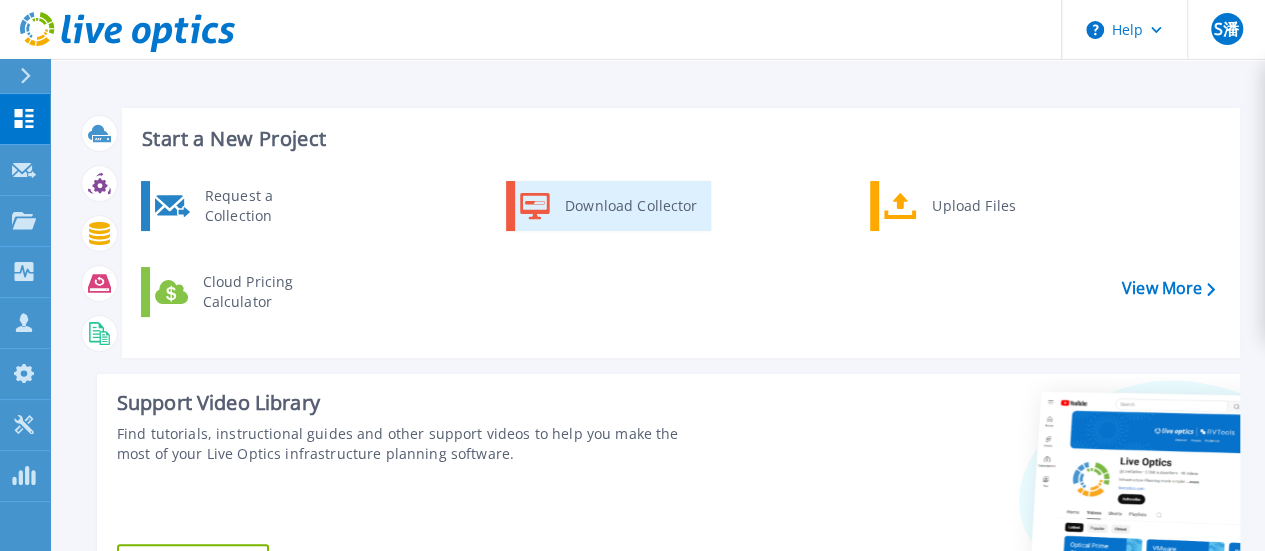 click on "Download Collector" at bounding box center (630, 206) 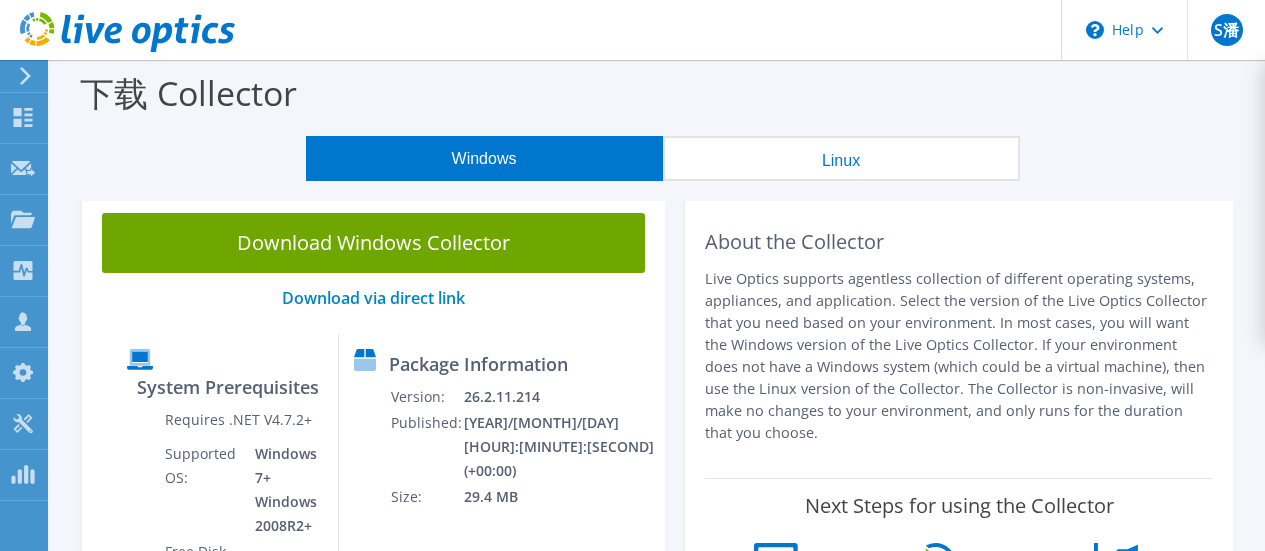 scroll, scrollTop: 0, scrollLeft: 0, axis: both 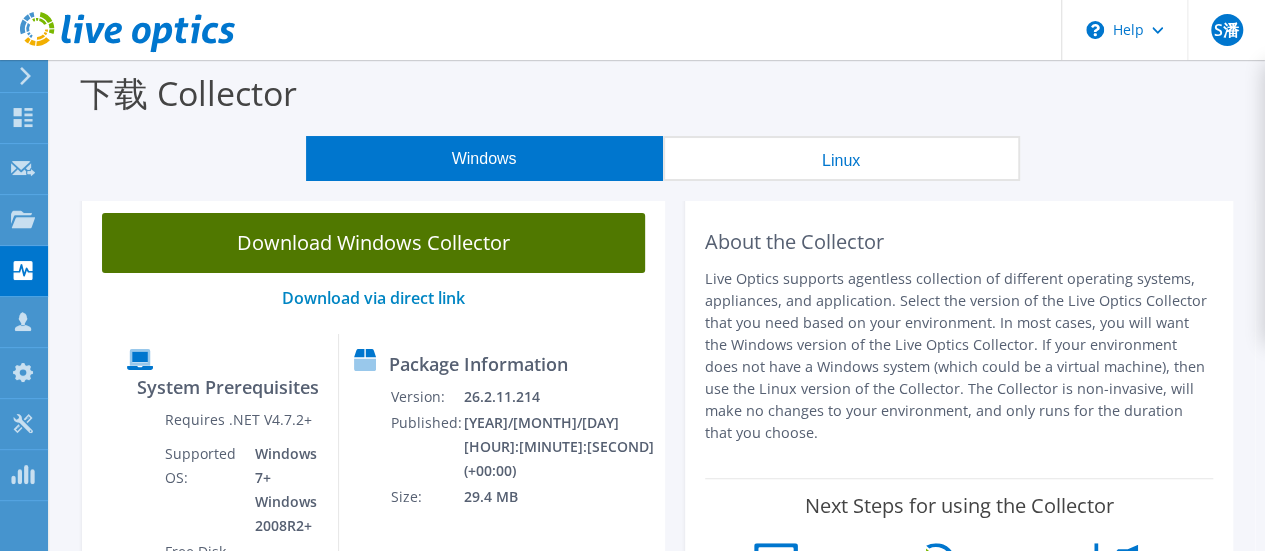click on "Download Windows Collector" at bounding box center (373, 243) 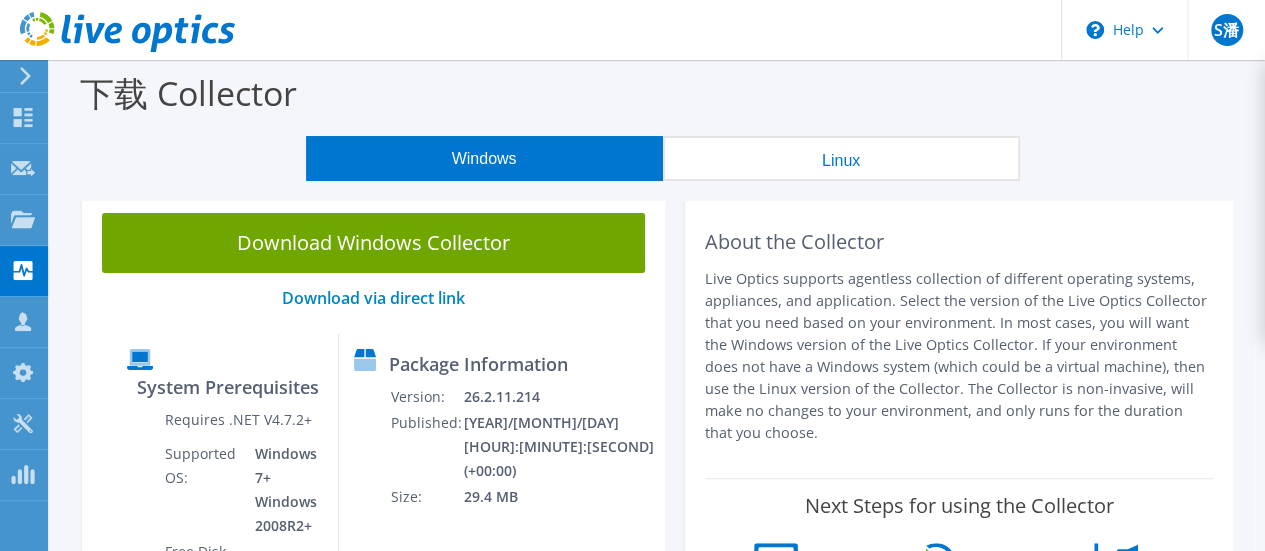 click on "Linux" at bounding box center [841, 158] 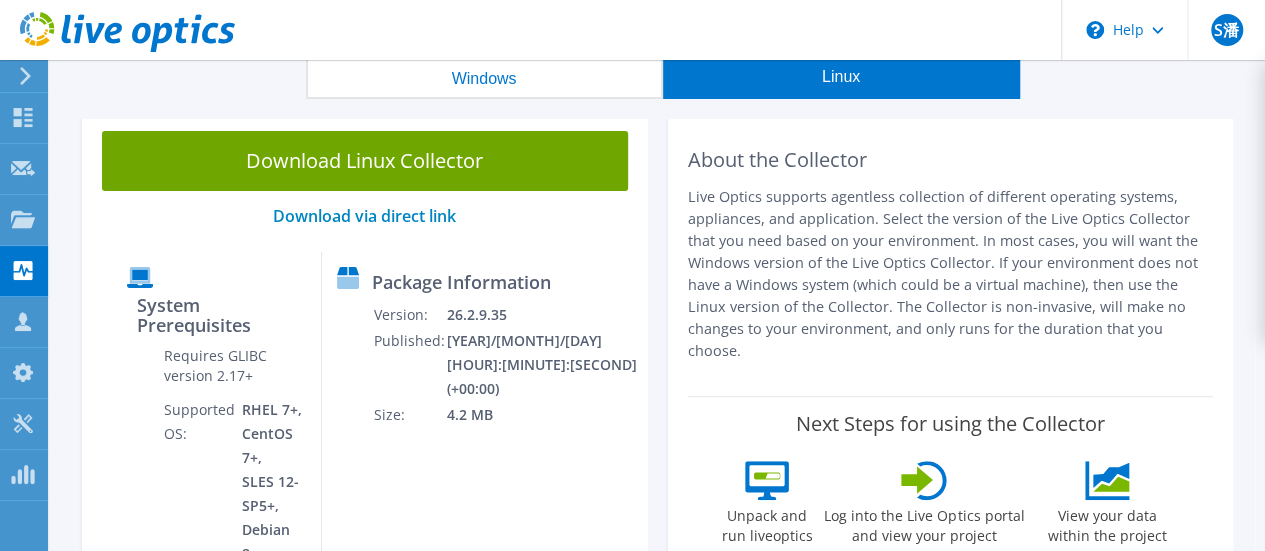 scroll, scrollTop: 0, scrollLeft: 0, axis: both 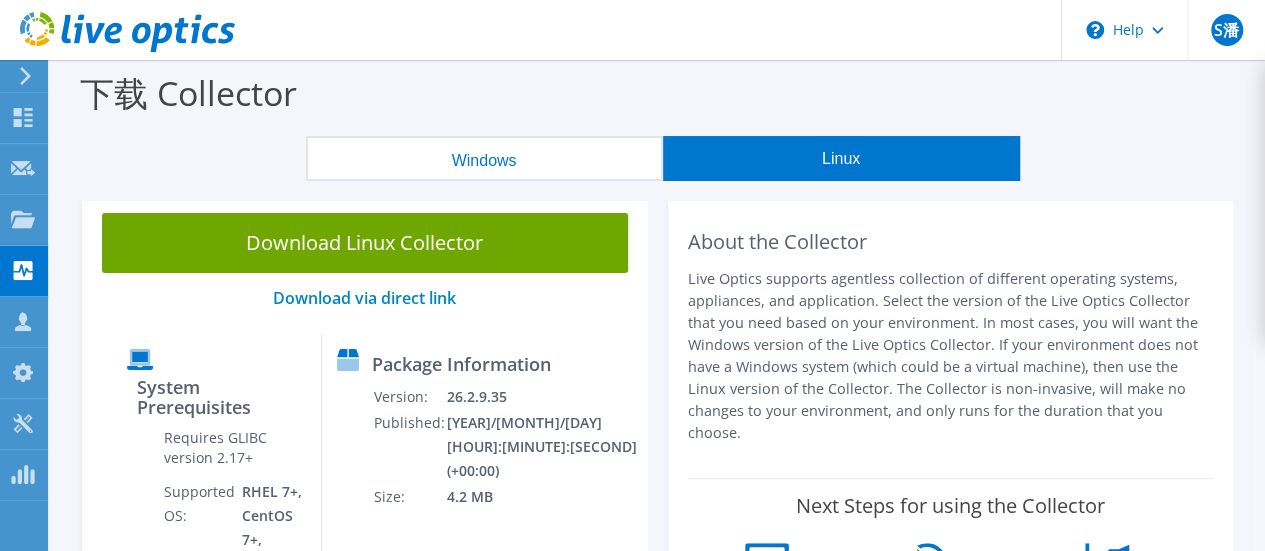 drag, startPoint x: 445, startPoint y: 161, endPoint x: 453, endPoint y: 169, distance: 11.313708 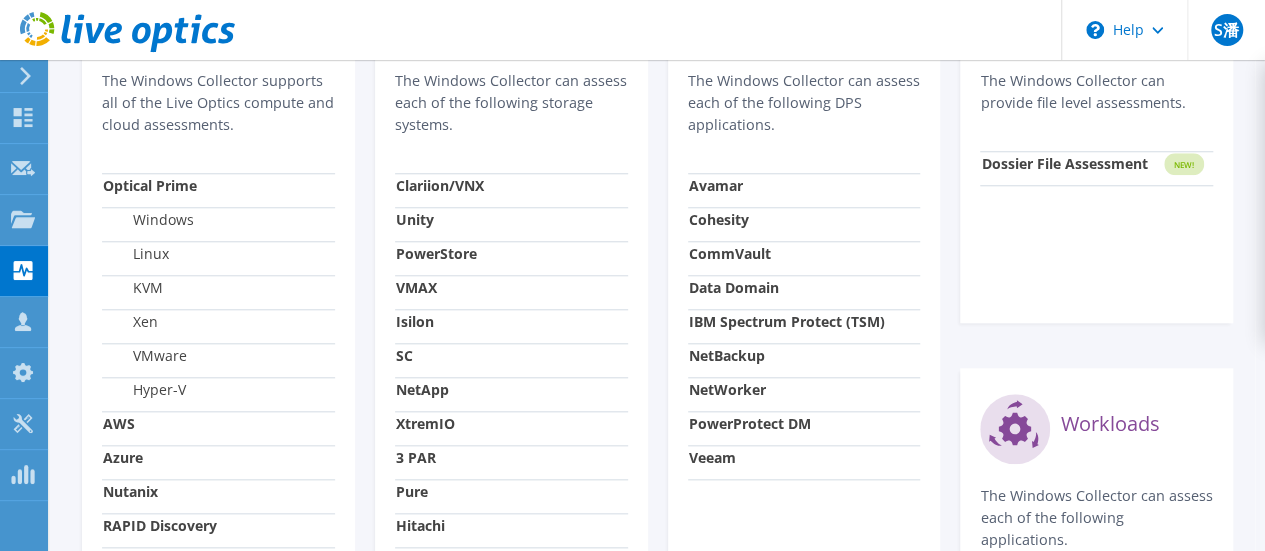 scroll, scrollTop: 800, scrollLeft: 0, axis: vertical 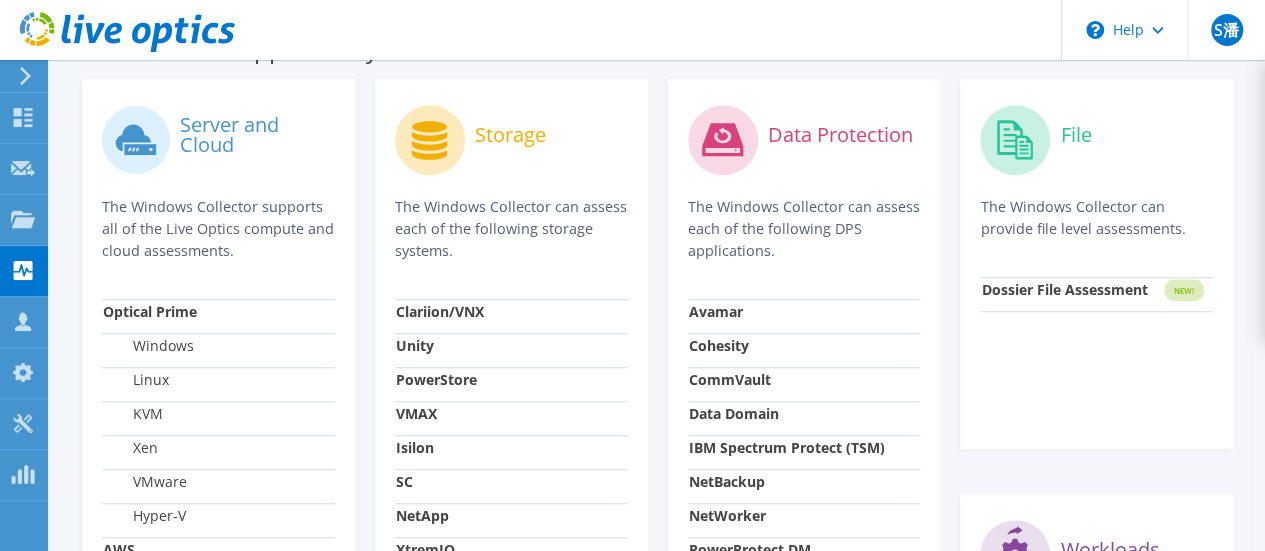 click on "Clariion/VNX" at bounding box center [511, 316] 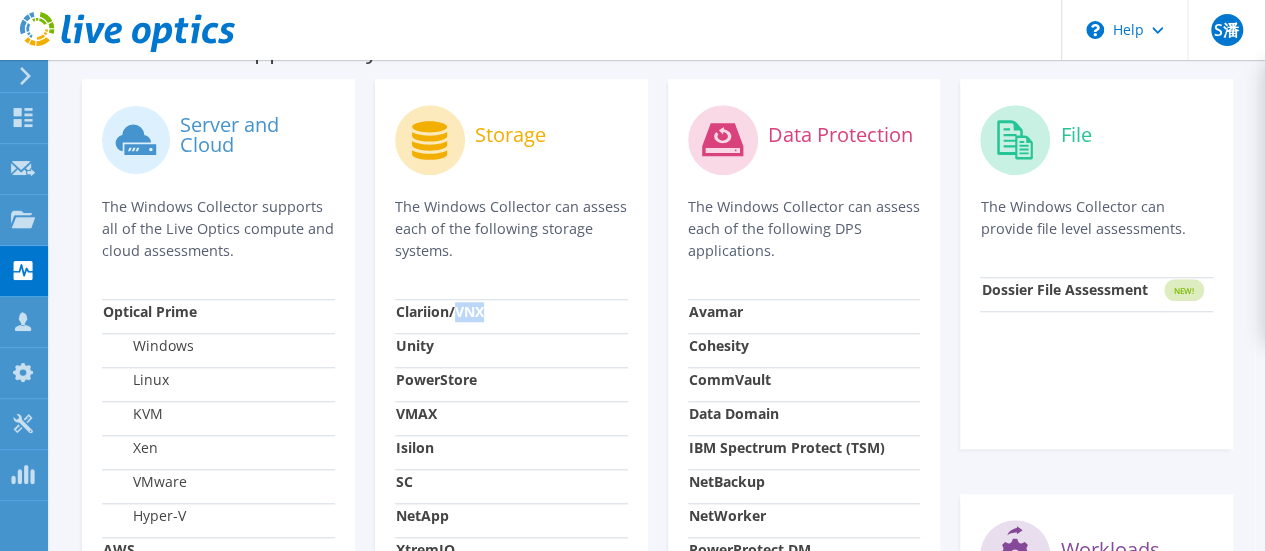 click on "Clariion/VNX" at bounding box center [440, 311] 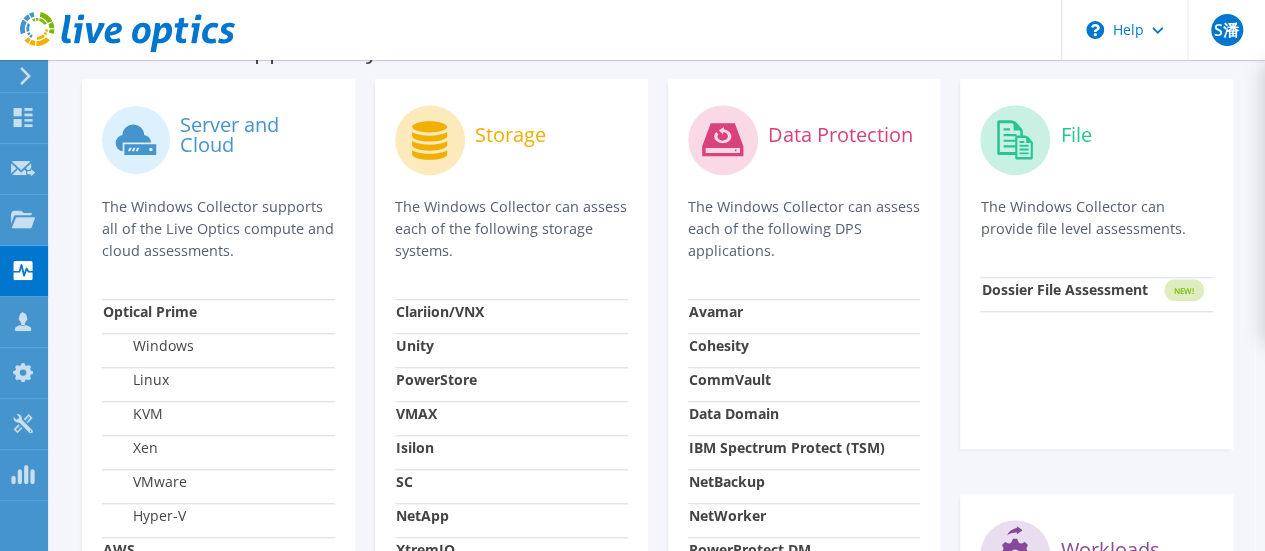 click on "Clariion/VNX" at bounding box center (440, 311) 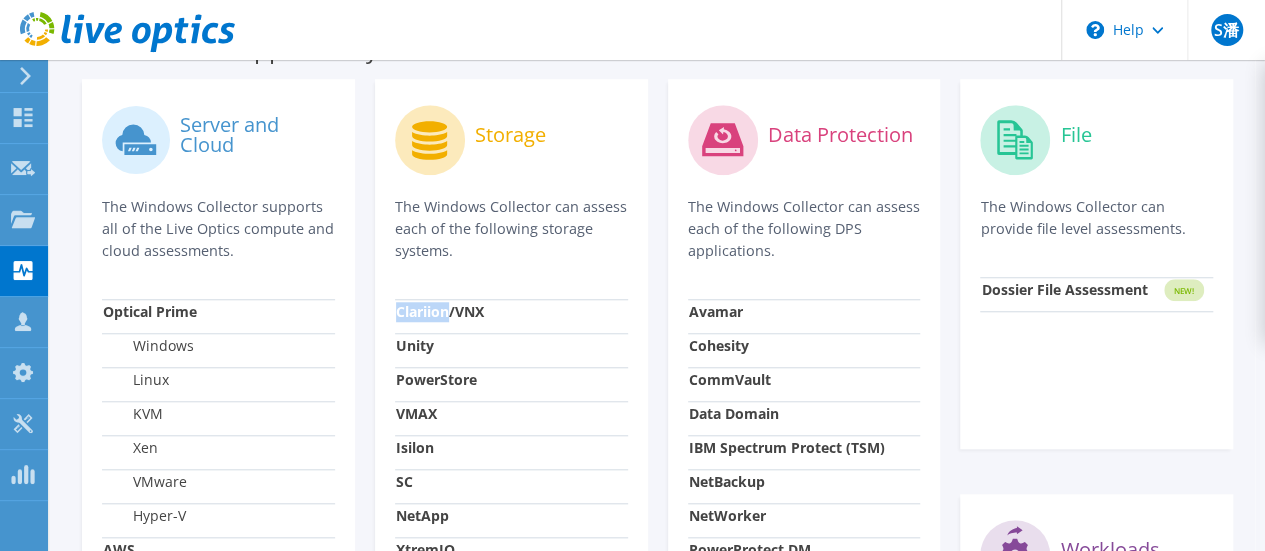 click on "Clariion/VNX" at bounding box center [440, 311] 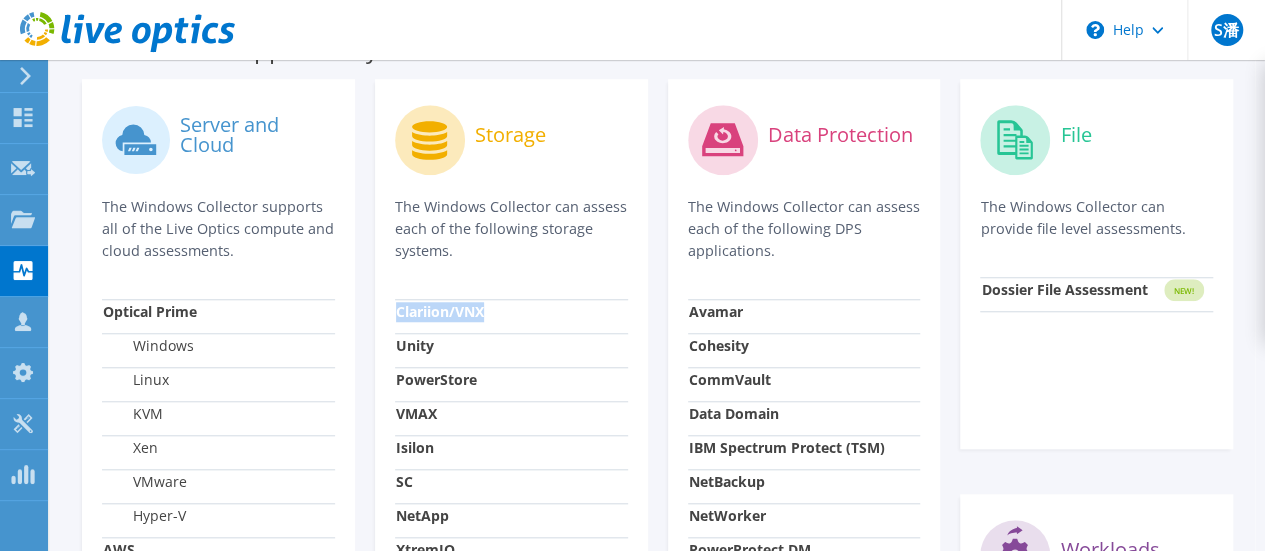 click on "Clariion/VNX" at bounding box center [440, 311] 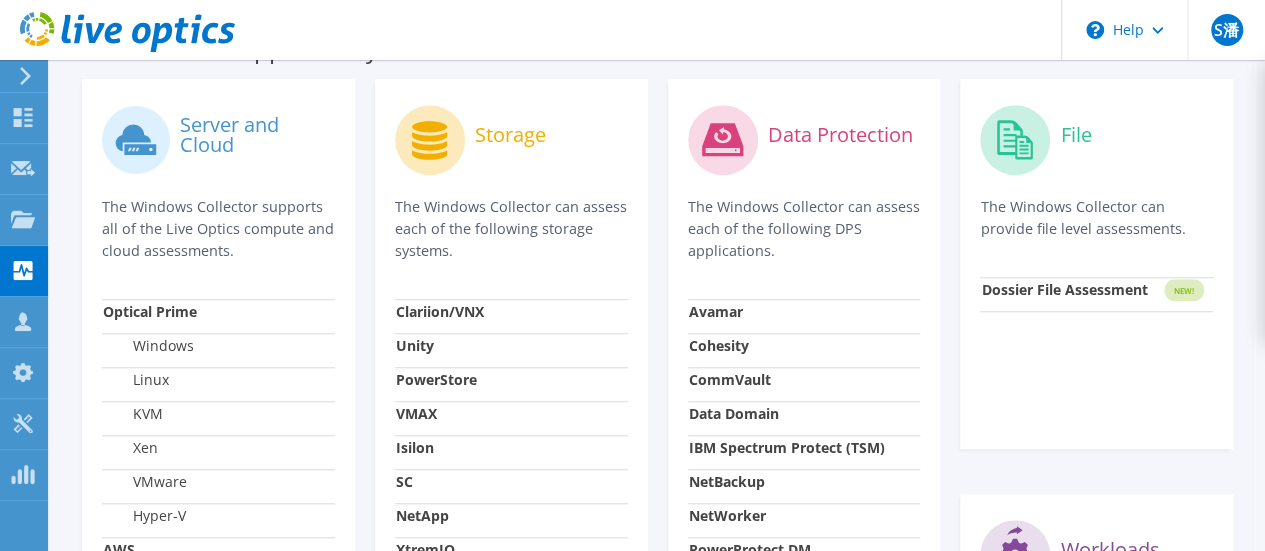 click on "Optical Prime" at bounding box center (150, 311) 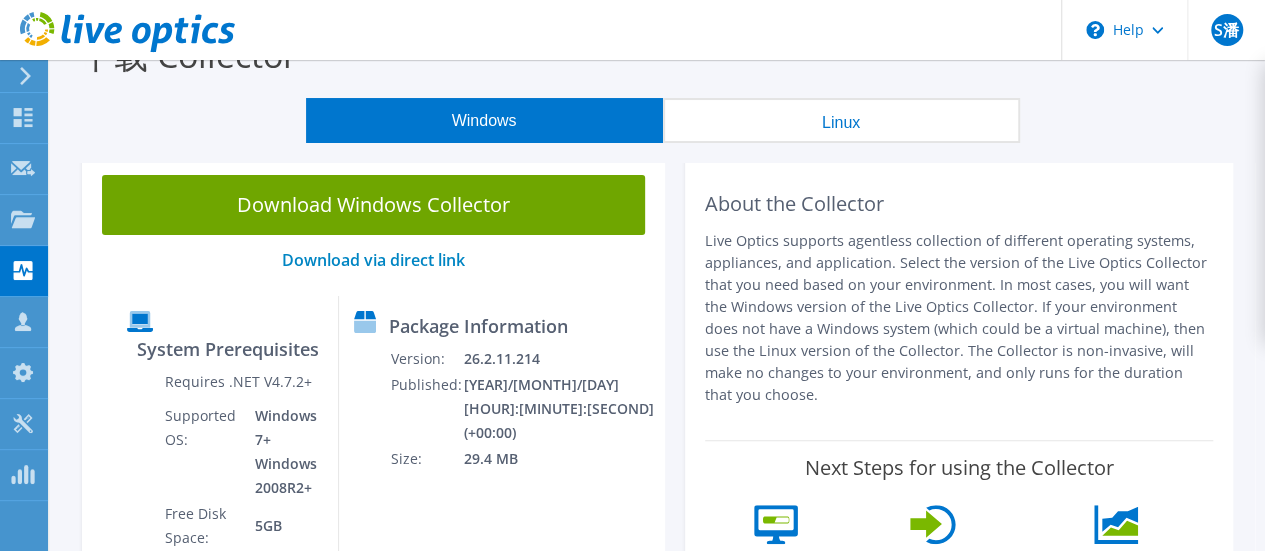 scroll, scrollTop: 0, scrollLeft: 0, axis: both 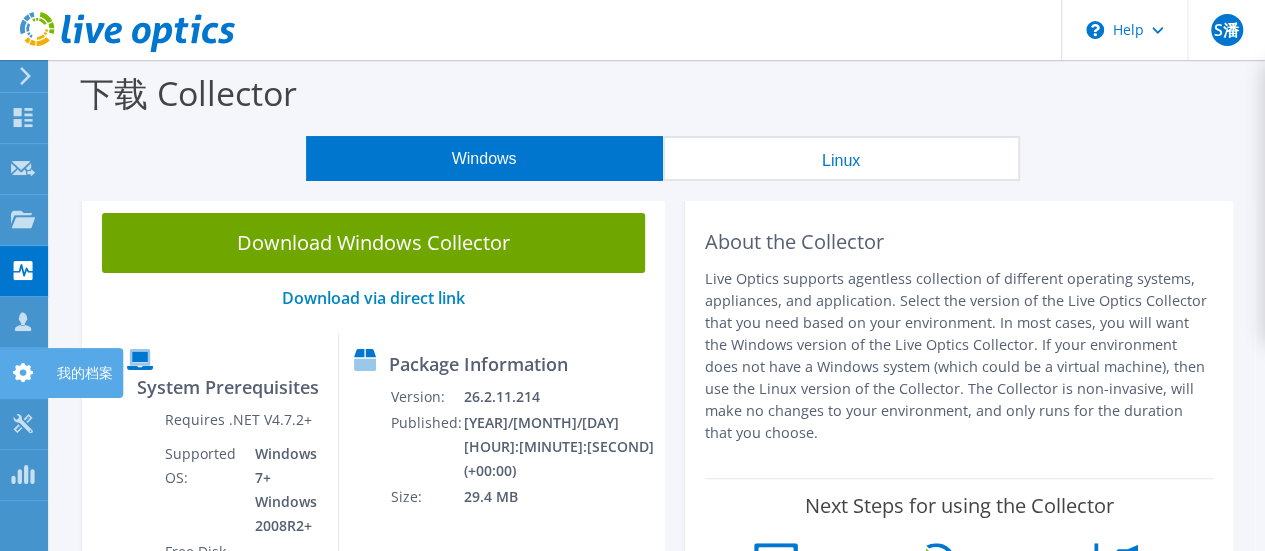 click on "我的档案" at bounding box center [-66, 373] 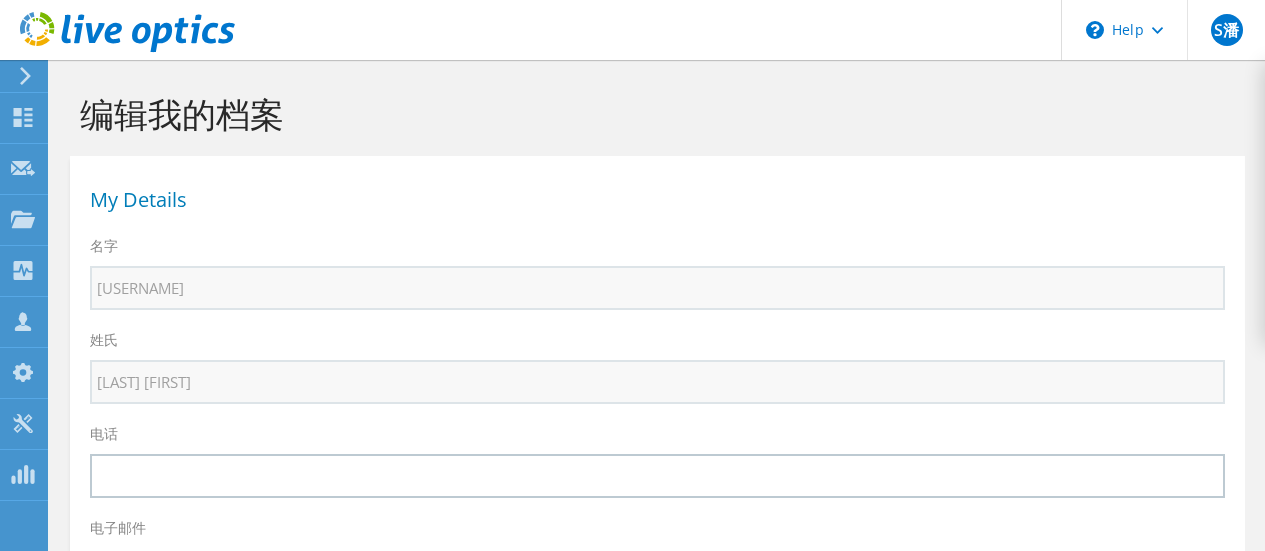select on "220" 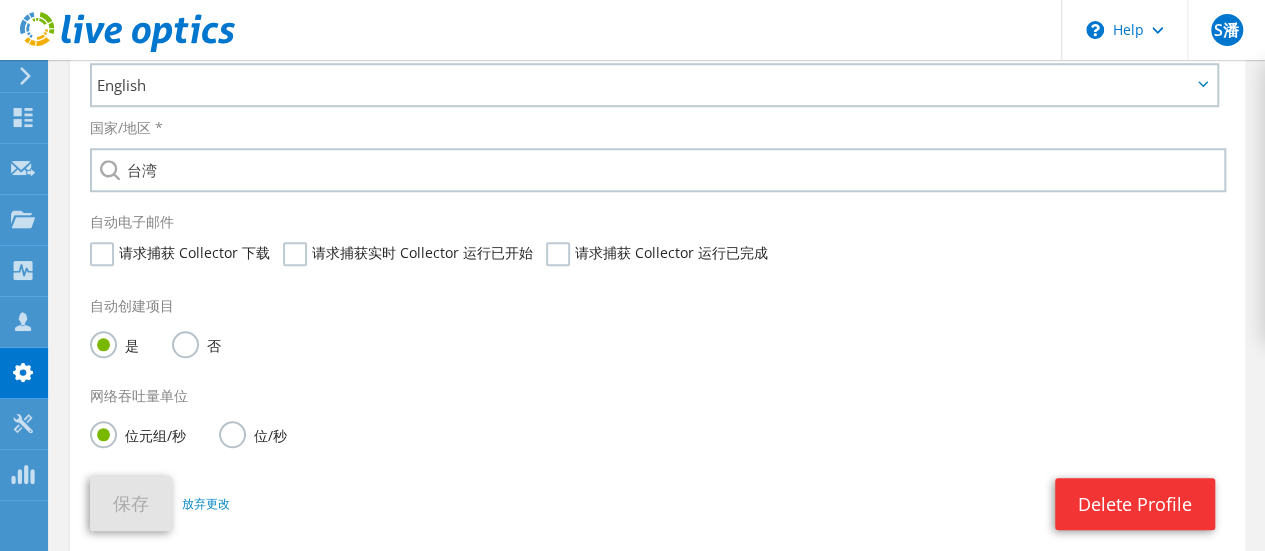 scroll, scrollTop: 800, scrollLeft: 0, axis: vertical 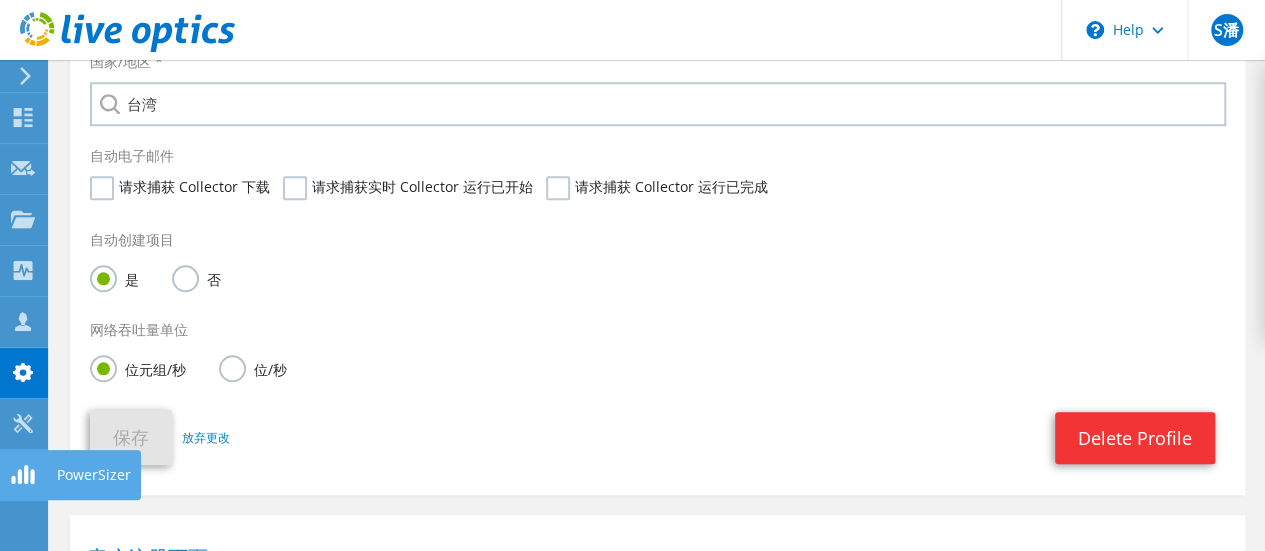 click 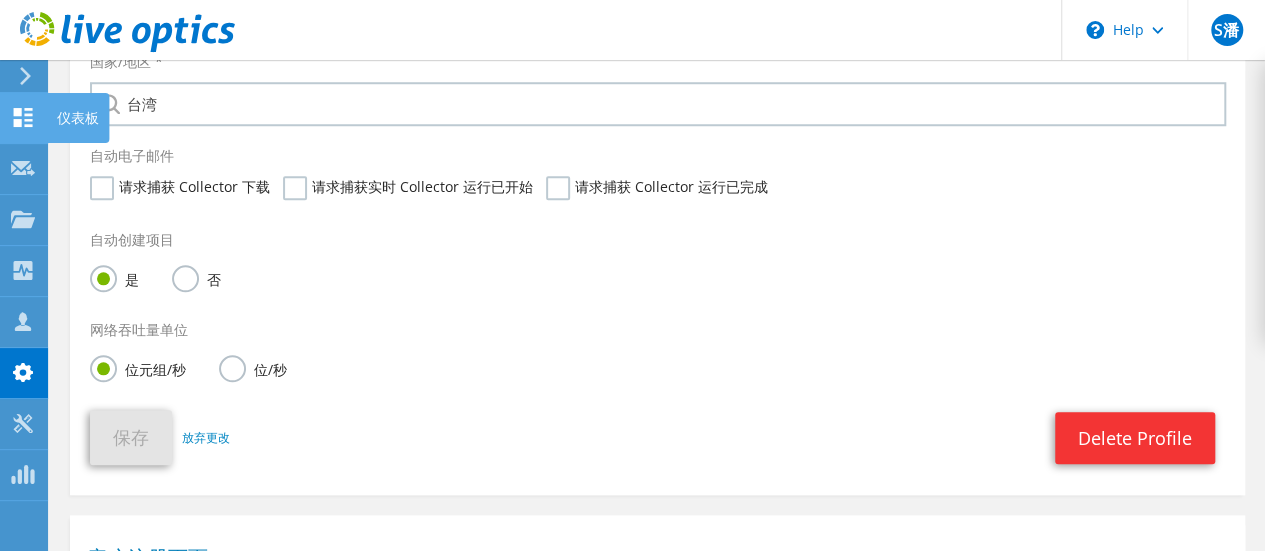 click 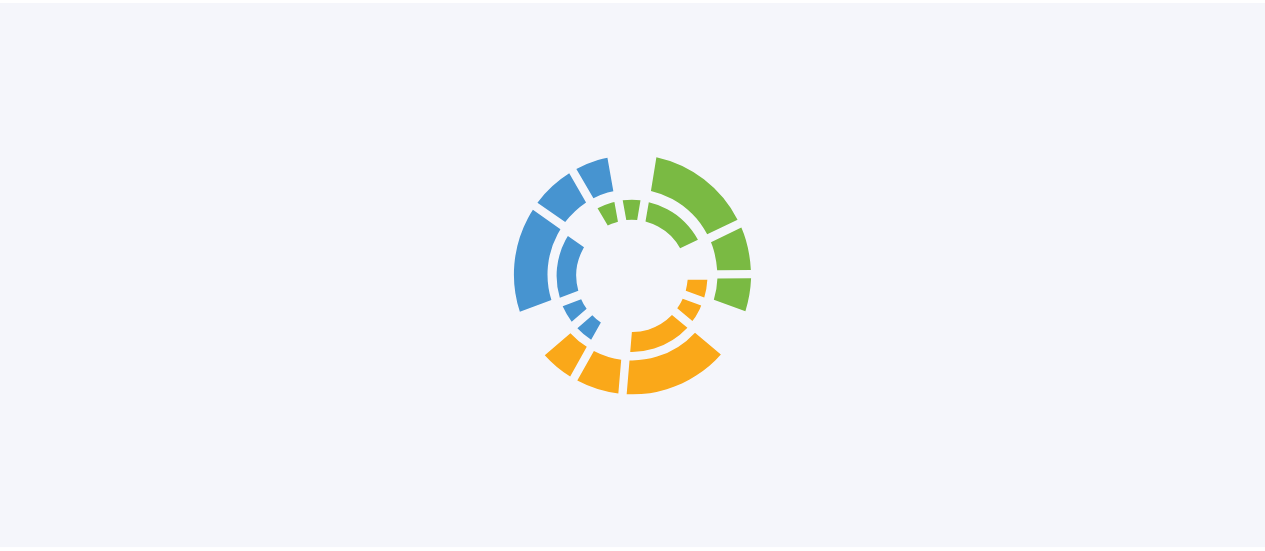 scroll, scrollTop: 0, scrollLeft: 0, axis: both 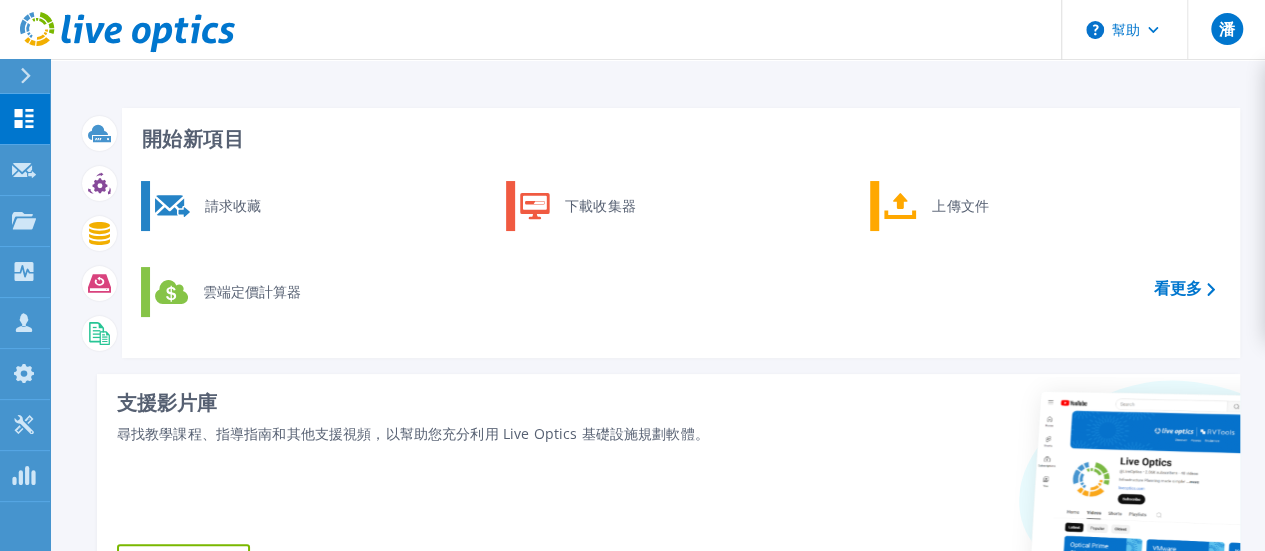 click on "開始新項目     請求收藏     下載收集器     上傳文件     雲端定價計算器 看更多 支援影片庫 尋找教學課程、指導指南和其他支援視頻，以幫助您充分利用 Live Optics 基礎設施規劃軟體。 立即探索！" at bounding box center (658, 356) 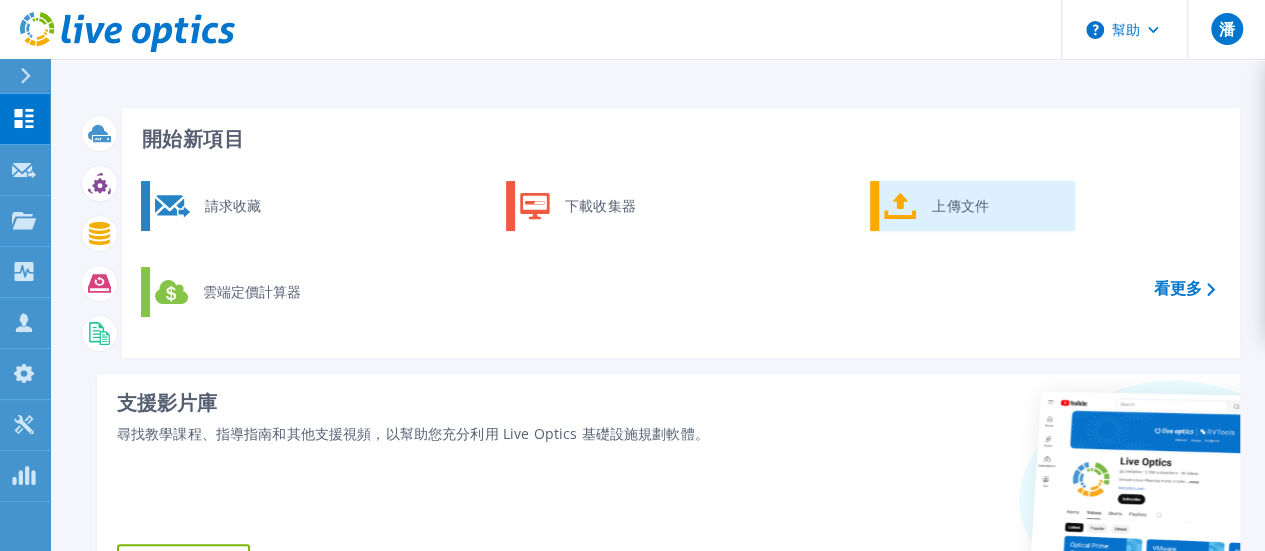 click 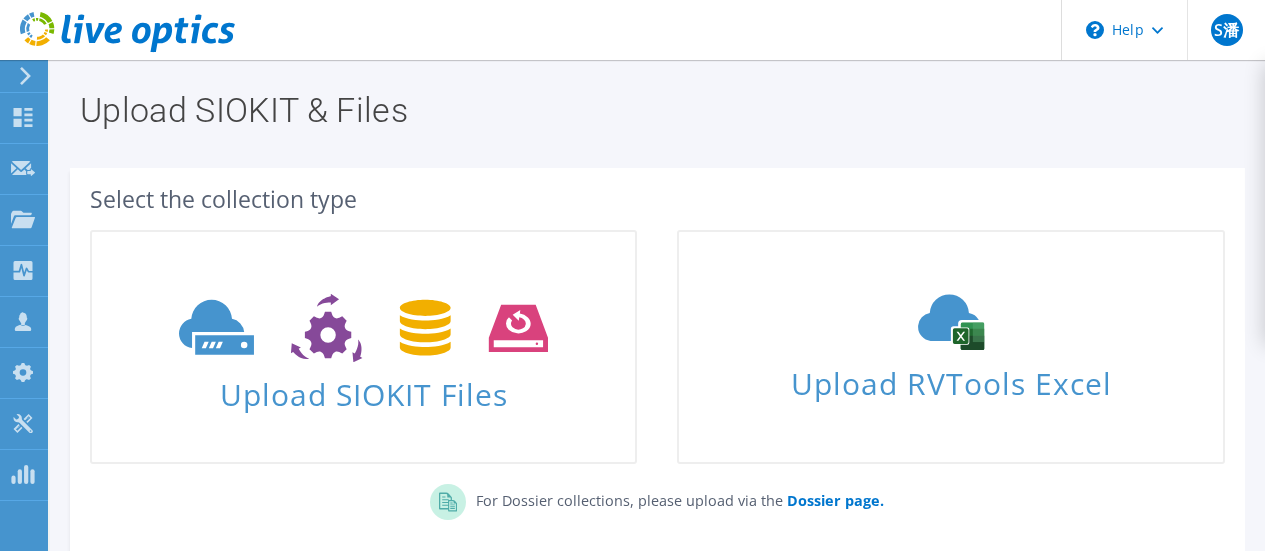 scroll, scrollTop: 0, scrollLeft: 0, axis: both 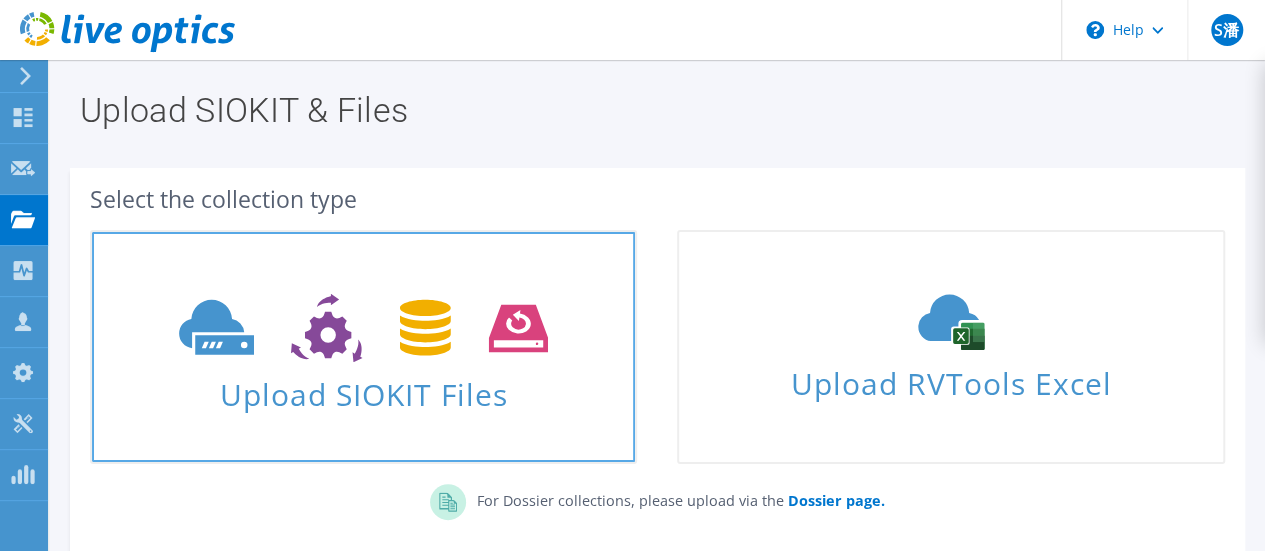 click 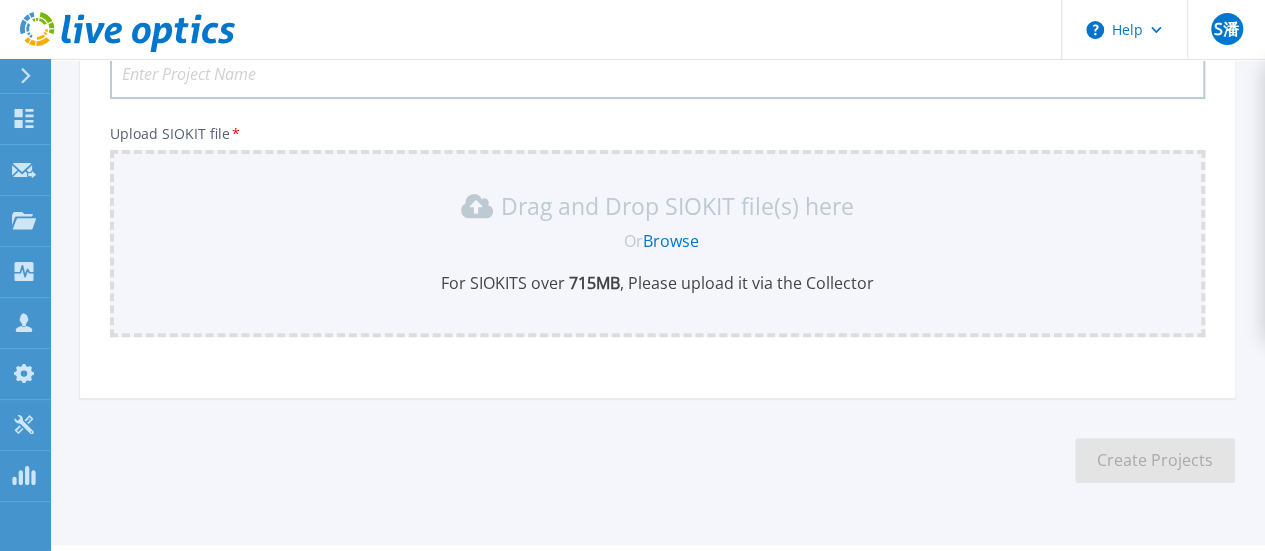 scroll, scrollTop: 245, scrollLeft: 0, axis: vertical 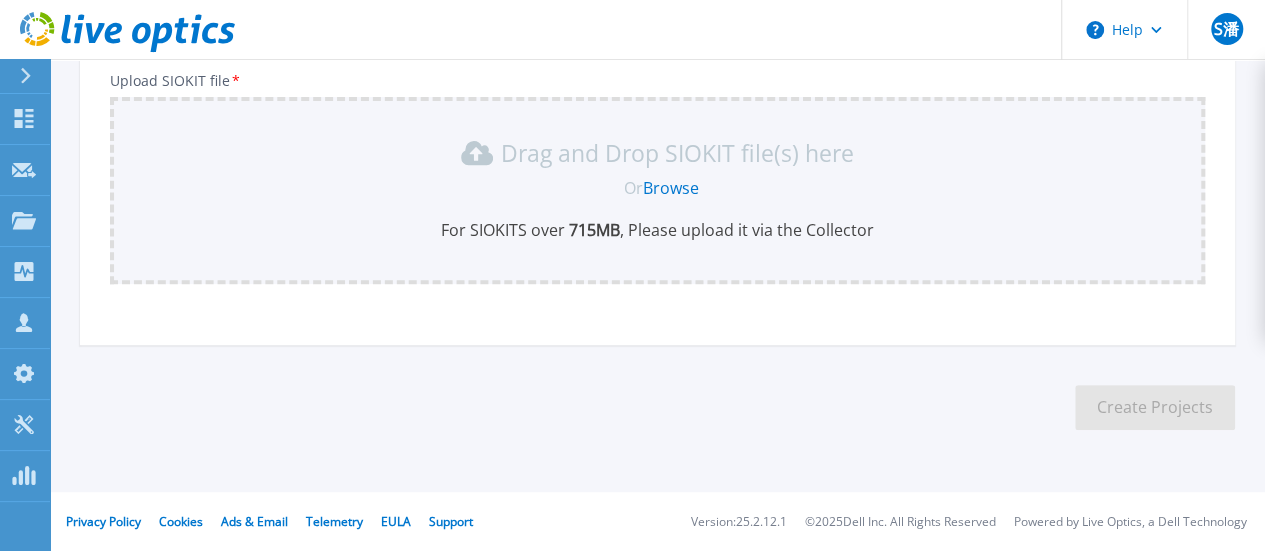 click on "Browse" at bounding box center (671, 188) 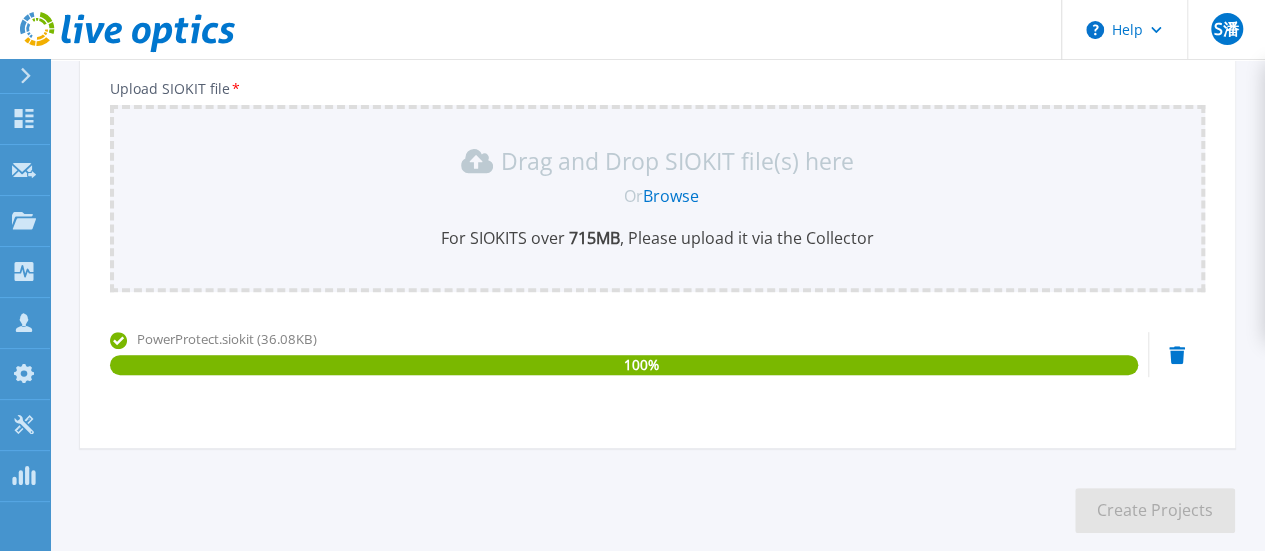 scroll, scrollTop: 40, scrollLeft: 0, axis: vertical 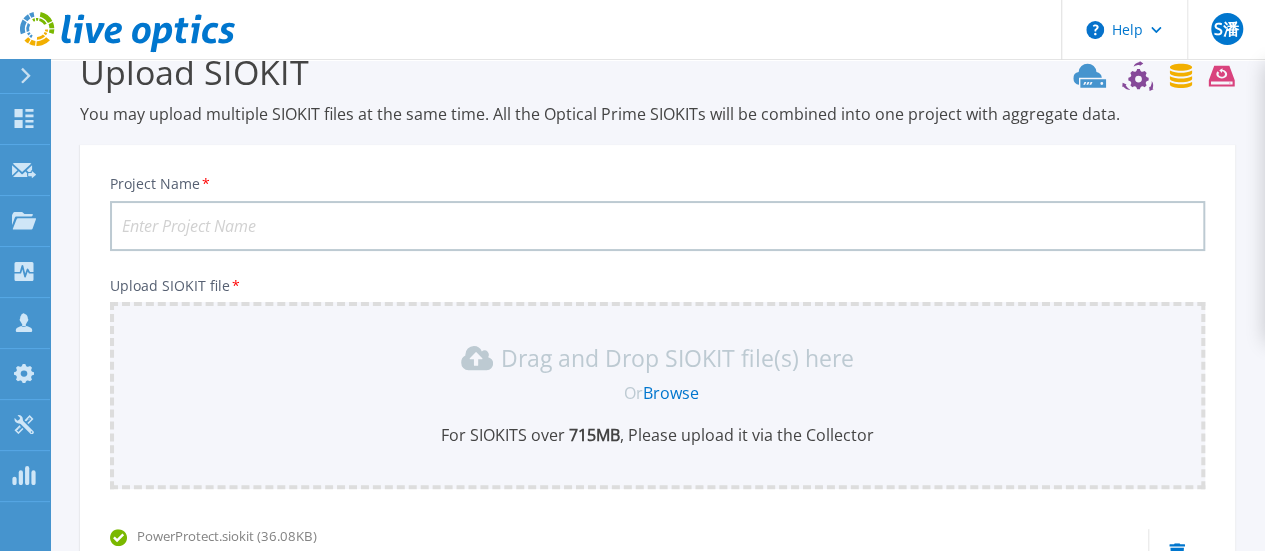 click on "Project Name *" at bounding box center [657, 226] 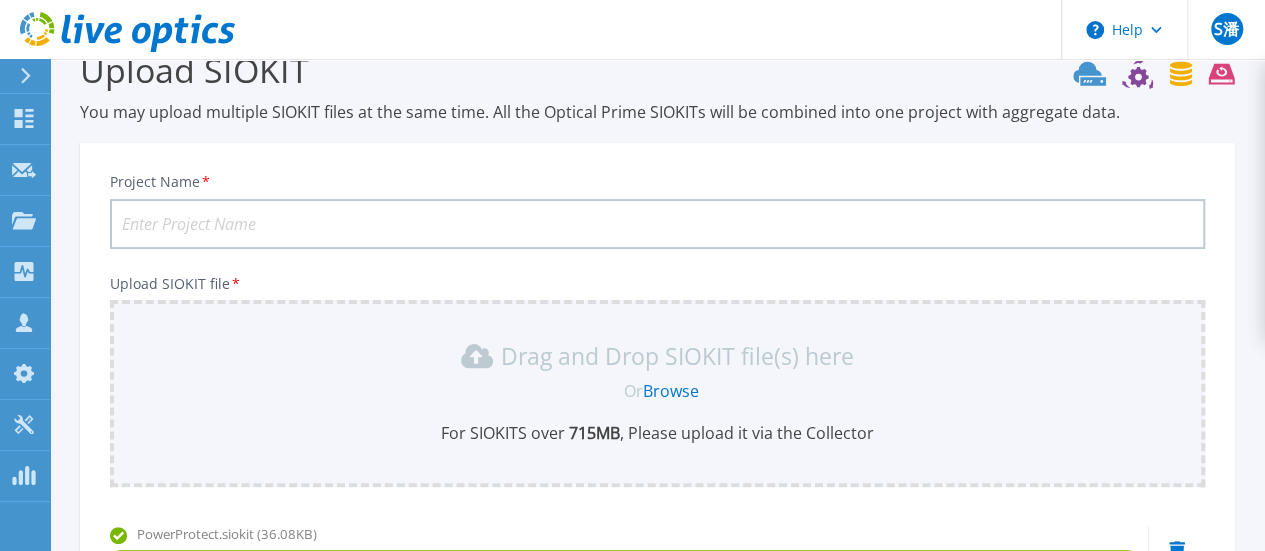 scroll, scrollTop: 40, scrollLeft: 0, axis: vertical 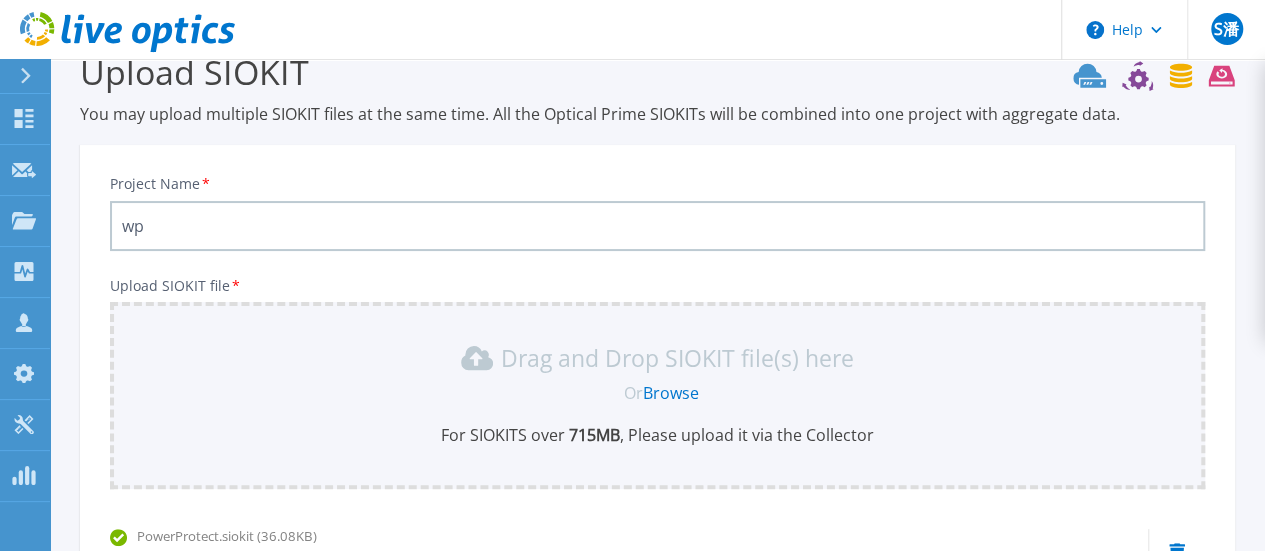 type on "w" 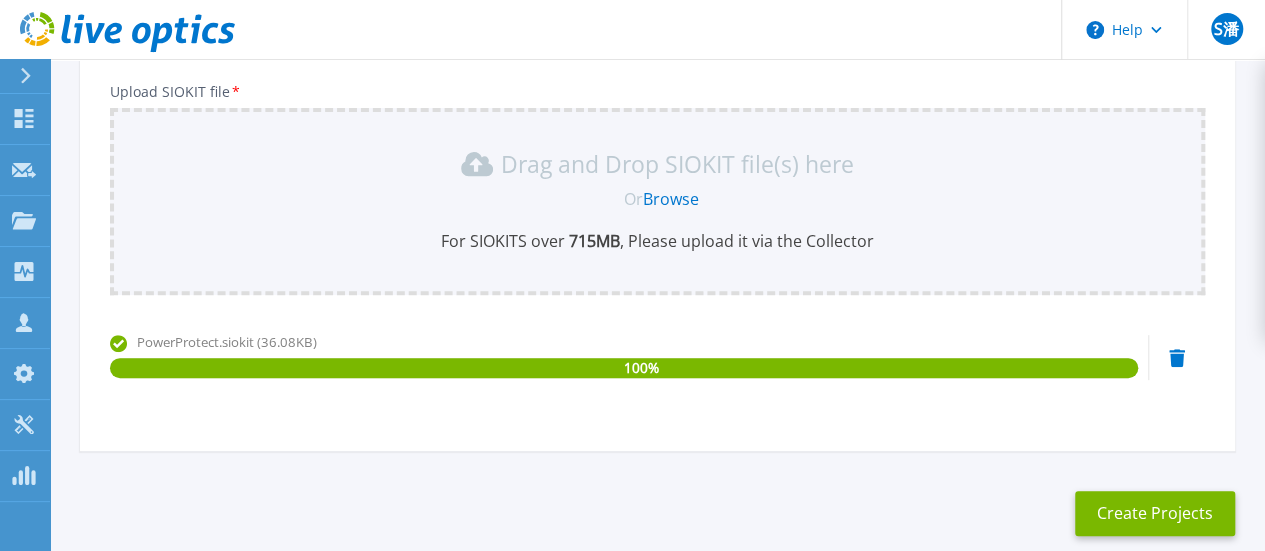 scroll, scrollTop: 240, scrollLeft: 0, axis: vertical 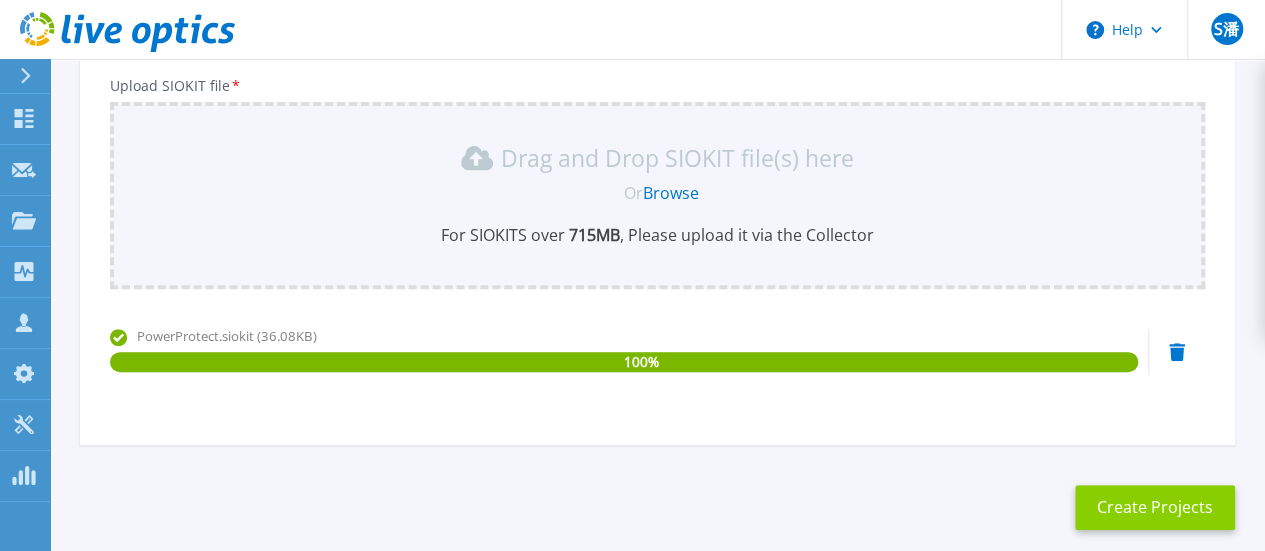 type on "PPDM" 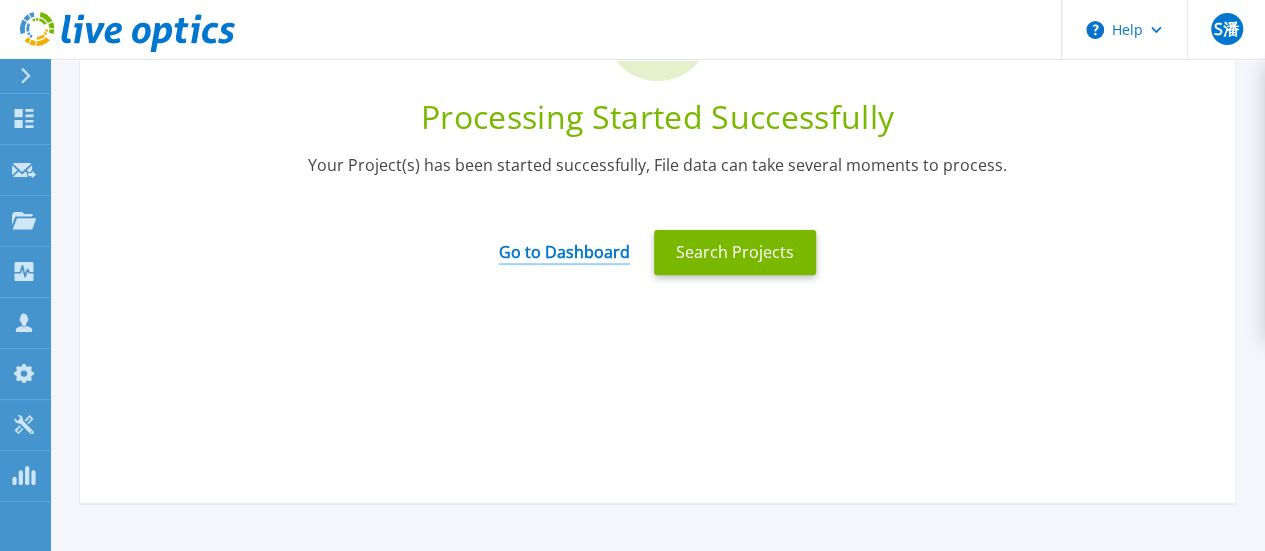 click on "Go to Dashboard" at bounding box center (564, 245) 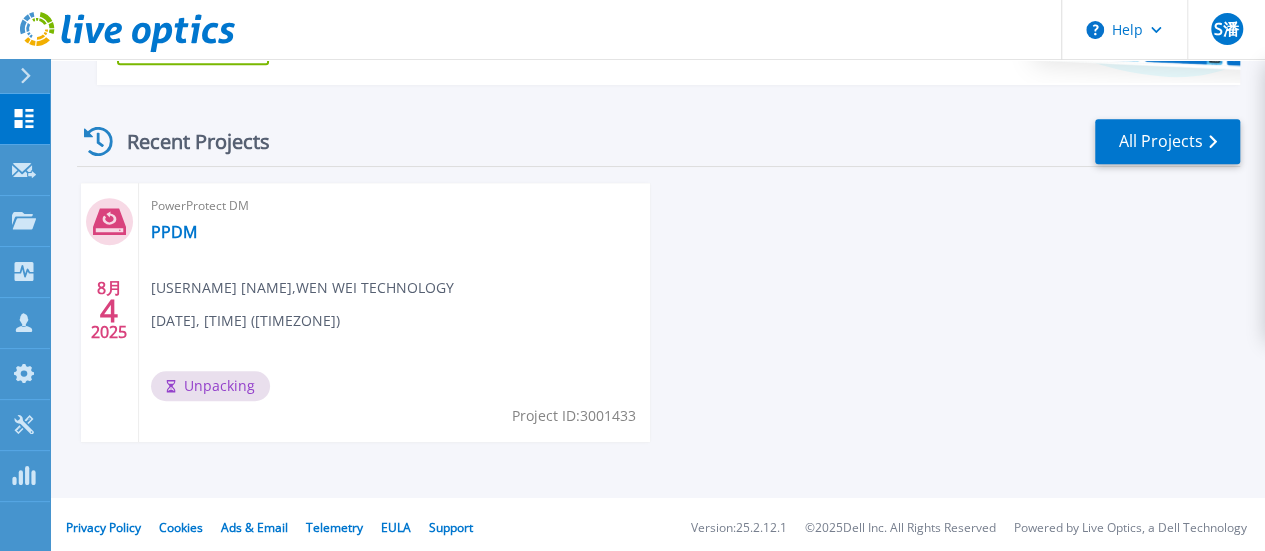 scroll, scrollTop: 526, scrollLeft: 0, axis: vertical 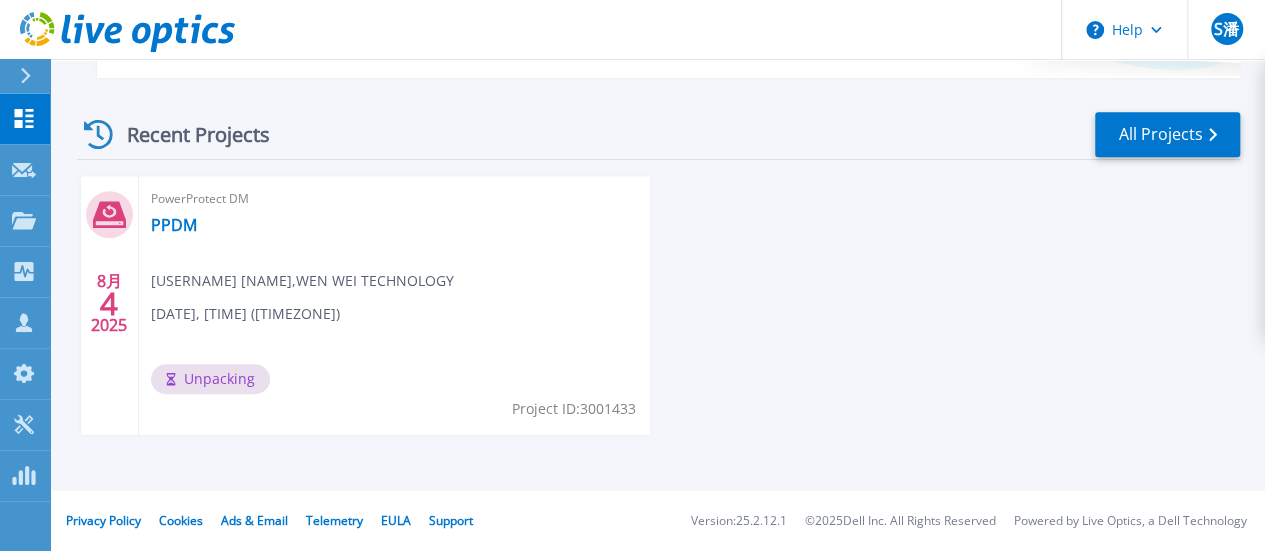 click on "PowerProtect DM PPDM [USERNAME] [NAME] ,  WEN WEI TECHNOLOGY [DATE], [TIME] ([TIMEZONE]) Unpacking Project ID:  3001433" at bounding box center [395, 305] 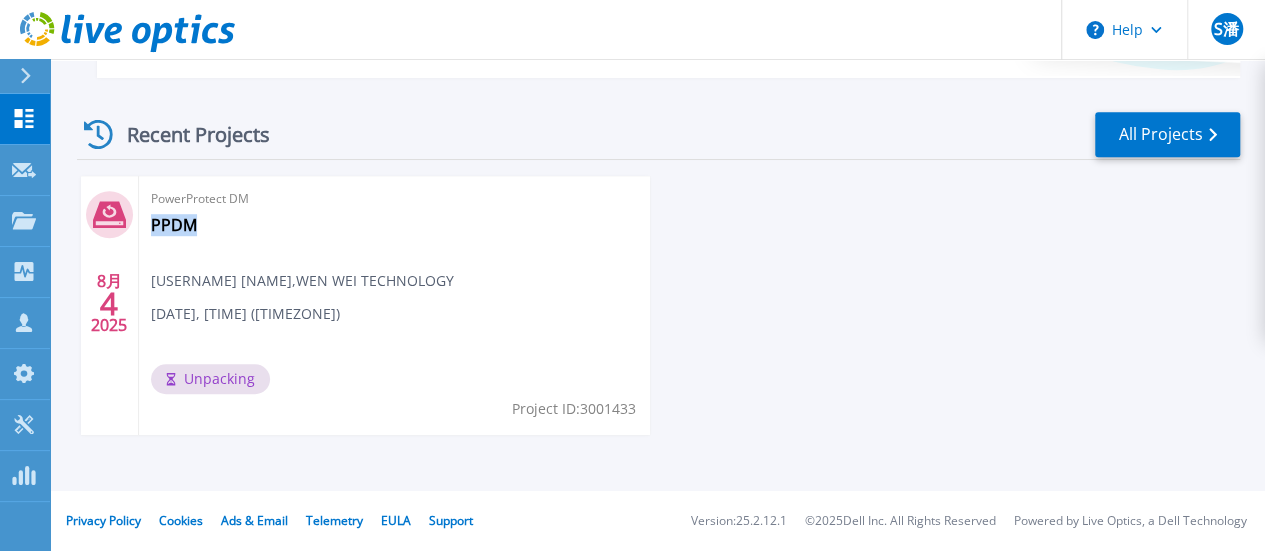 click on "PowerProtect DM PPDM shawn.pan 潘彥瑋 ,  WEN WEI TECHNOLOGY 08/04/2025, 07:33 (+00:00) Unpacking Project ID:  3001433" at bounding box center (395, 305) 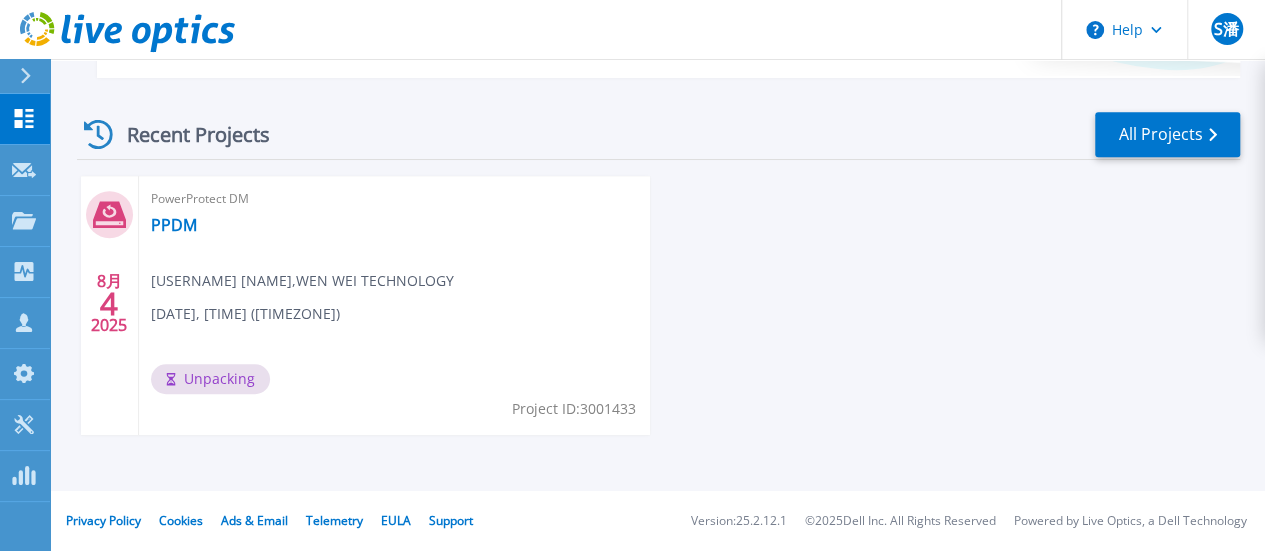 click on "PowerProtect DM PPDM shawn.pan 潘彥瑋 ,  WEN WEI TECHNOLOGY 08/04/2025, 07:33 (+00:00) Unpacking Project ID:  3001433" at bounding box center (395, 305) 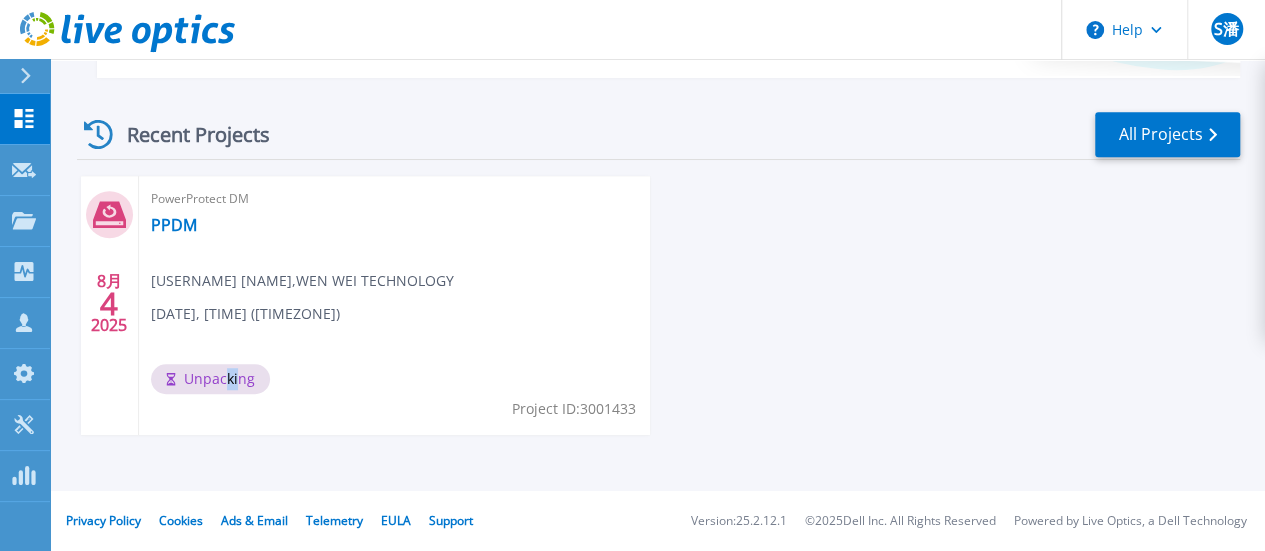 drag, startPoint x: 227, startPoint y: 390, endPoint x: 269, endPoint y: 387, distance: 42.107006 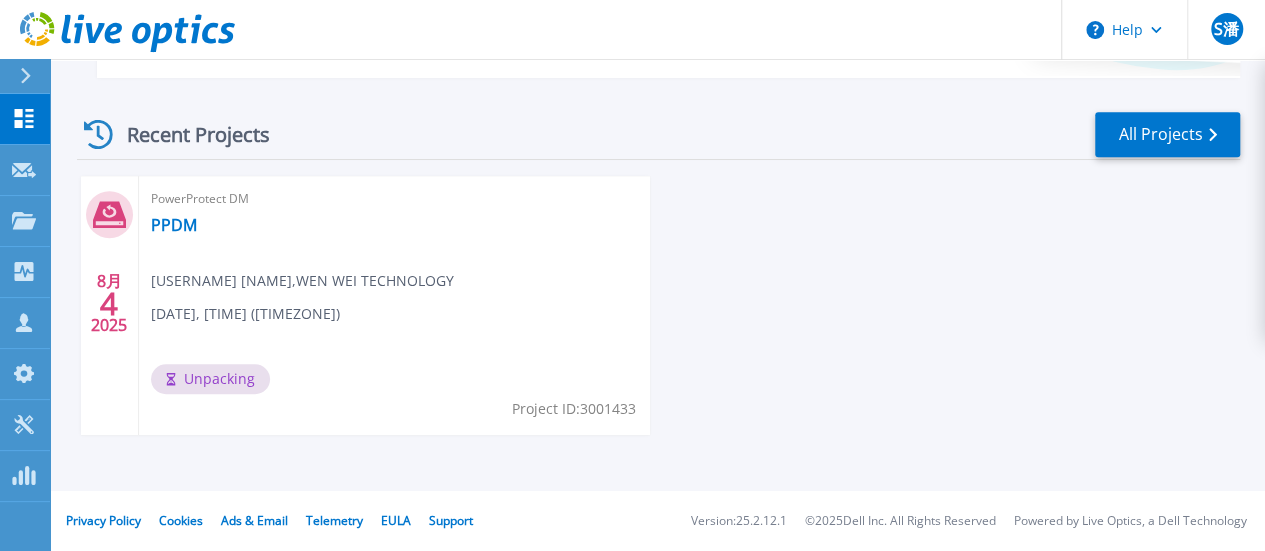 click on "Unpacking" at bounding box center (215, 384) 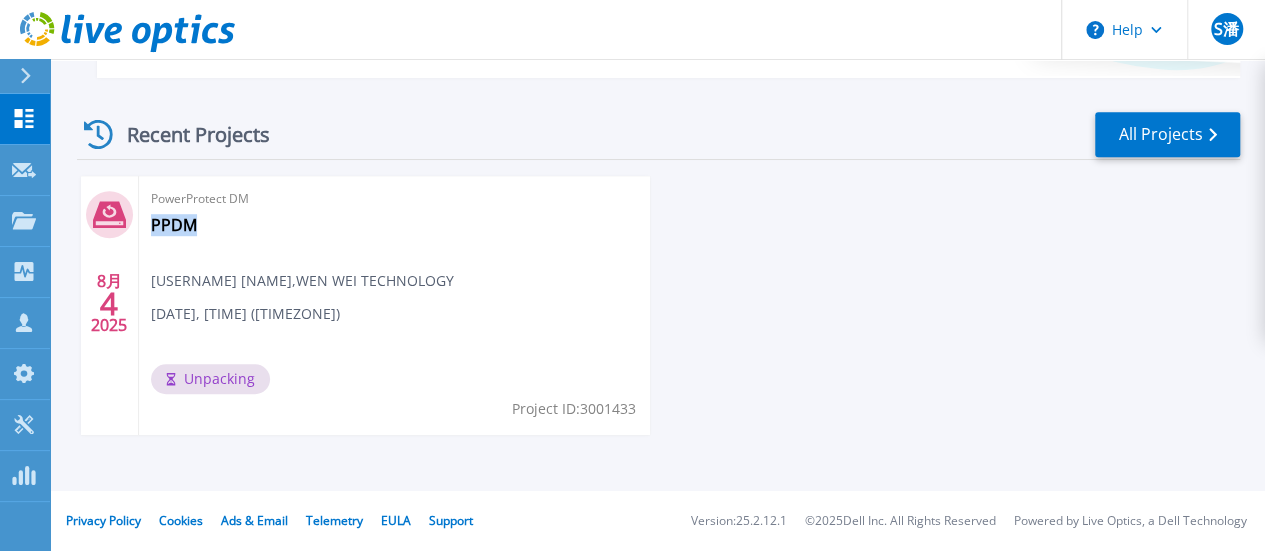 drag, startPoint x: 284, startPoint y: 382, endPoint x: 269, endPoint y: 339, distance: 45.54119 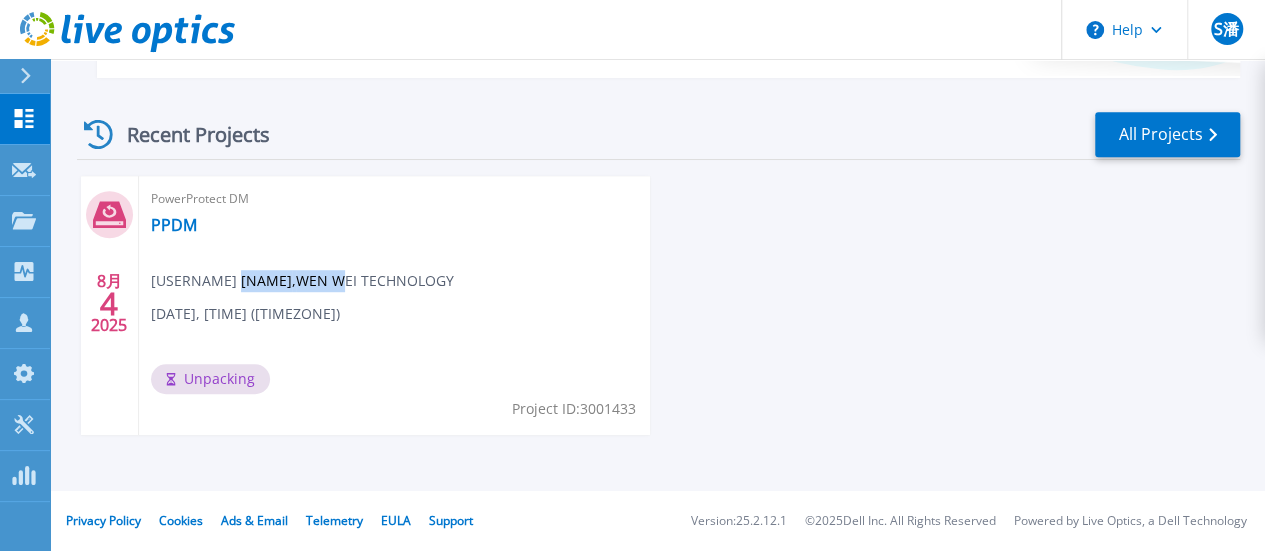 drag, startPoint x: 234, startPoint y: 287, endPoint x: 356, endPoint y: 281, distance: 122.14745 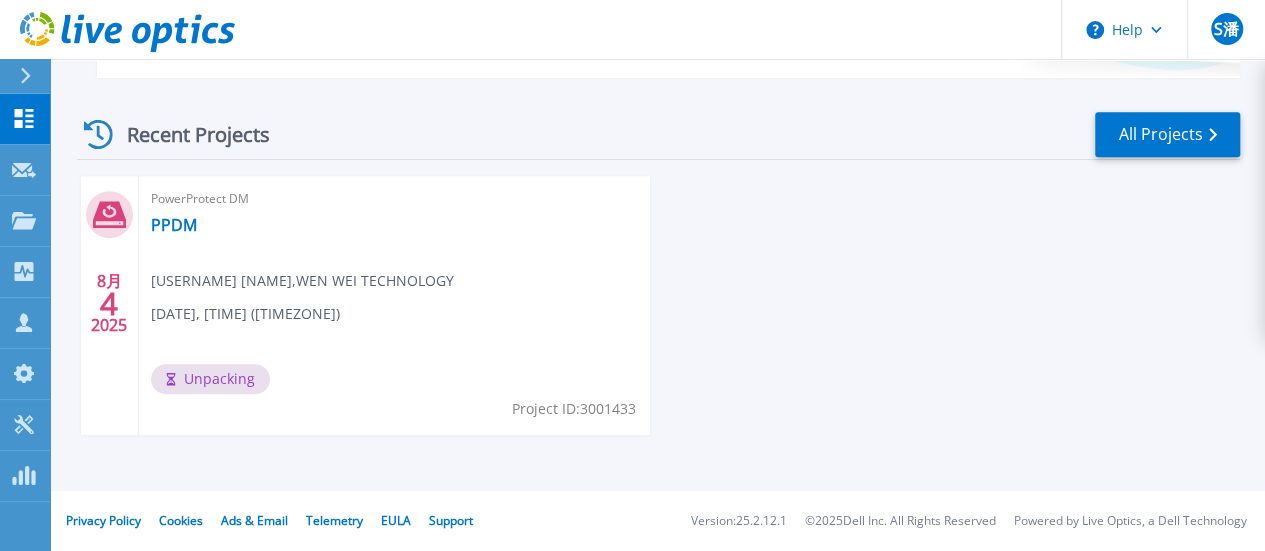 drag, startPoint x: 506, startPoint y: 274, endPoint x: 709, endPoint y: 273, distance: 203.00246 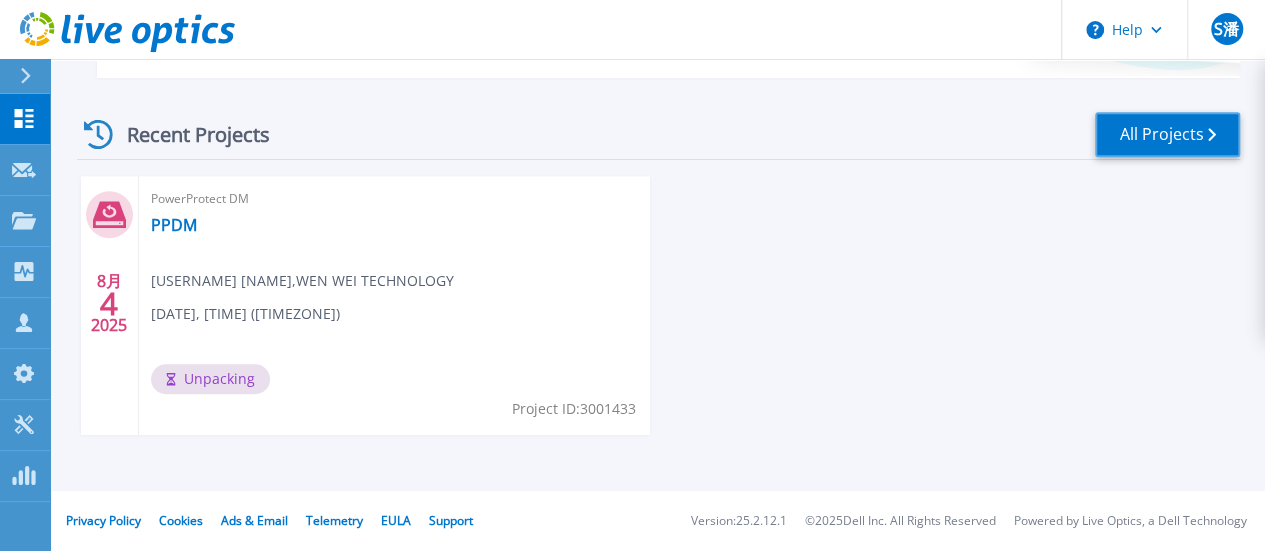 click on "All Projects" at bounding box center [1167, 134] 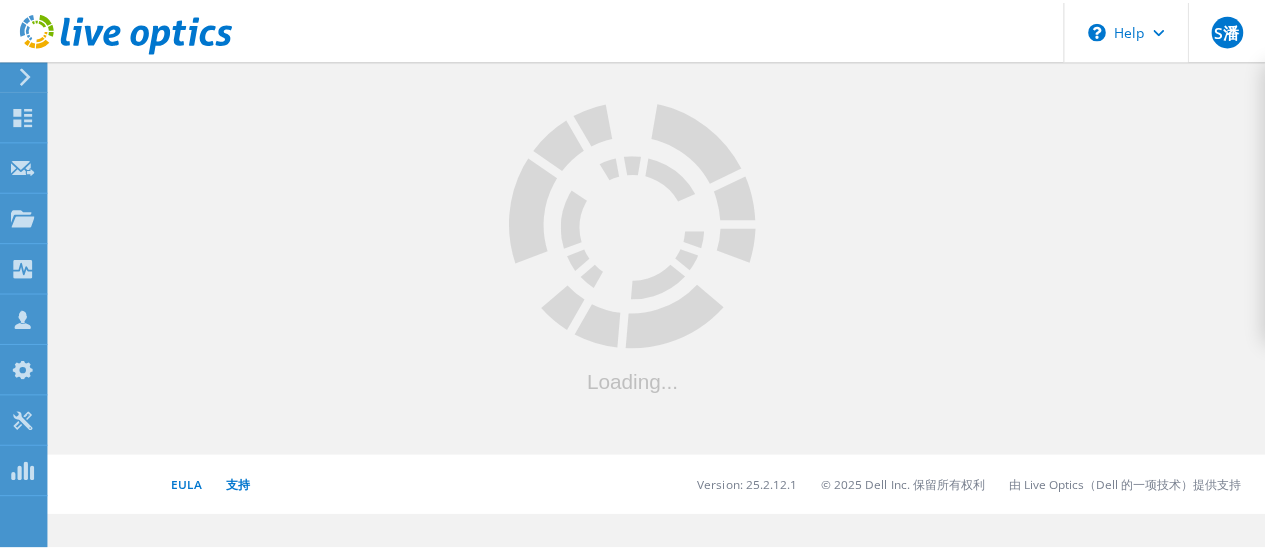 scroll, scrollTop: 0, scrollLeft: 0, axis: both 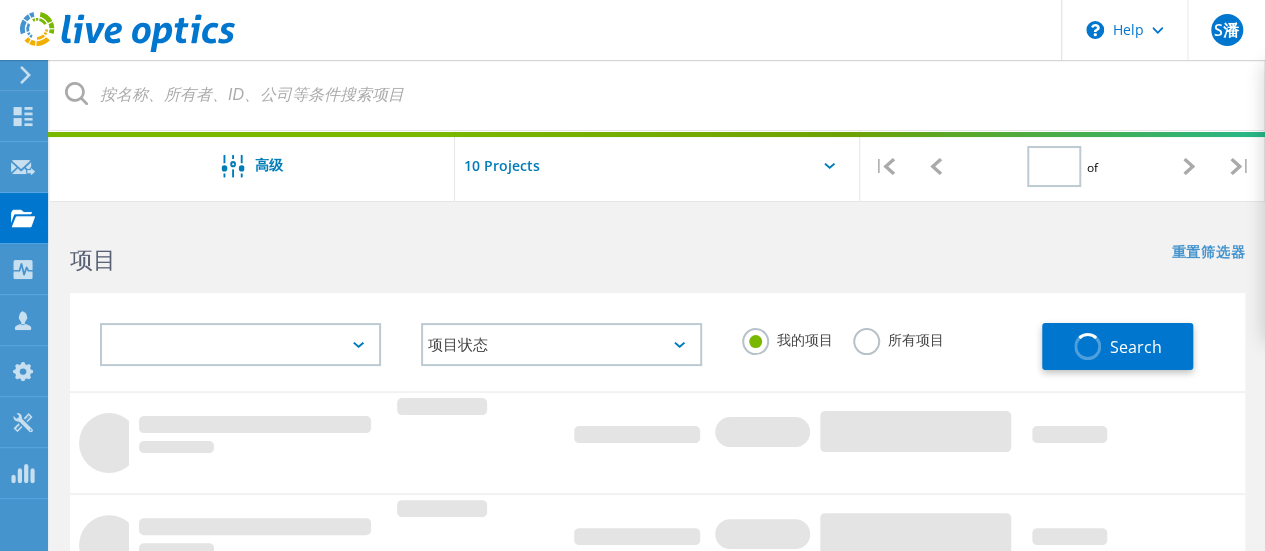 type on "1" 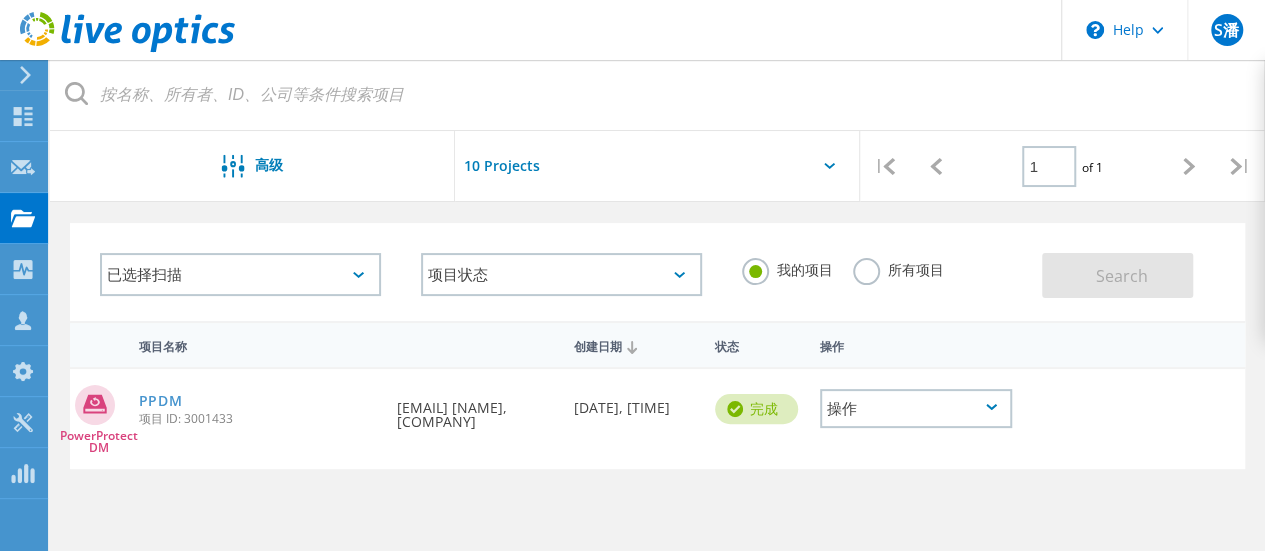 scroll, scrollTop: 100, scrollLeft: 0, axis: vertical 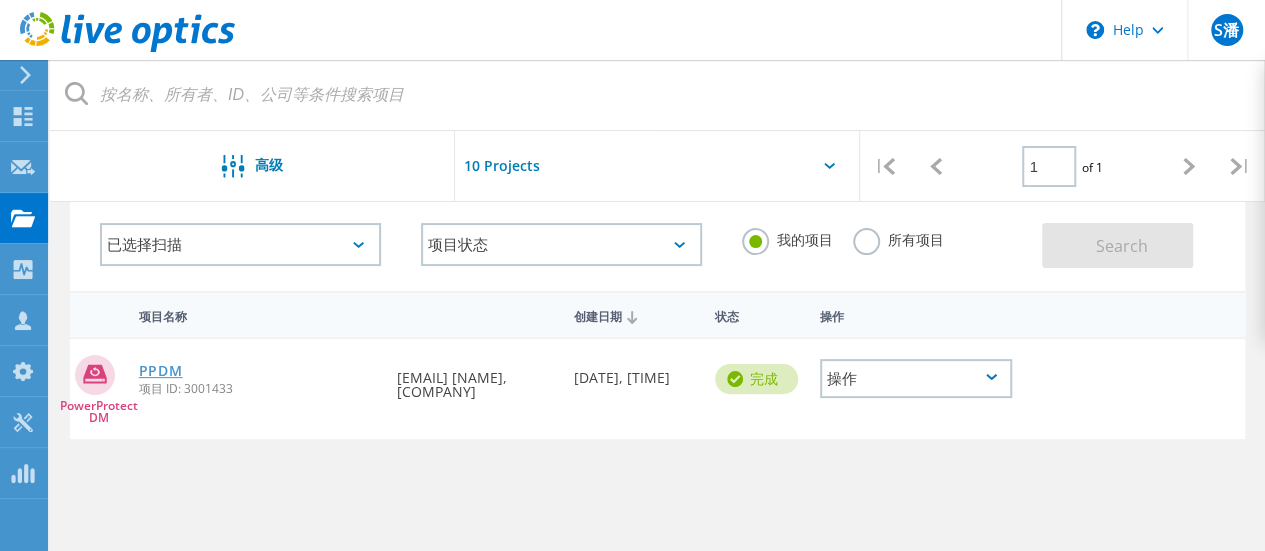 click on "PPDM" 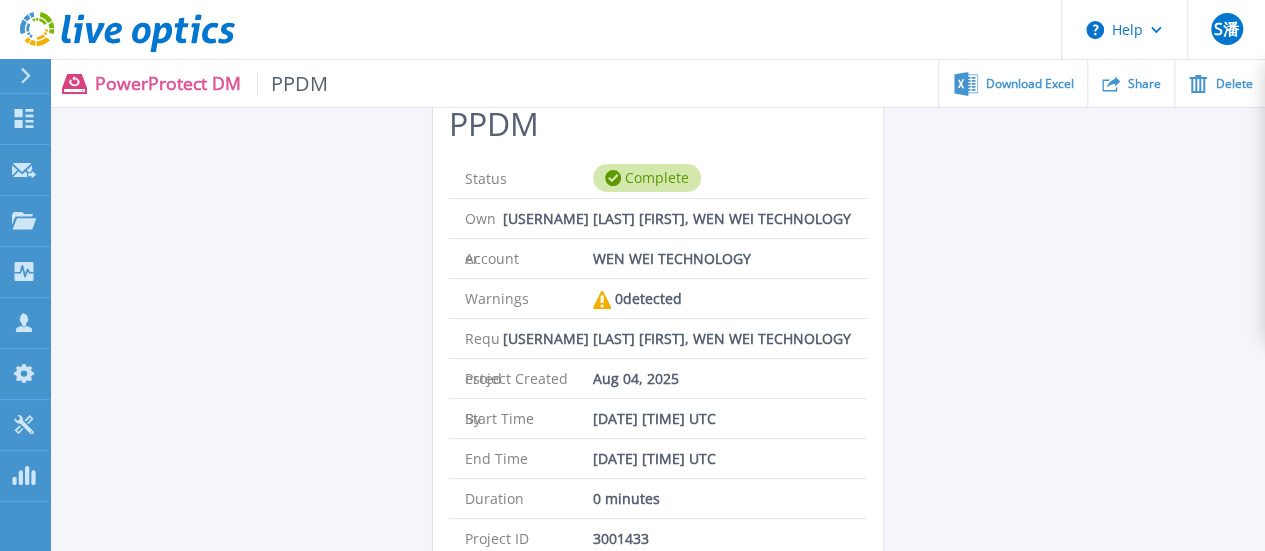 scroll, scrollTop: 107, scrollLeft: 0, axis: vertical 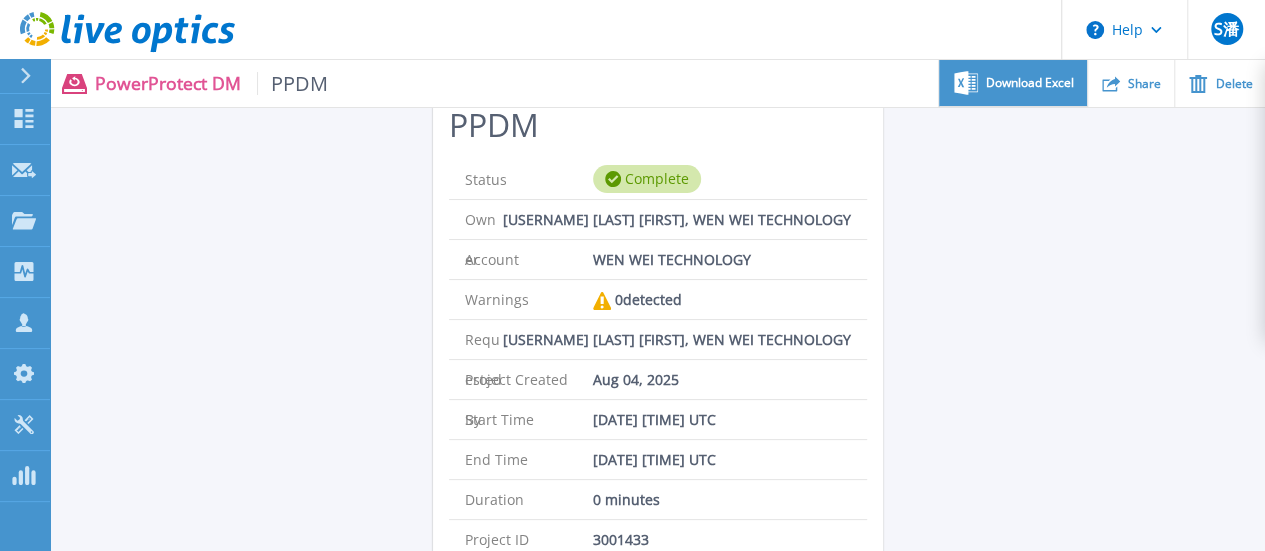 click on "Download Excel" at bounding box center (1030, 83) 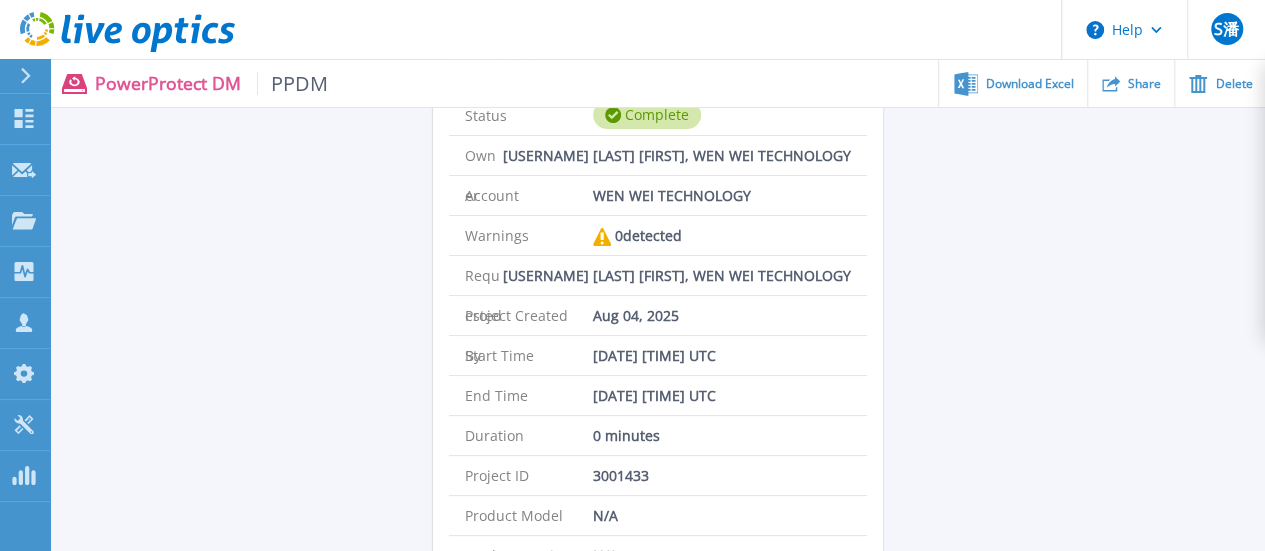 scroll, scrollTop: 107, scrollLeft: 0, axis: vertical 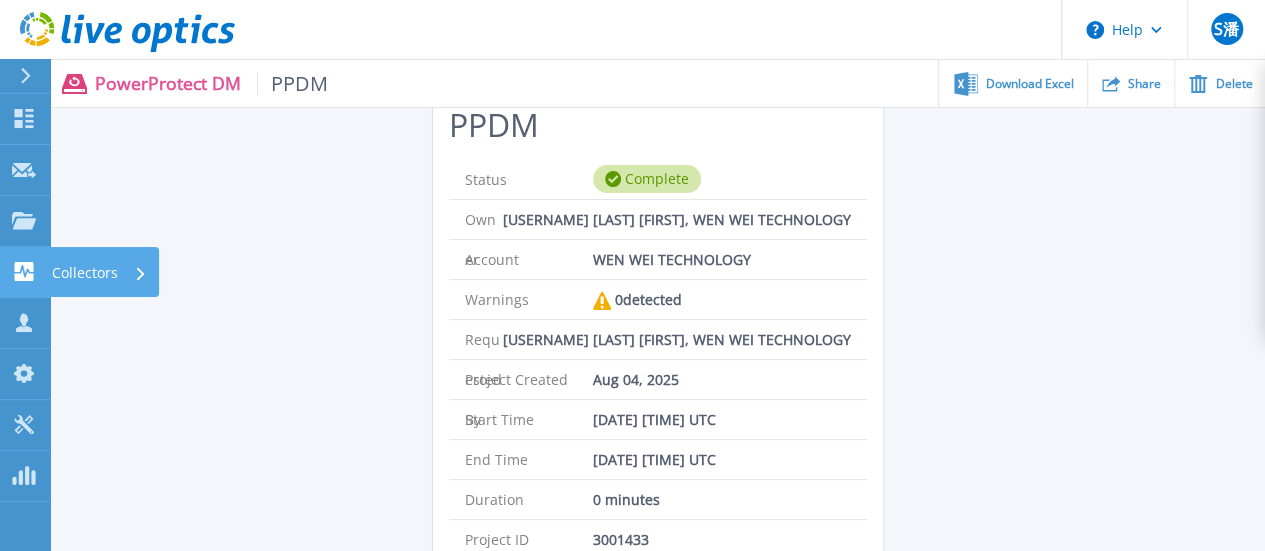 click on "Collectors" at bounding box center [85, 273] 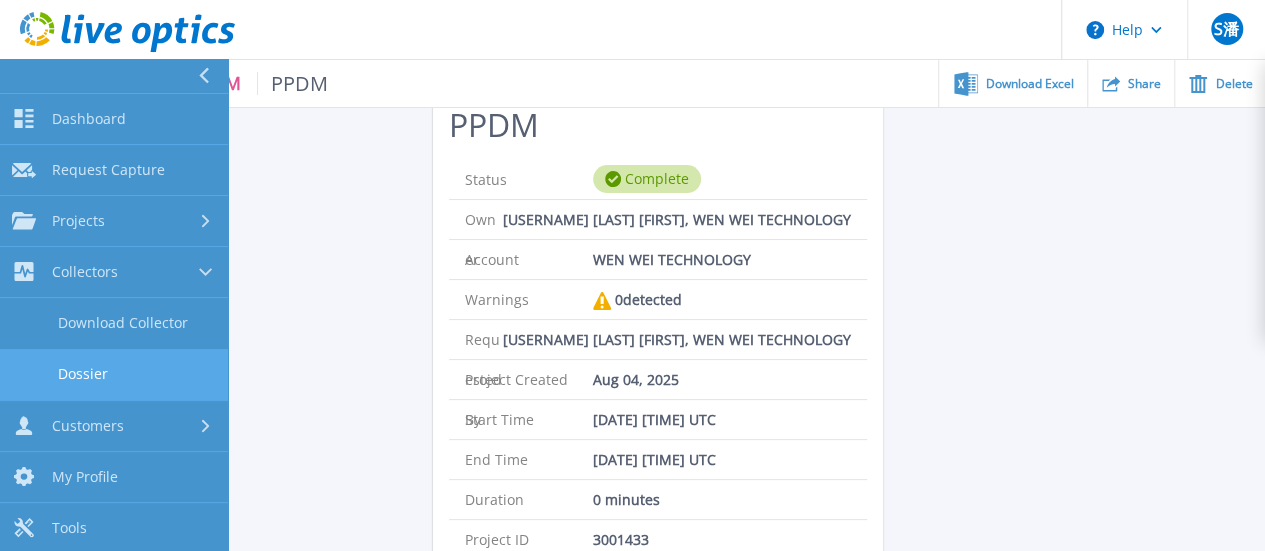 click on "Dossier" at bounding box center (114, 374) 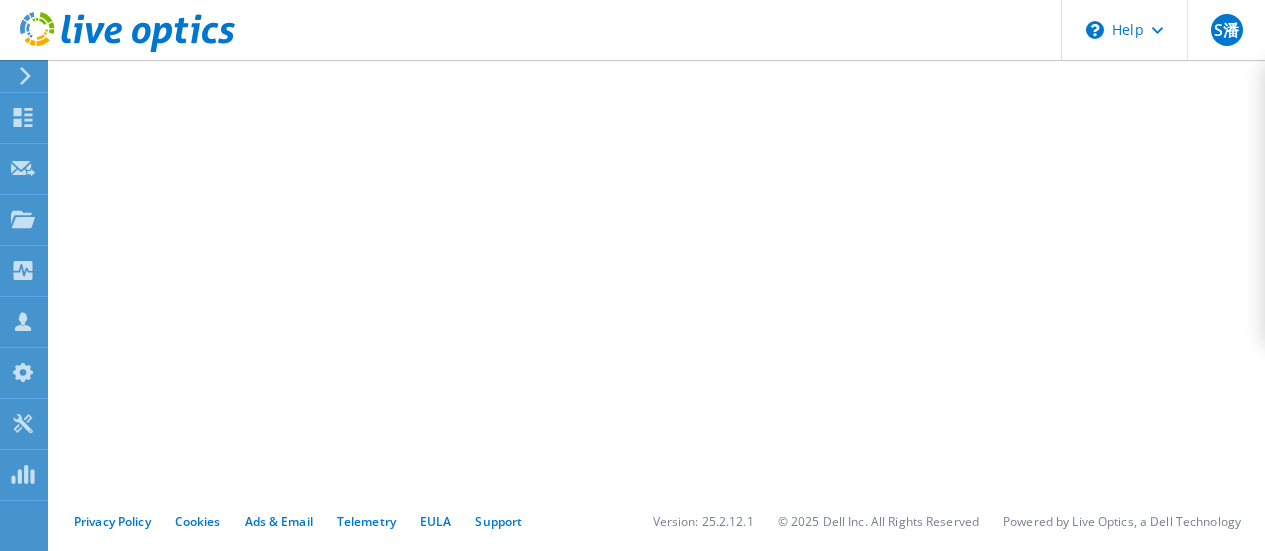 scroll, scrollTop: 0, scrollLeft: 0, axis: both 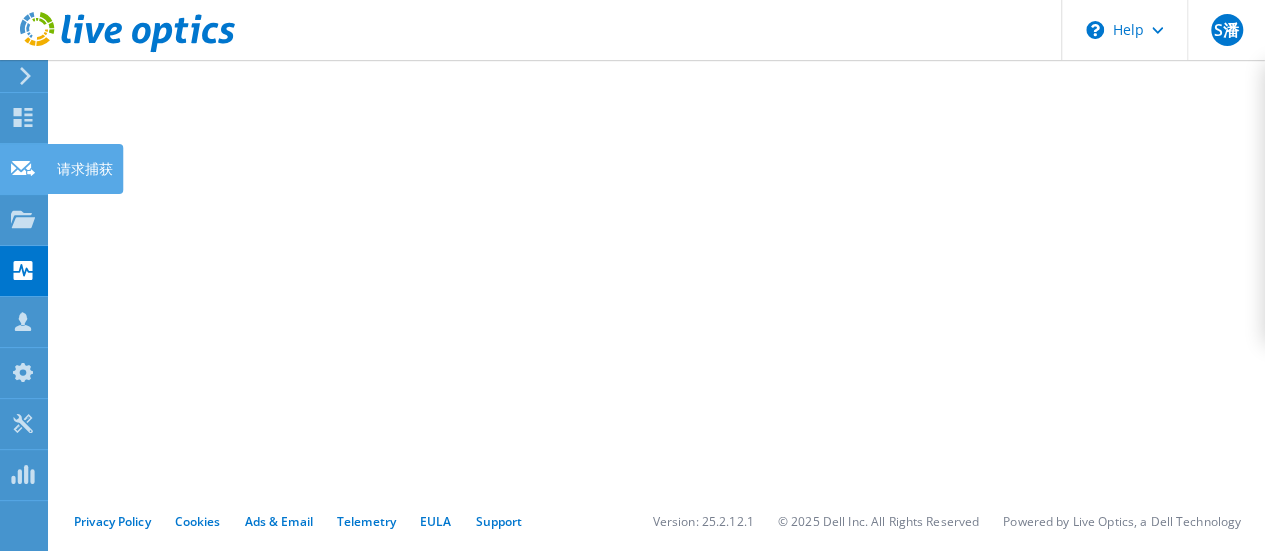 click on "请求捕获" at bounding box center (-66, 169) 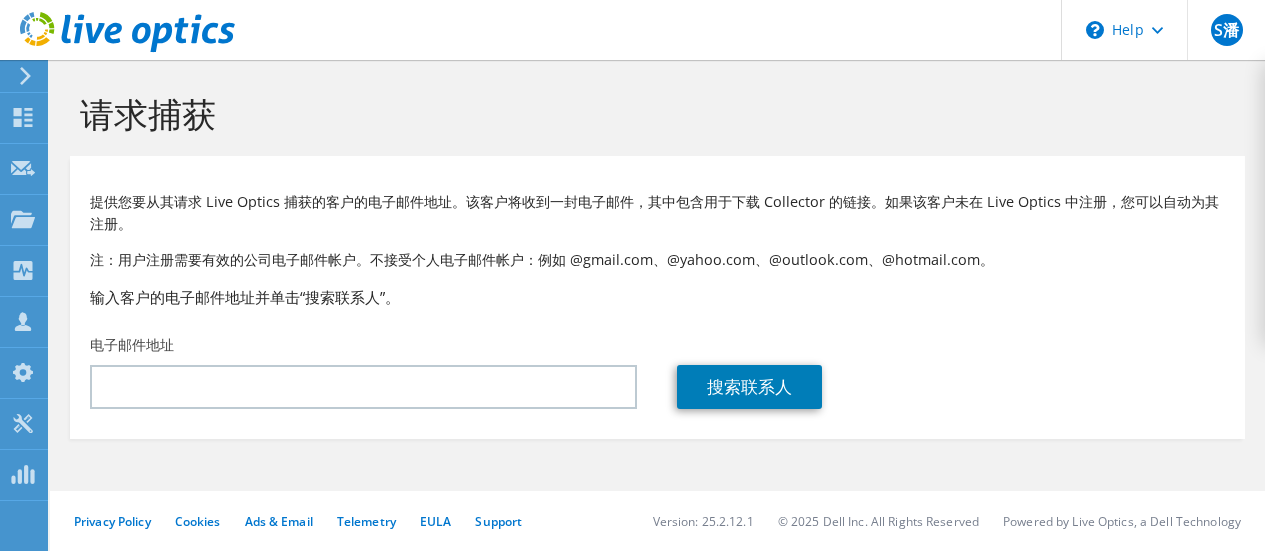 scroll, scrollTop: 0, scrollLeft: 0, axis: both 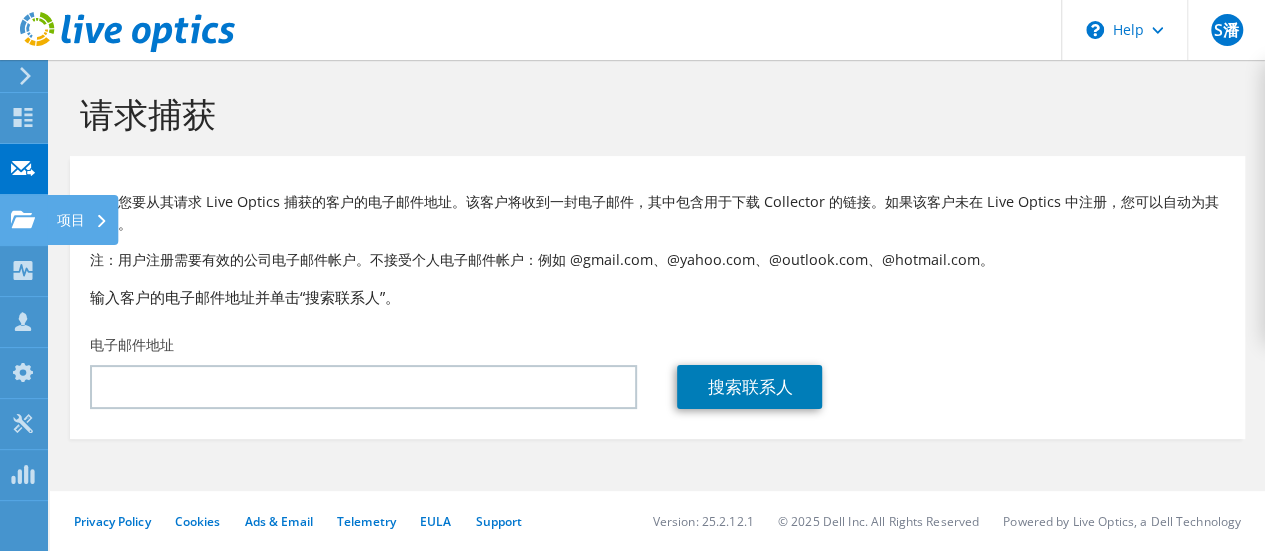 click 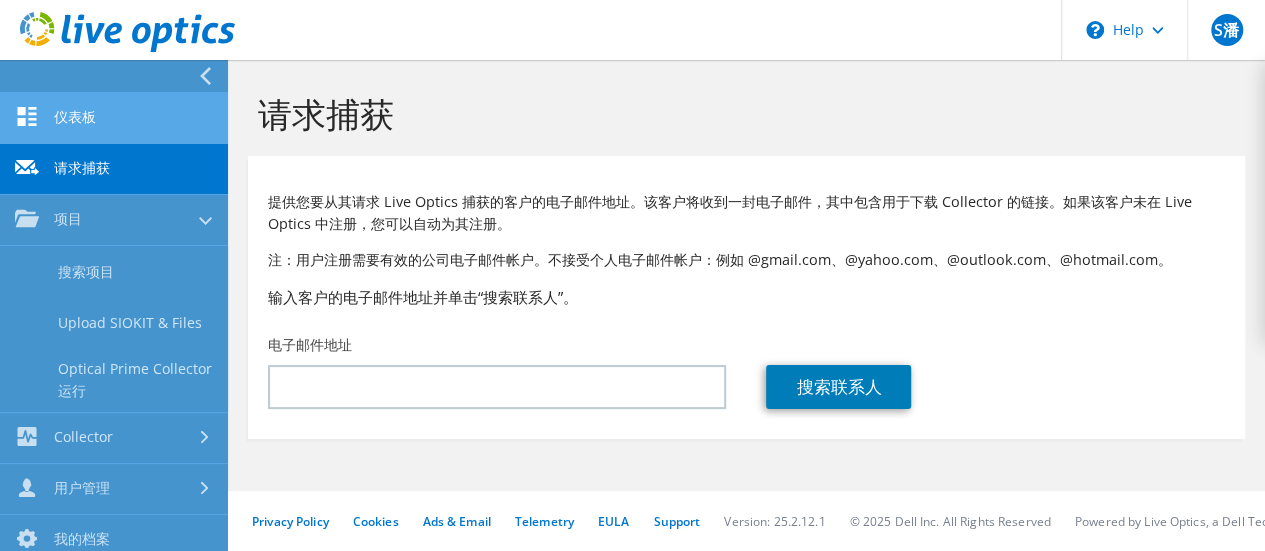 click on "仪表板" at bounding box center (114, 118) 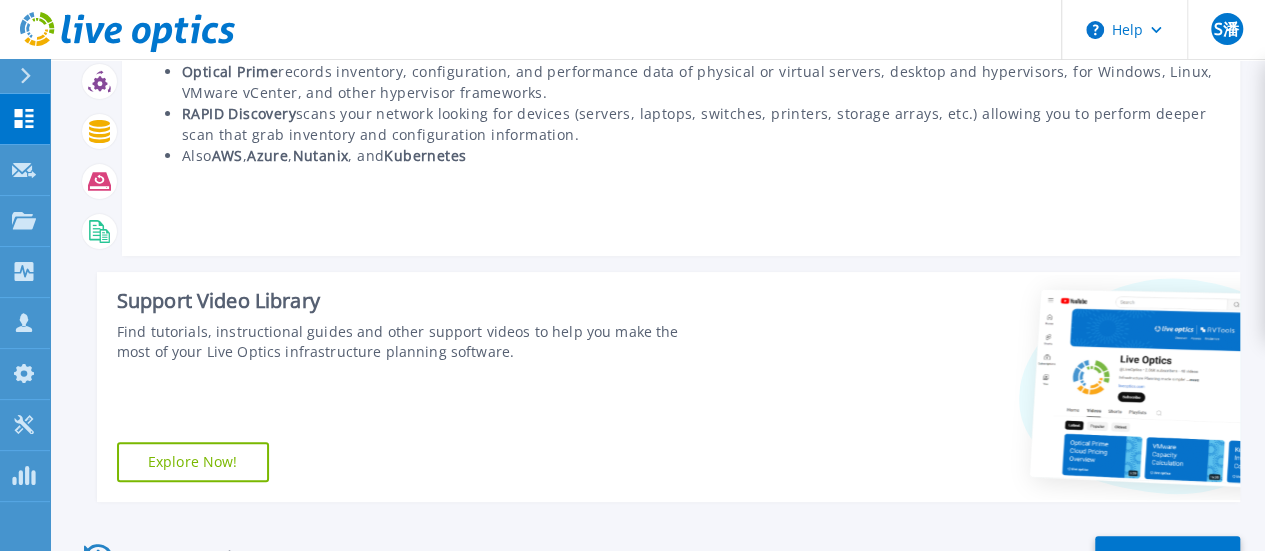 scroll, scrollTop: 300, scrollLeft: 0, axis: vertical 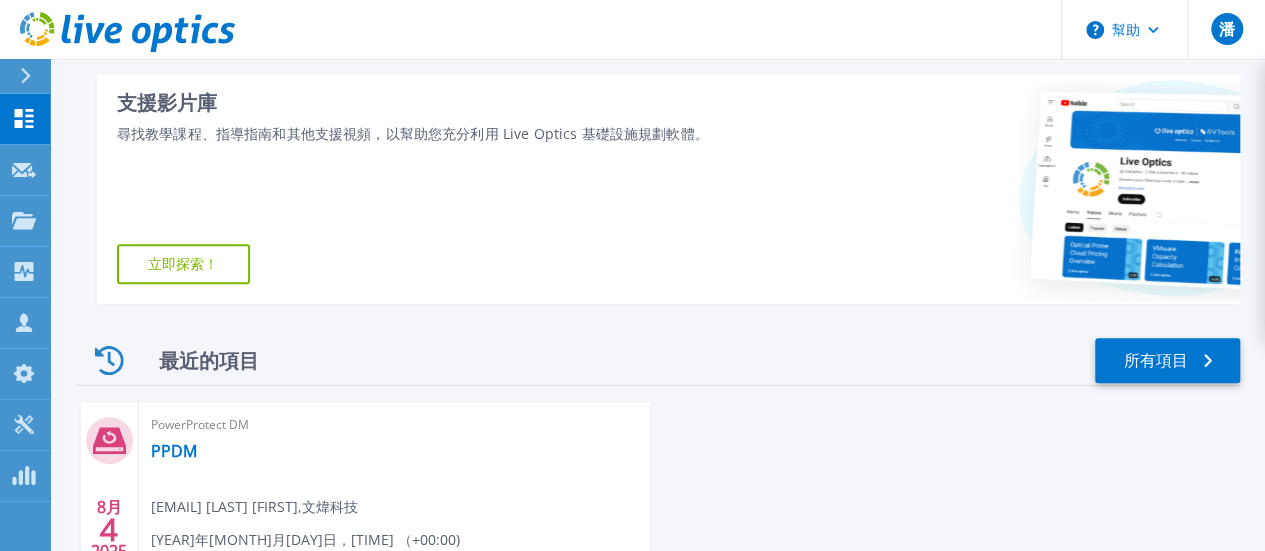 click at bounding box center [984, 189] 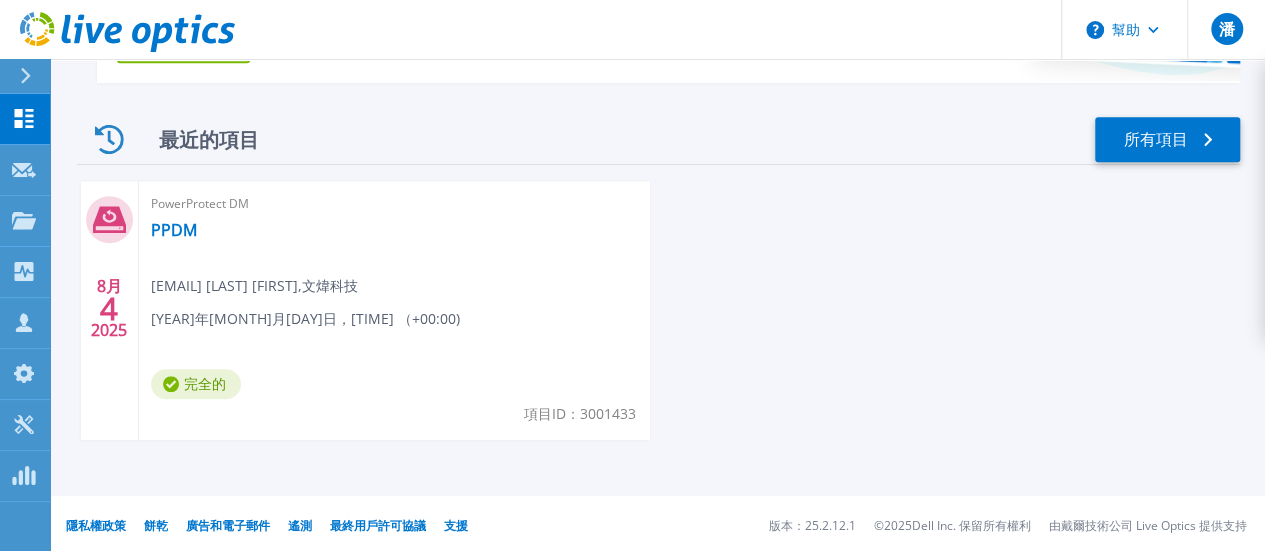 scroll, scrollTop: 526, scrollLeft: 0, axis: vertical 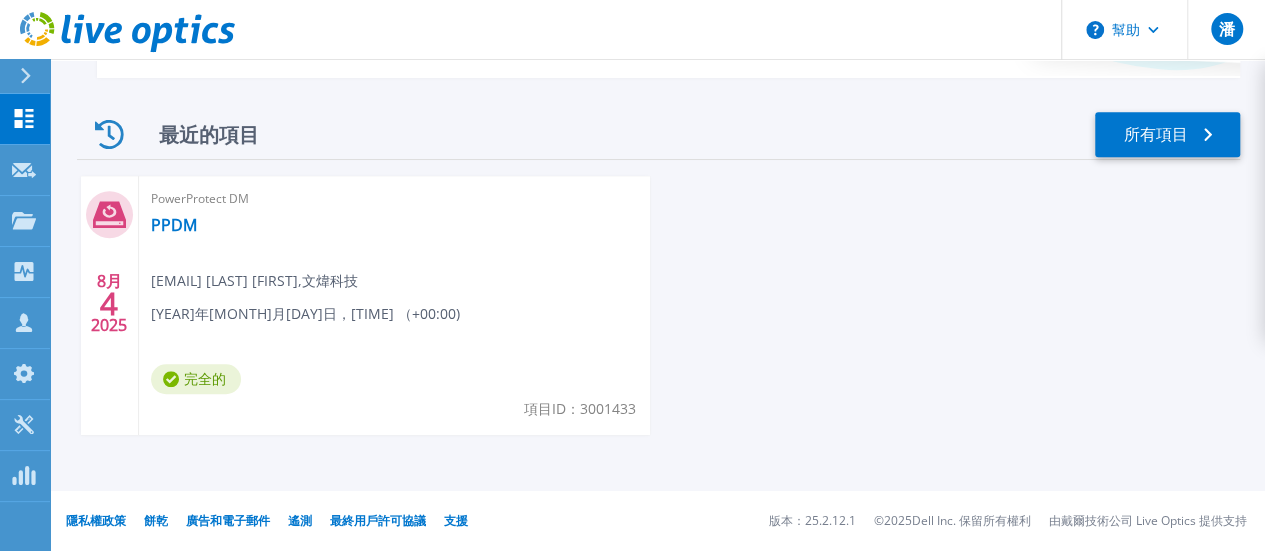 click on "PowerProtect DM PPDM shawn.pan 潘彥瑋 , 文煒科技 2025年8月4日，07:33 (+00:00) 完全的 項目ID： 3001433" at bounding box center [395, 305] 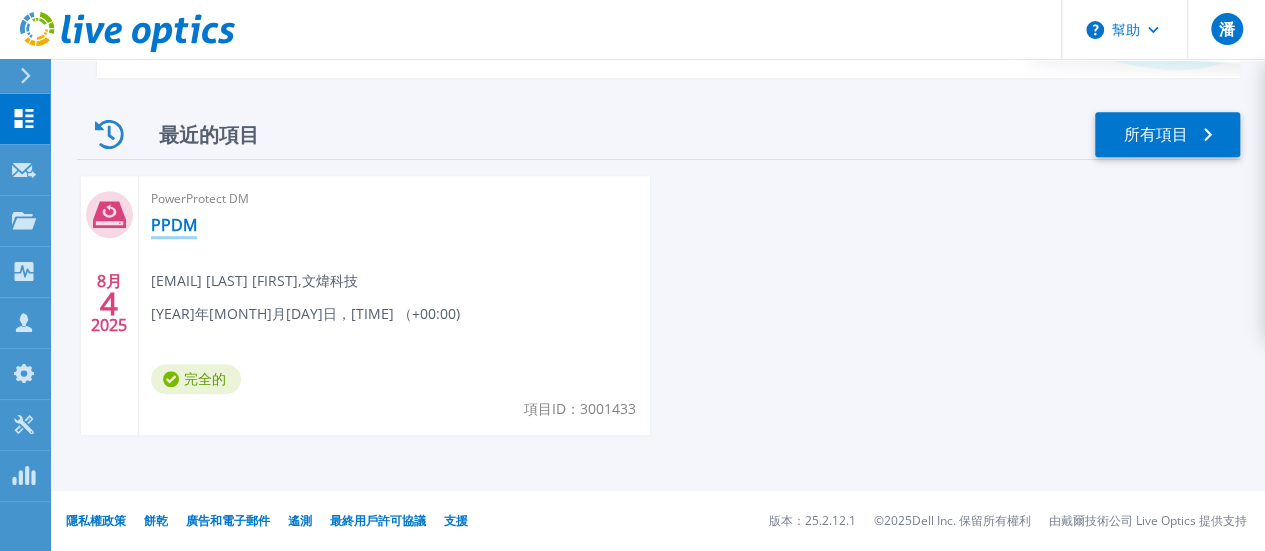 click on "PPDM" at bounding box center [174, 225] 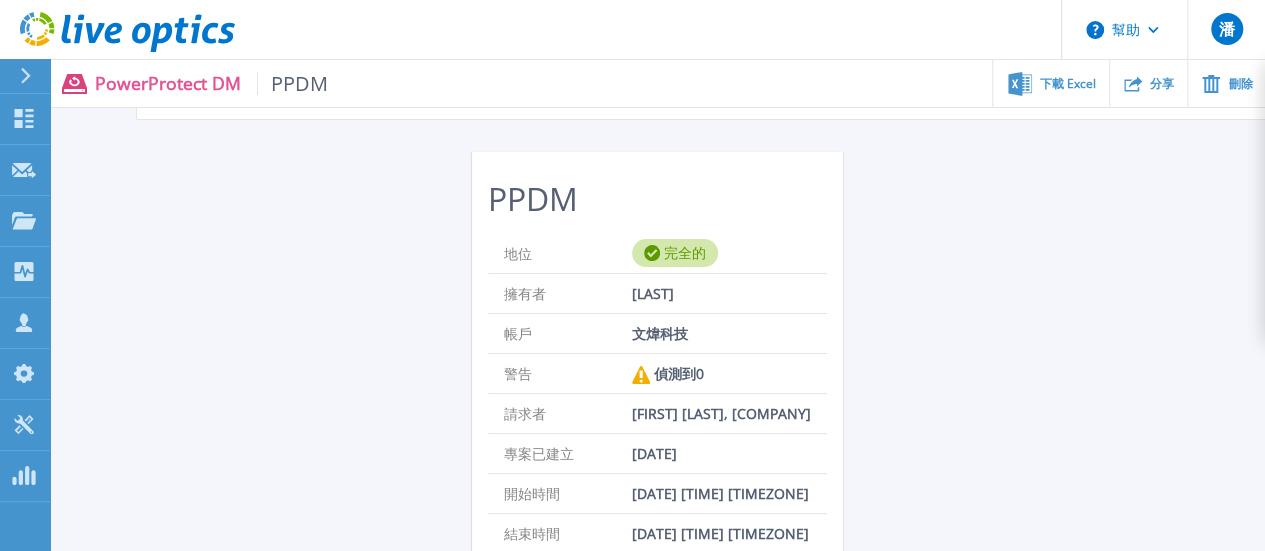 scroll, scrollTop: 7, scrollLeft: 0, axis: vertical 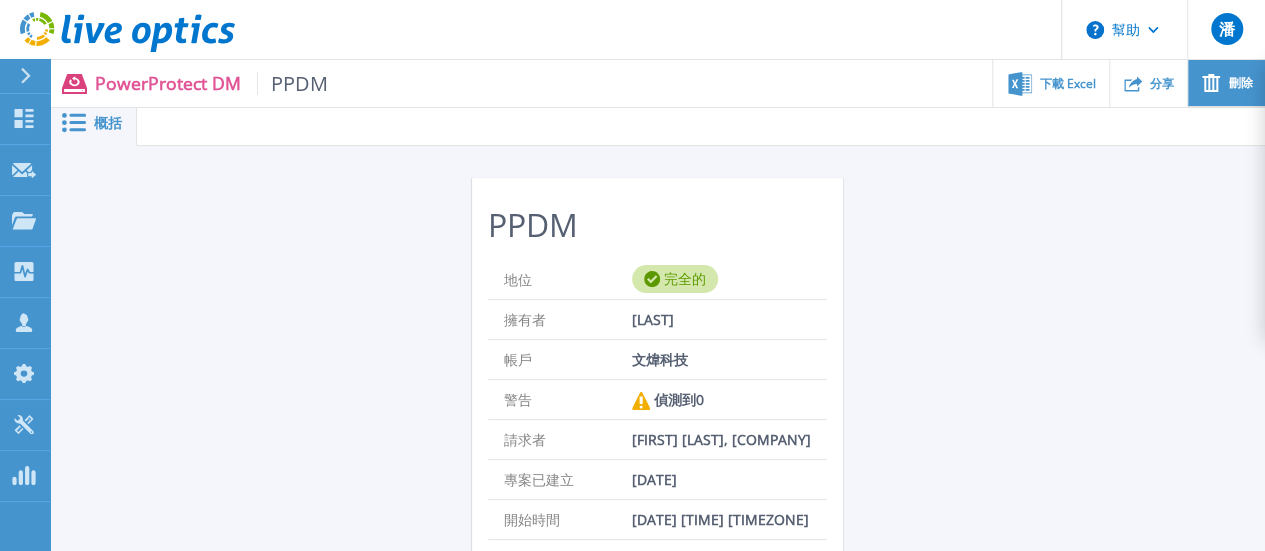 click 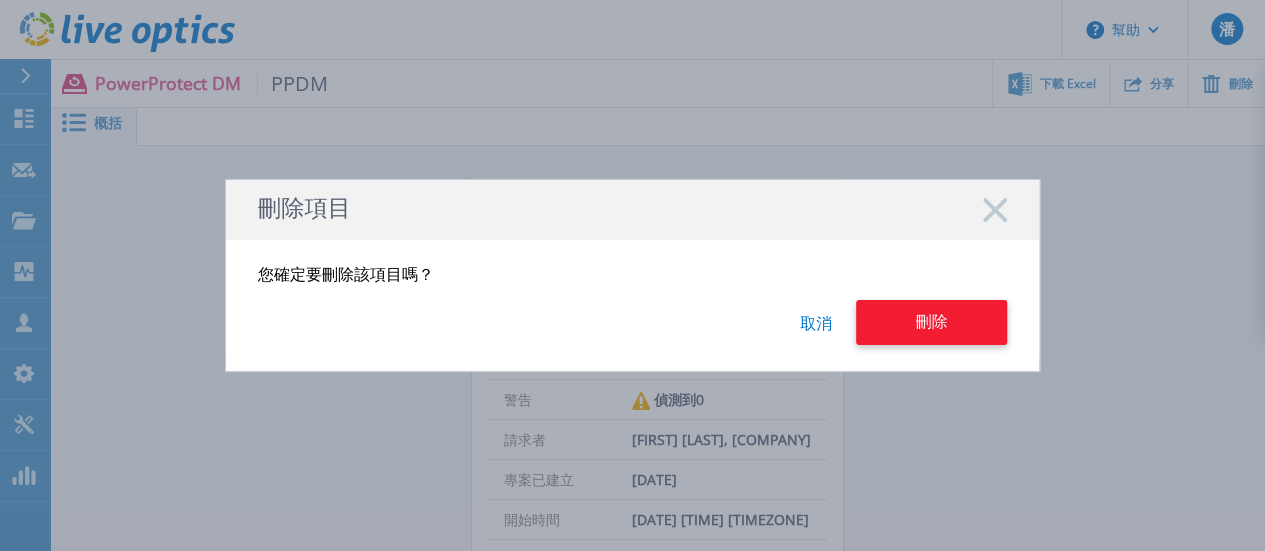 click on "刪除" at bounding box center (932, 322) 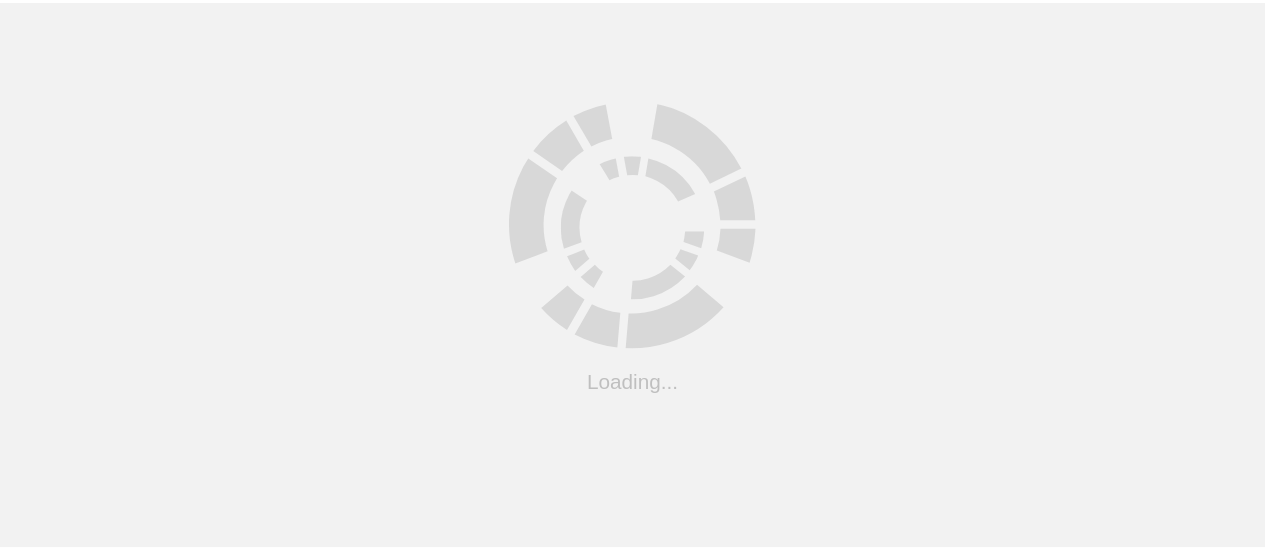 scroll, scrollTop: 0, scrollLeft: 0, axis: both 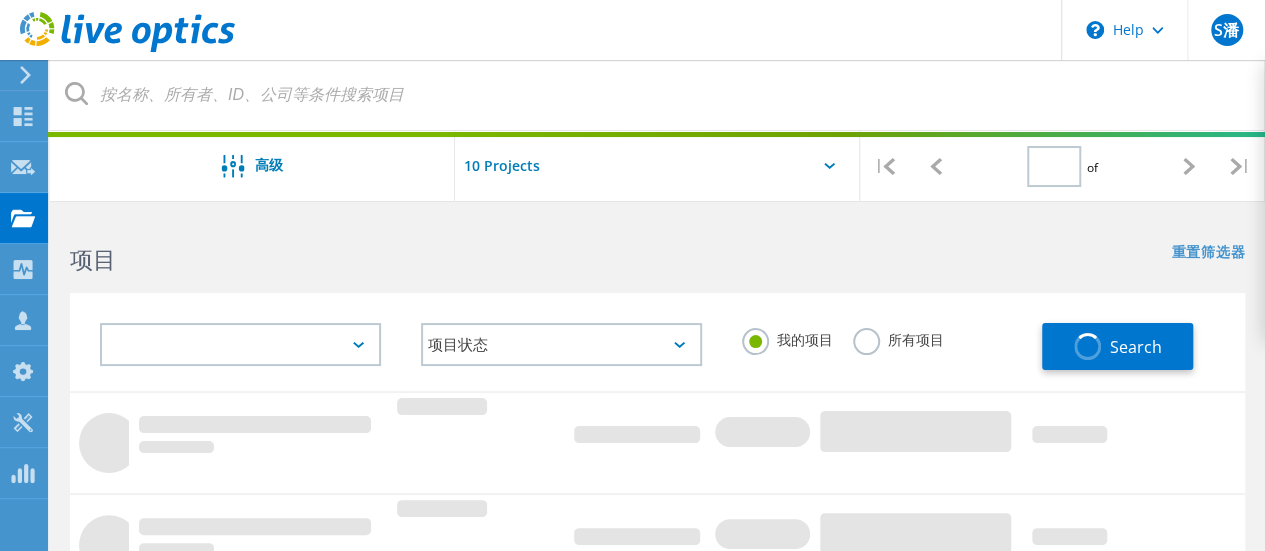 type on "1" 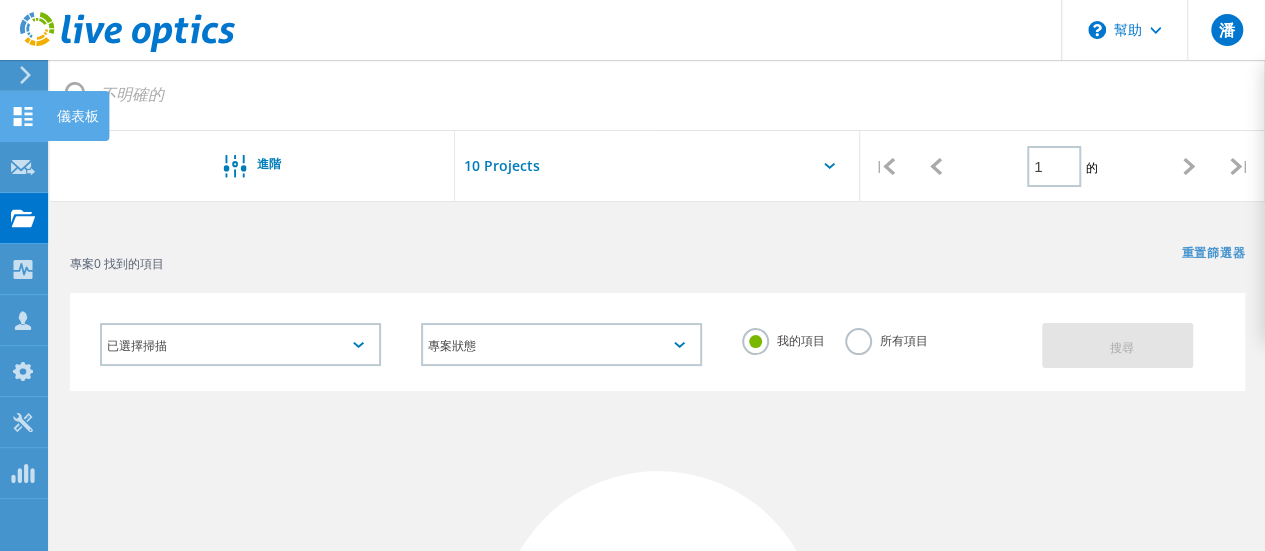 click 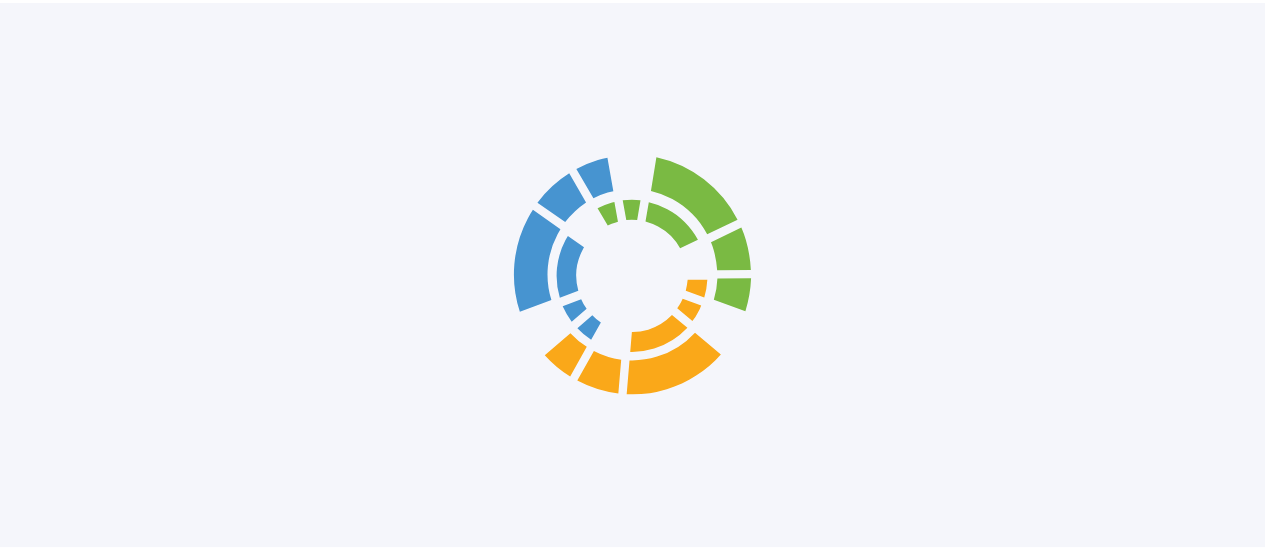 scroll, scrollTop: 0, scrollLeft: 0, axis: both 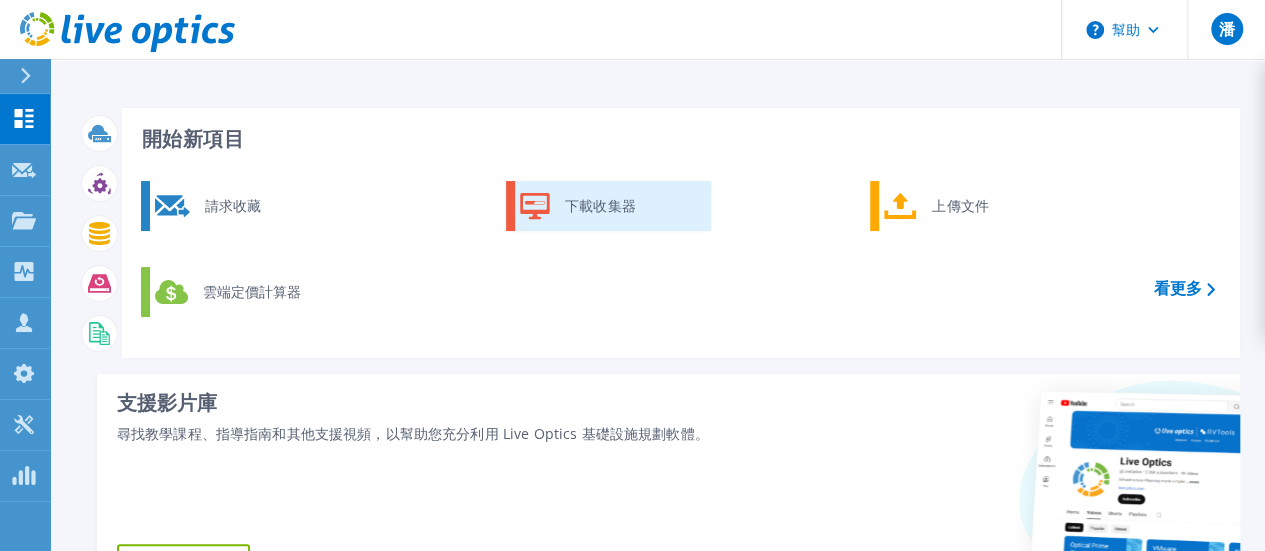 click 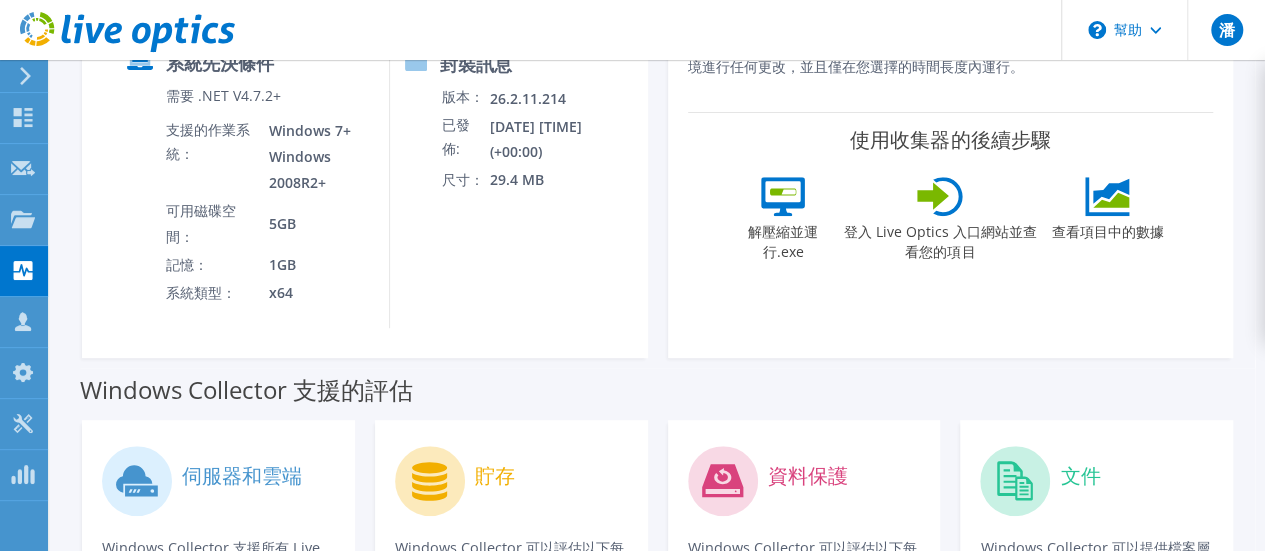 scroll, scrollTop: 0, scrollLeft: 0, axis: both 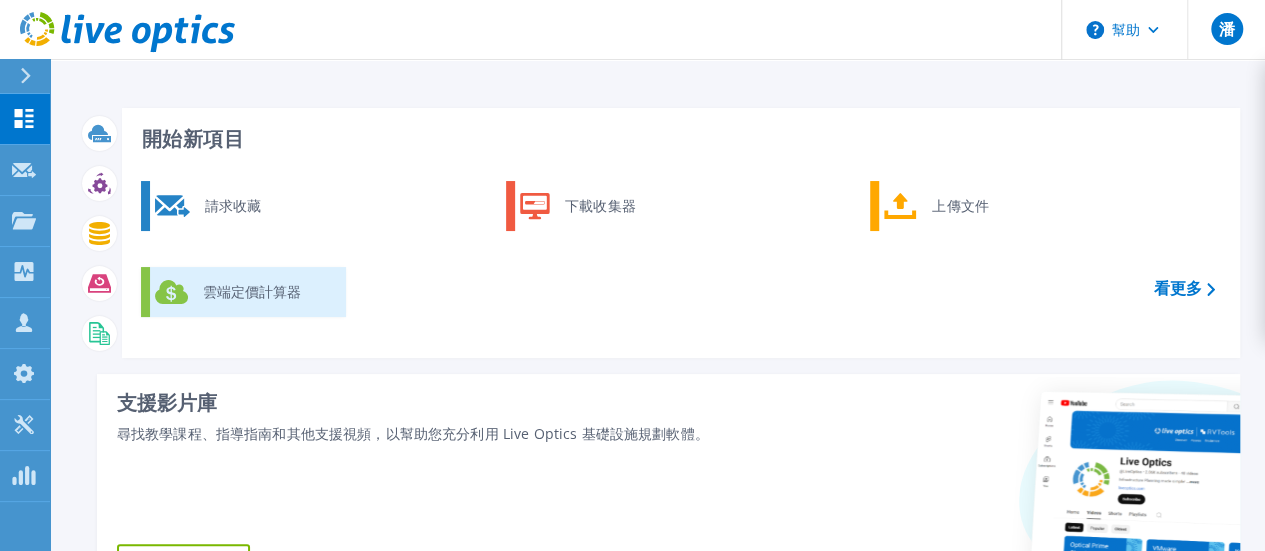 click on "雲端定價計算器" at bounding box center (267, 292) 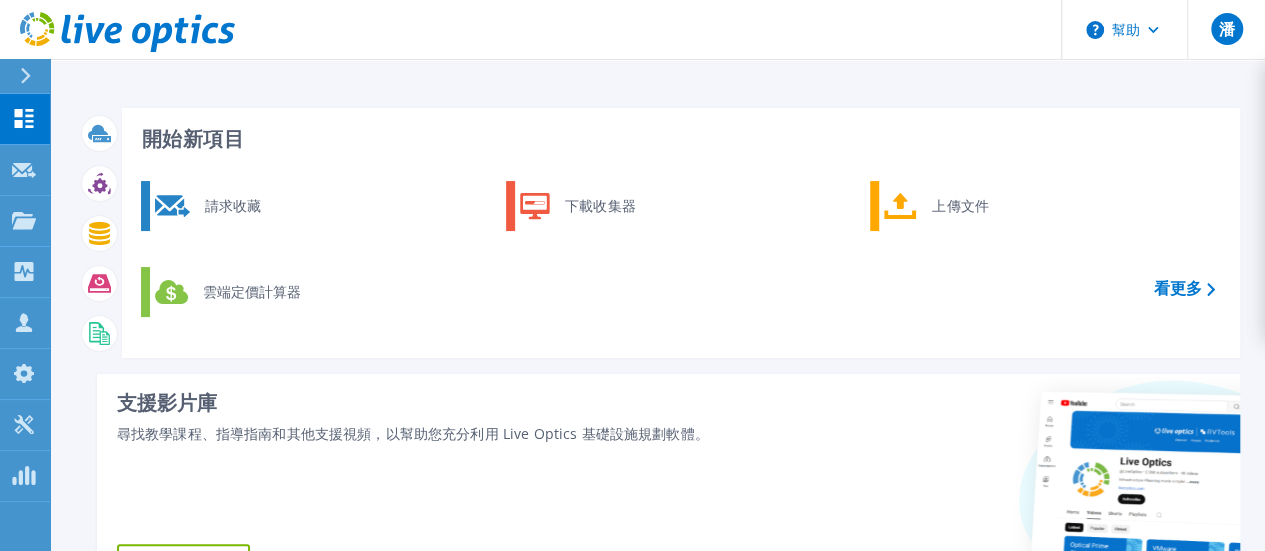 scroll, scrollTop: 100, scrollLeft: 0, axis: vertical 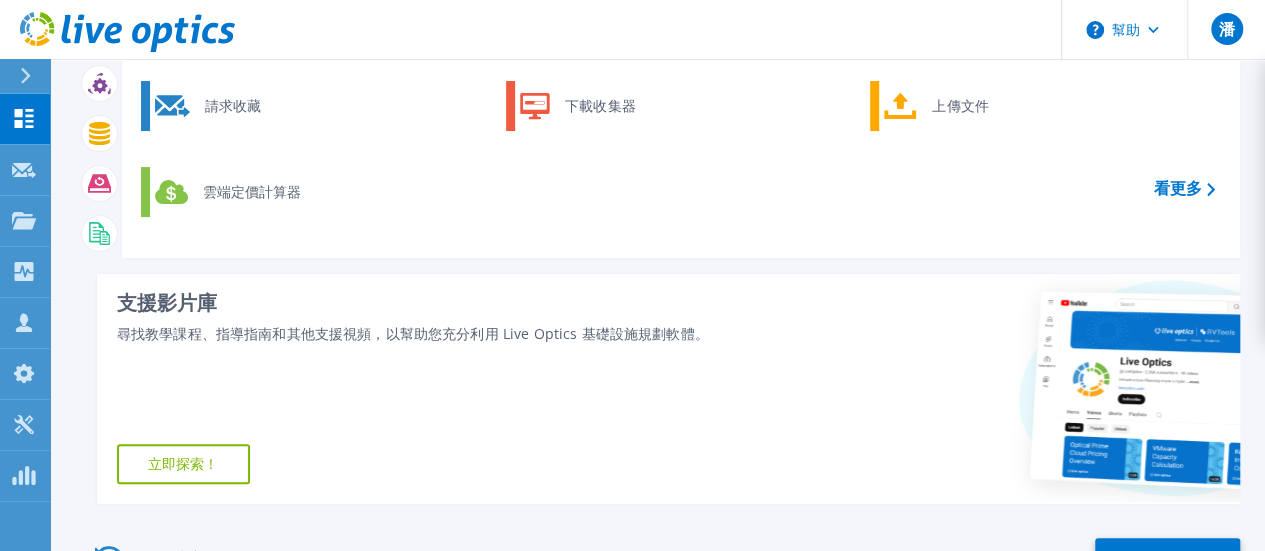 click on "立即探索！" at bounding box center [183, 464] 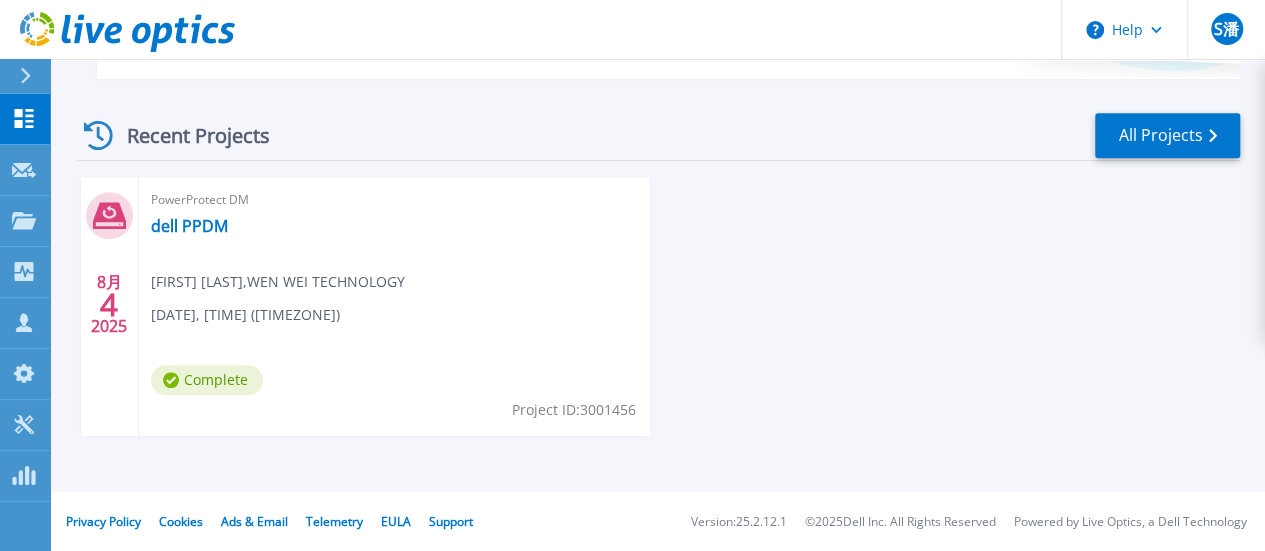scroll, scrollTop: 526, scrollLeft: 0, axis: vertical 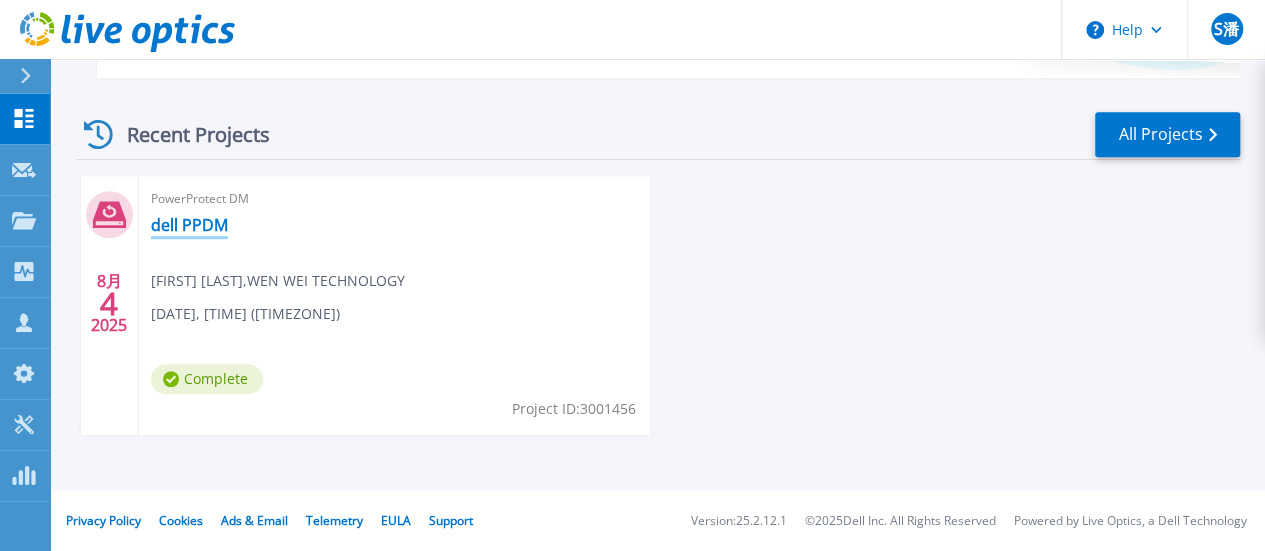 click on "dell PPDM" at bounding box center [189, 225] 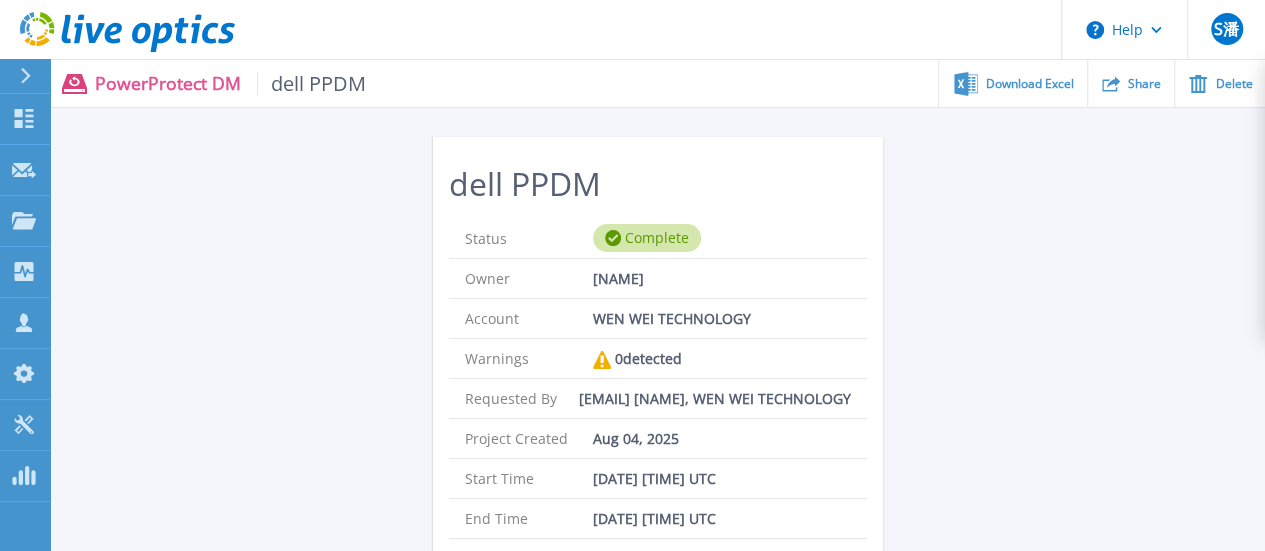 scroll, scrollTop: 0, scrollLeft: 0, axis: both 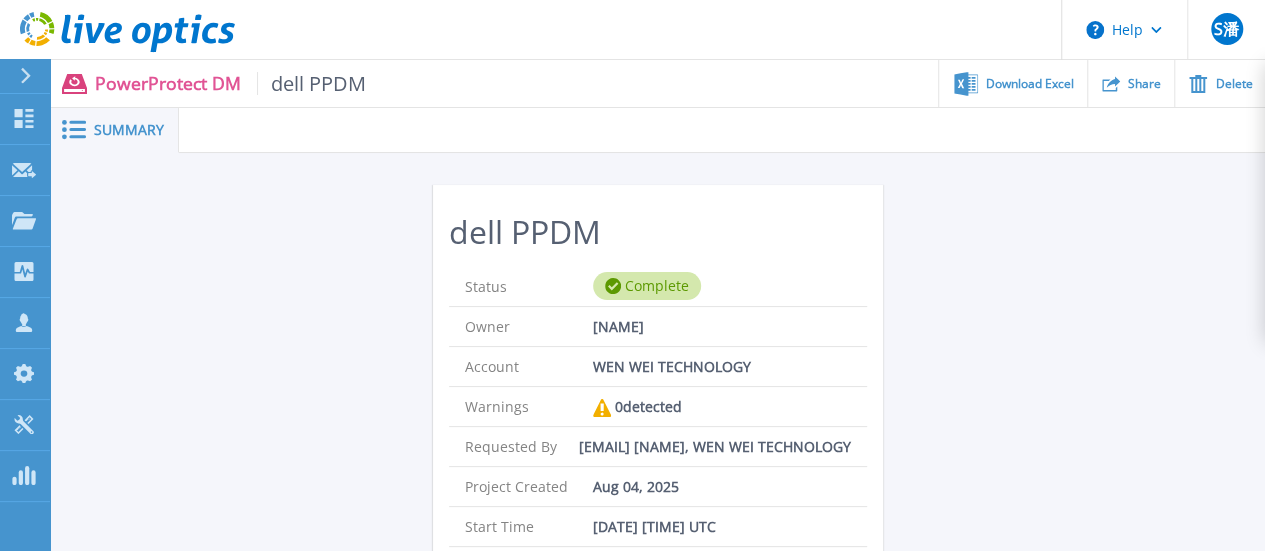 click at bounding box center (72, 129) 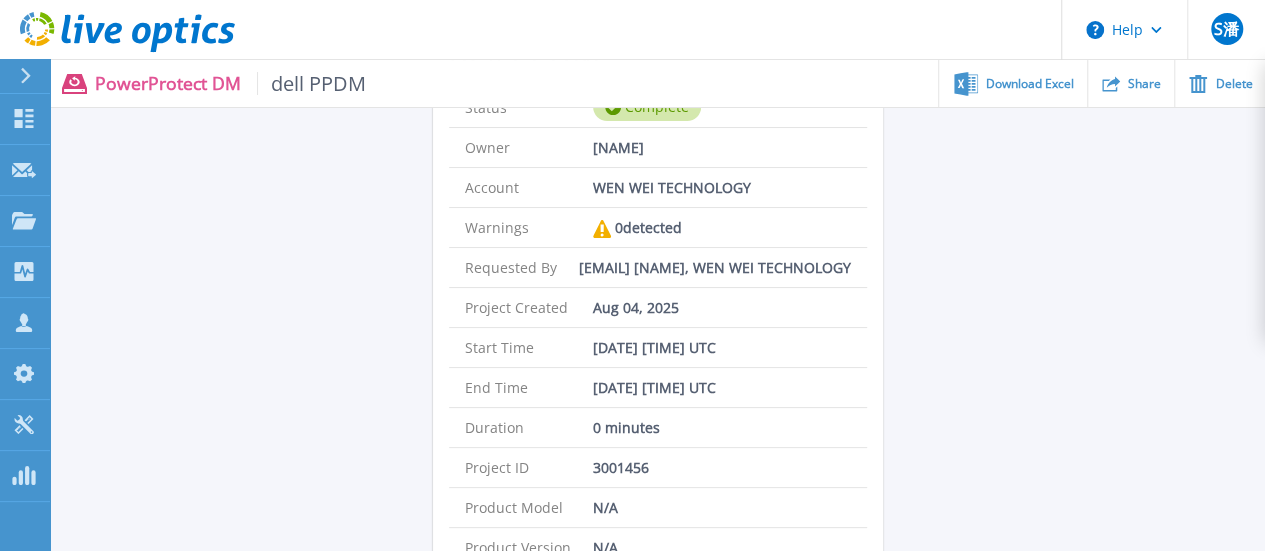 scroll, scrollTop: 407, scrollLeft: 0, axis: vertical 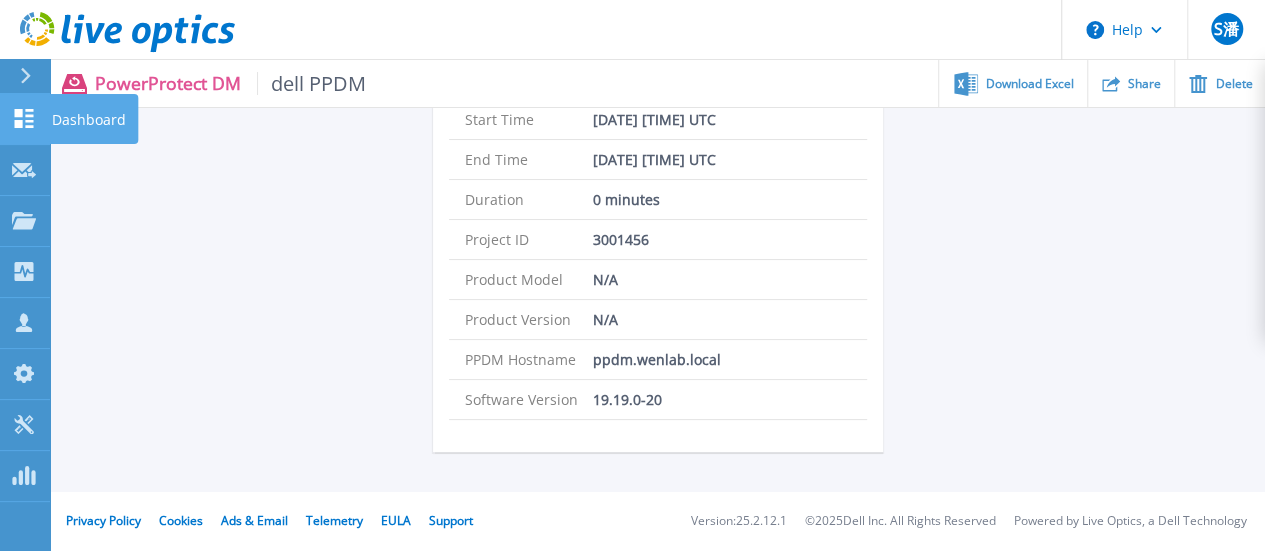 click 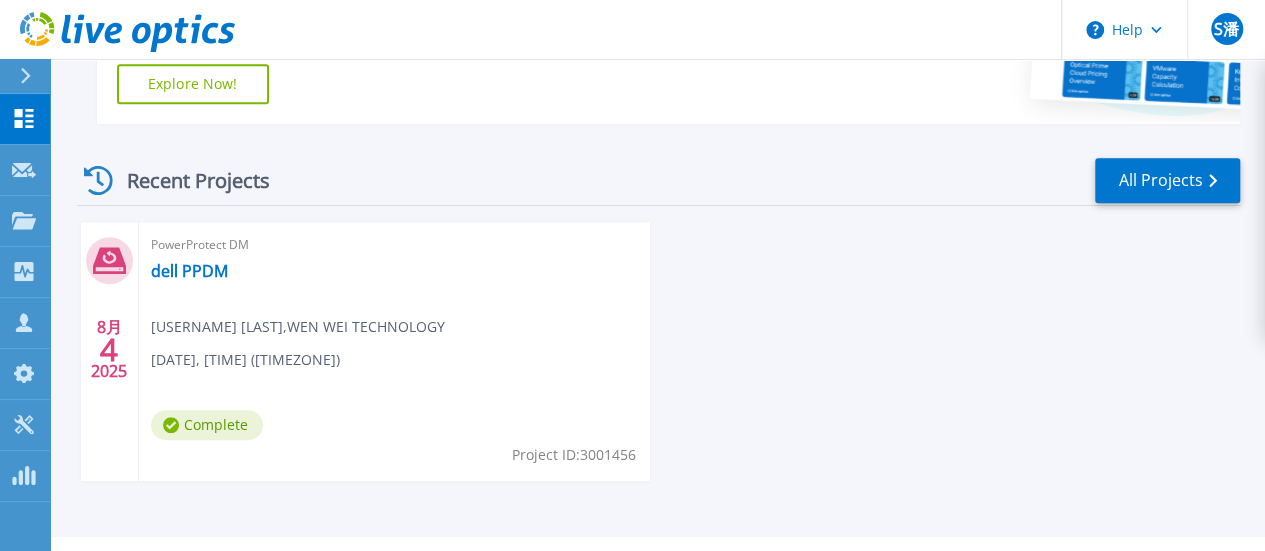 scroll, scrollTop: 526, scrollLeft: 0, axis: vertical 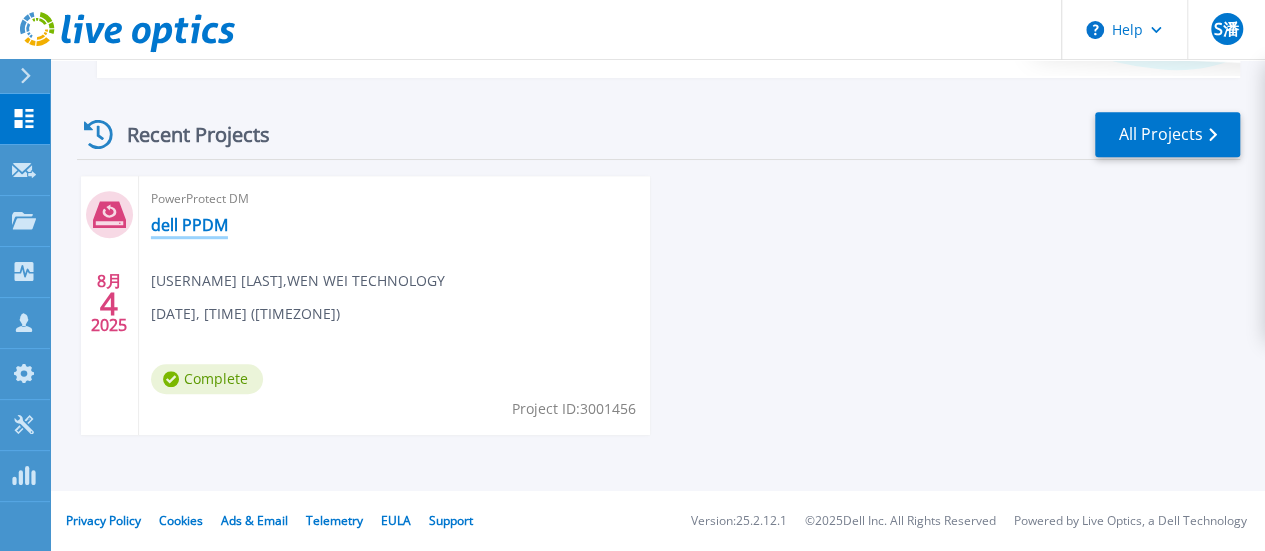 click on "dell PPDM" at bounding box center (189, 225) 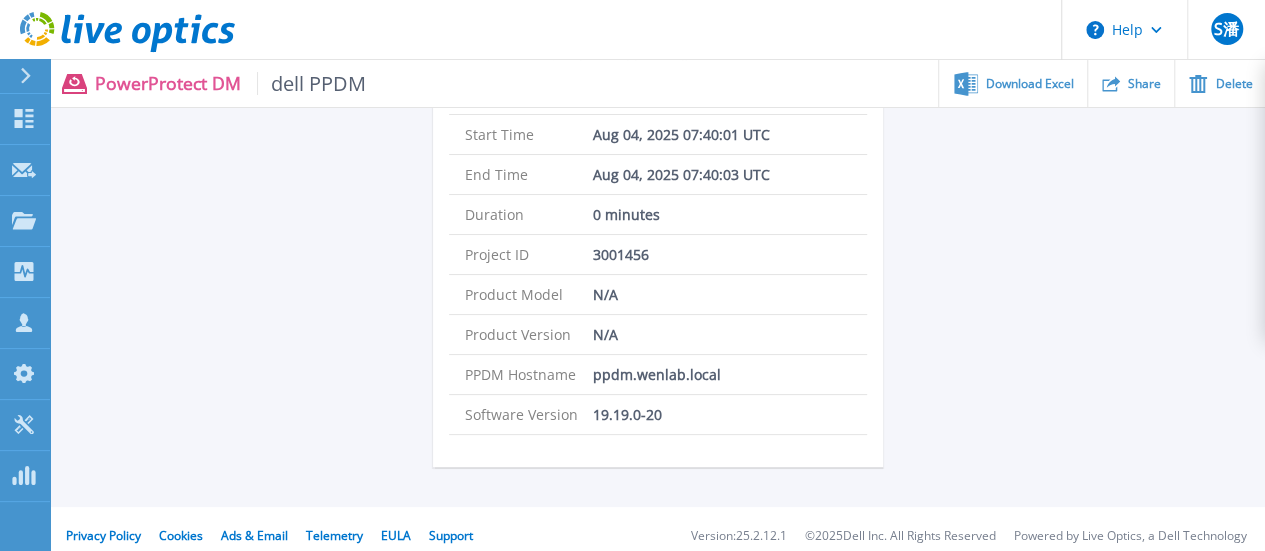 scroll, scrollTop: 400, scrollLeft: 0, axis: vertical 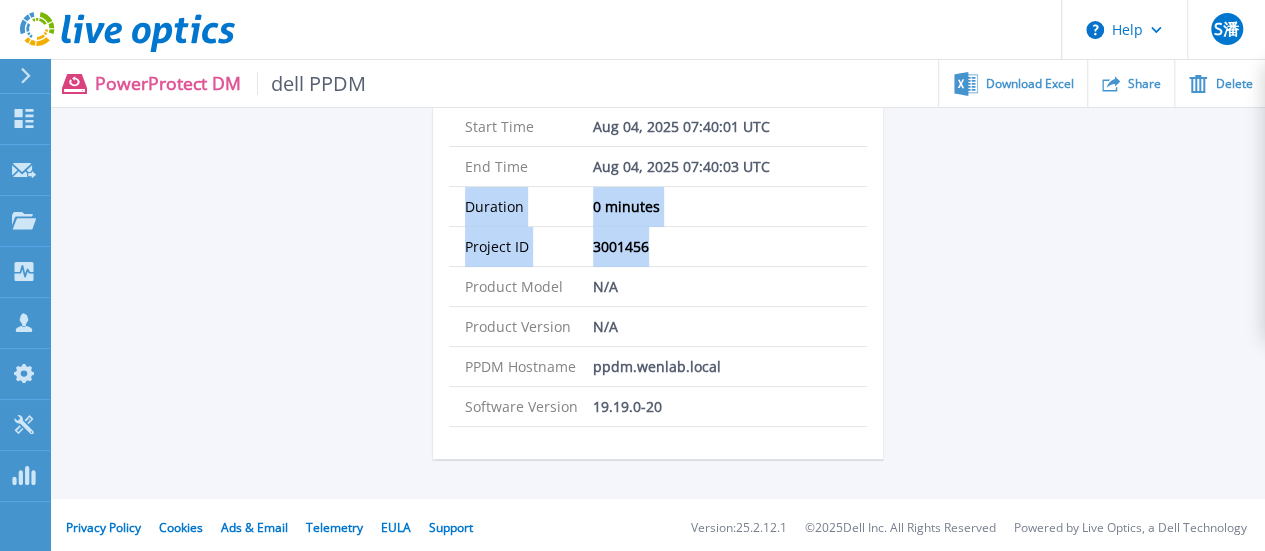drag, startPoint x: 468, startPoint y: 205, endPoint x: 704, endPoint y: 239, distance: 238.43657 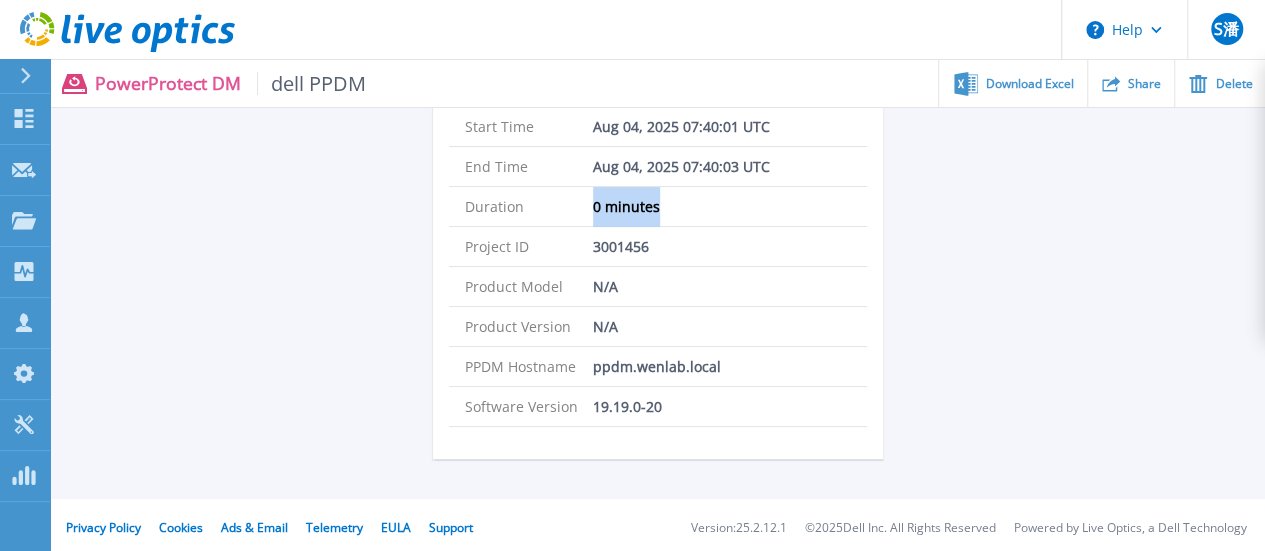 drag, startPoint x: 677, startPoint y: 223, endPoint x: 537, endPoint y: 203, distance: 141.42136 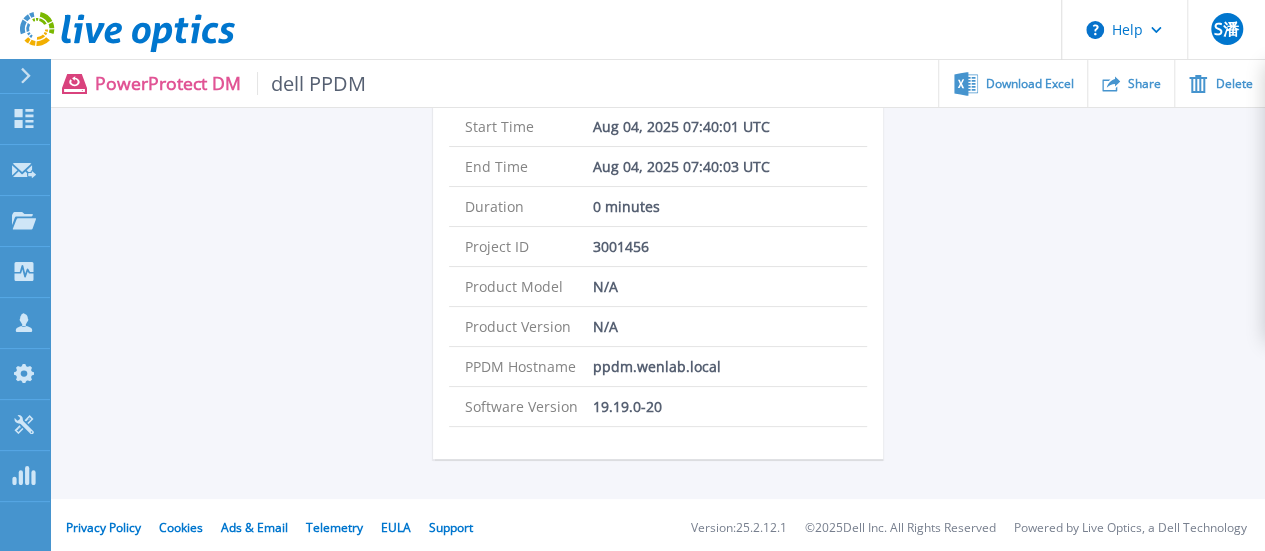 click on "Project ID 3001456" at bounding box center (658, 247) 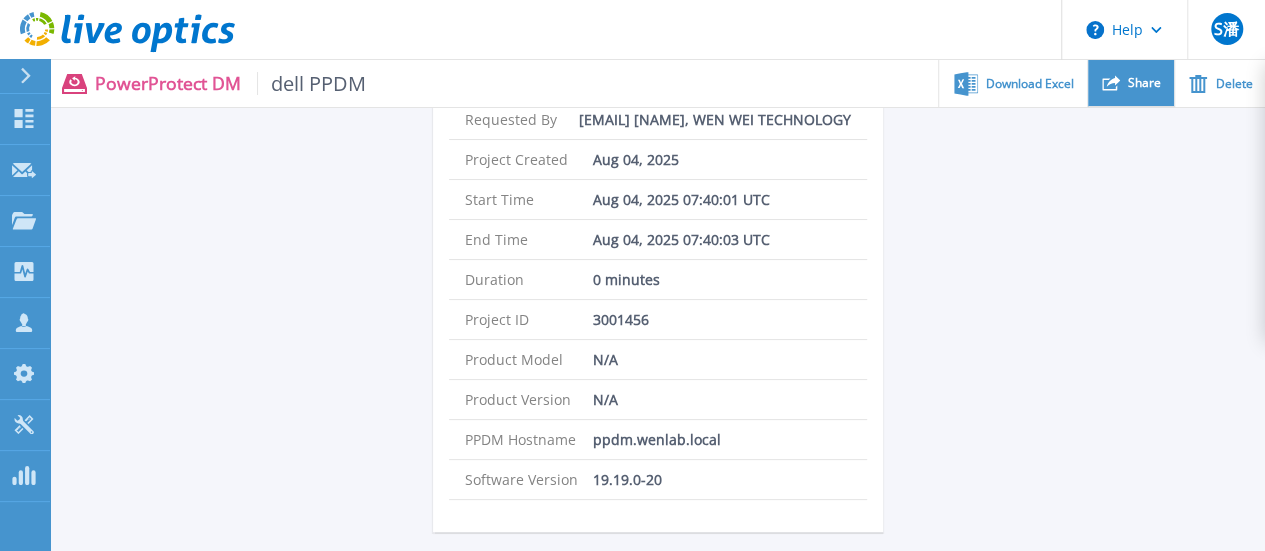scroll, scrollTop: 300, scrollLeft: 0, axis: vertical 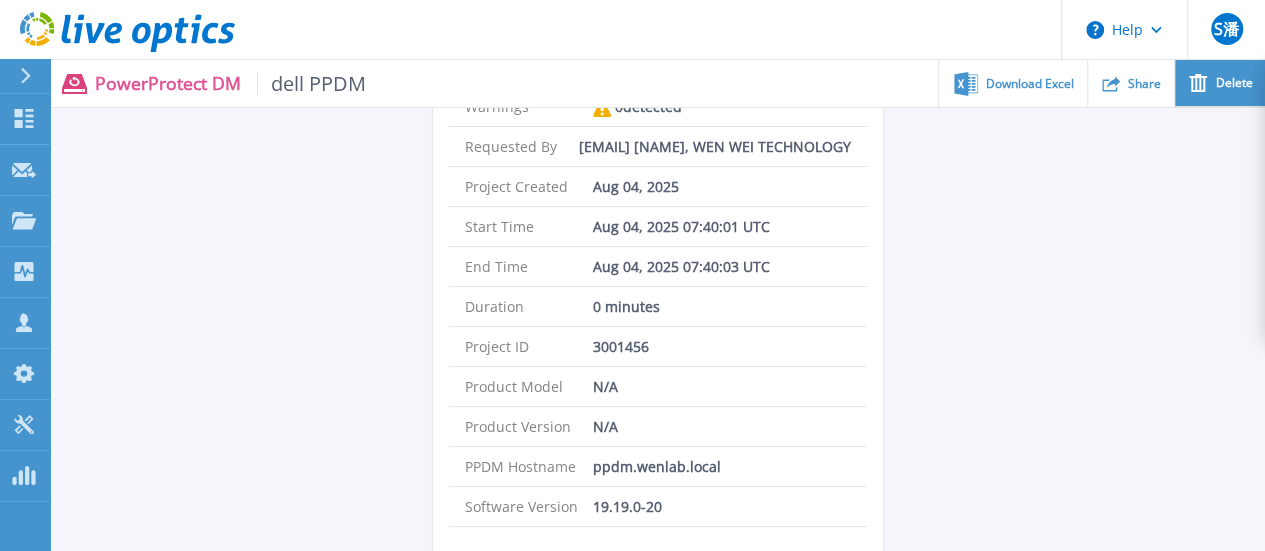 click on "Delete" at bounding box center [1233, 83] 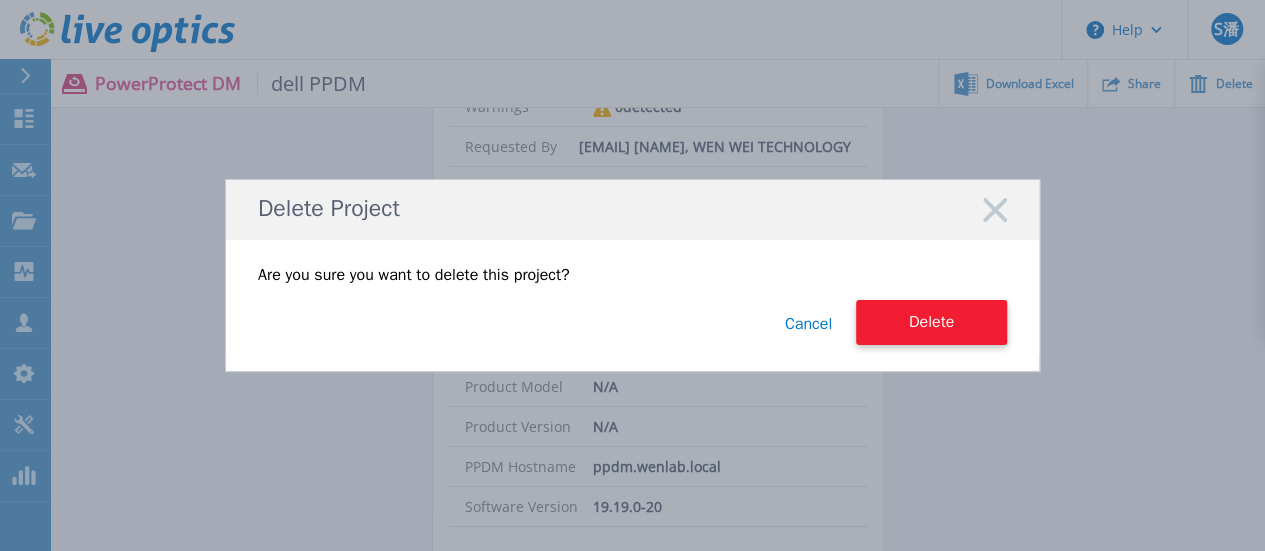 click on "Delete" at bounding box center [931, 322] 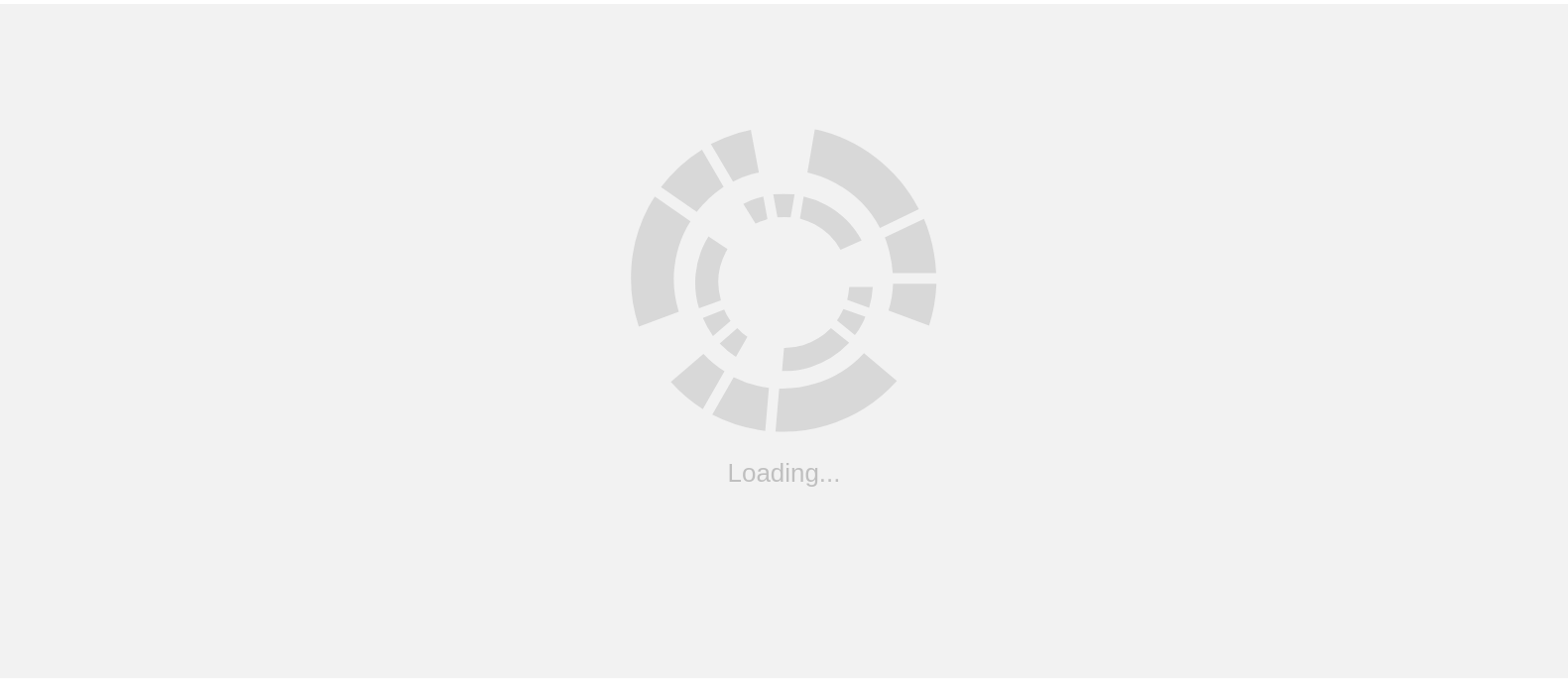 scroll, scrollTop: 0, scrollLeft: 0, axis: both 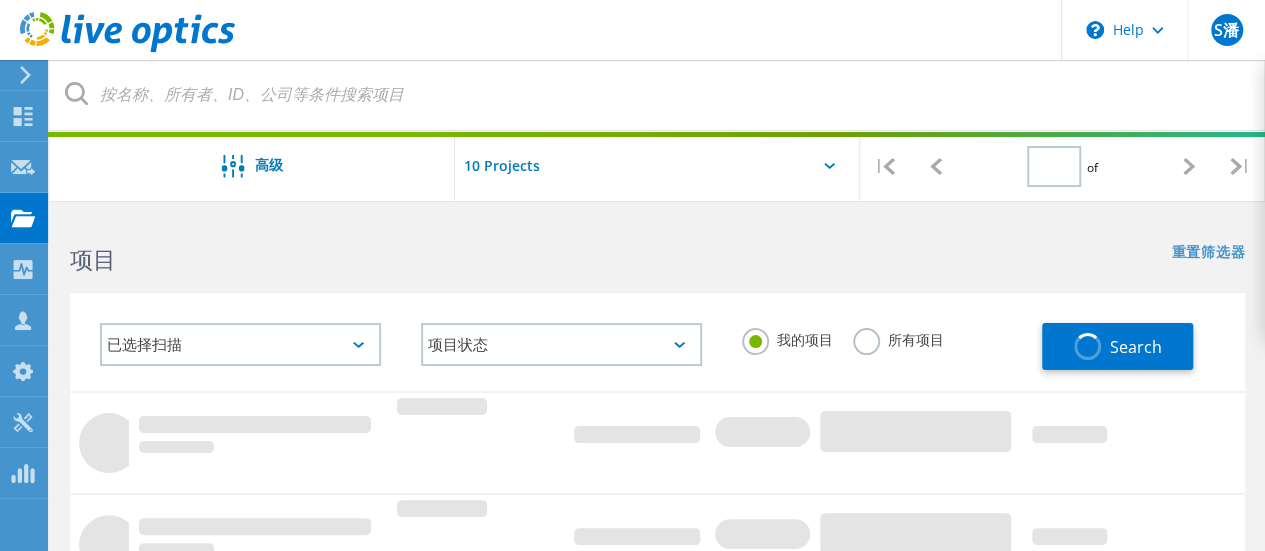 type on "1" 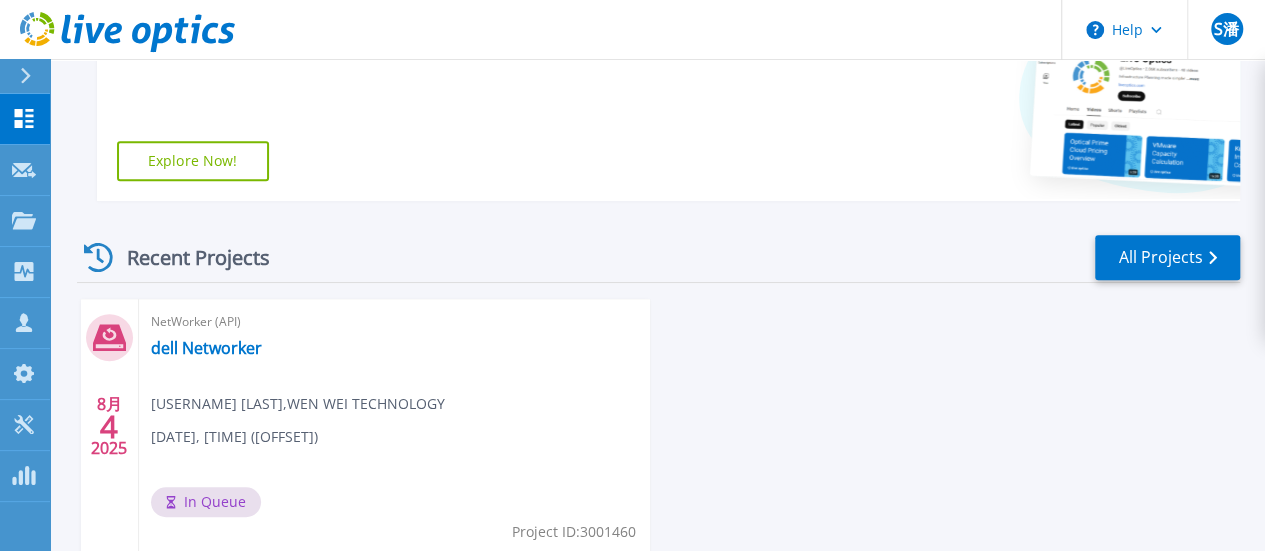 scroll, scrollTop: 526, scrollLeft: 0, axis: vertical 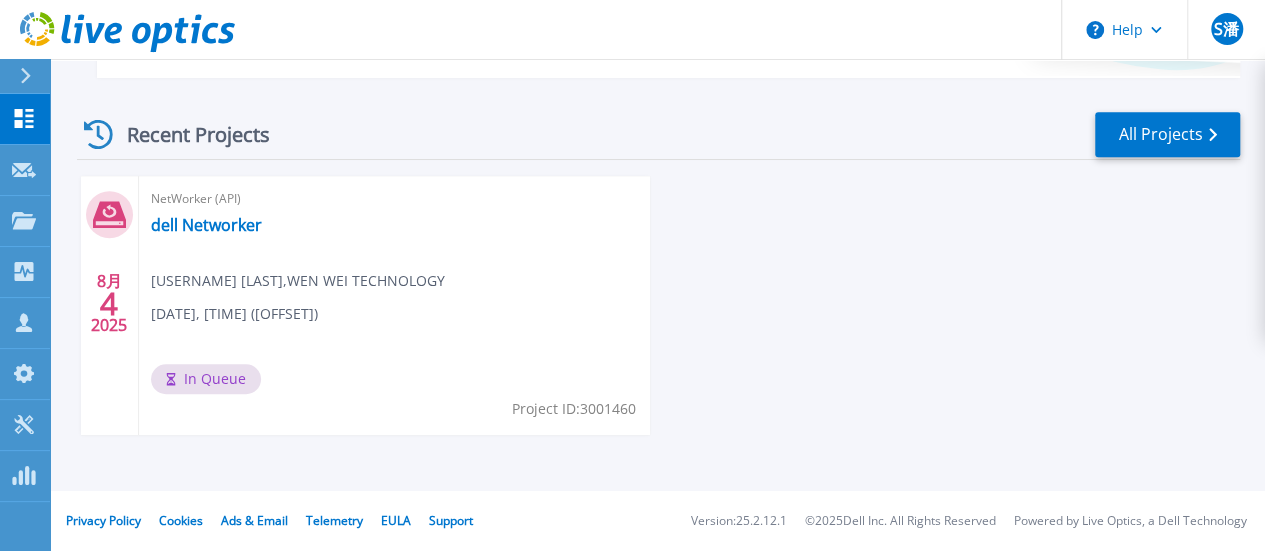 click on "In Queue" at bounding box center (206, 379) 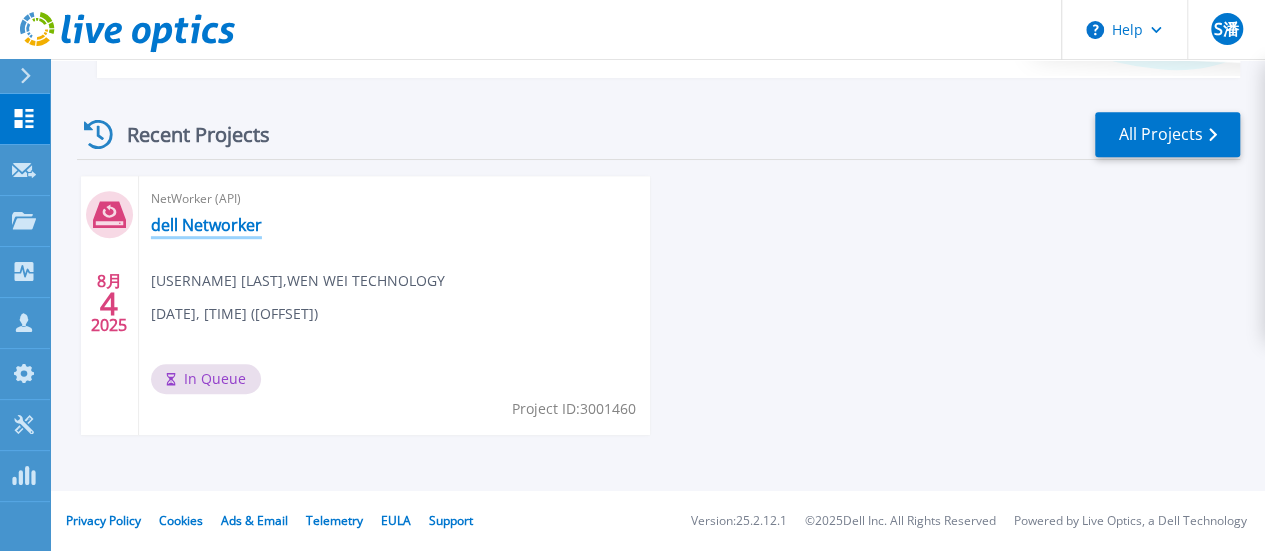 click on "dell Networker" at bounding box center [206, 225] 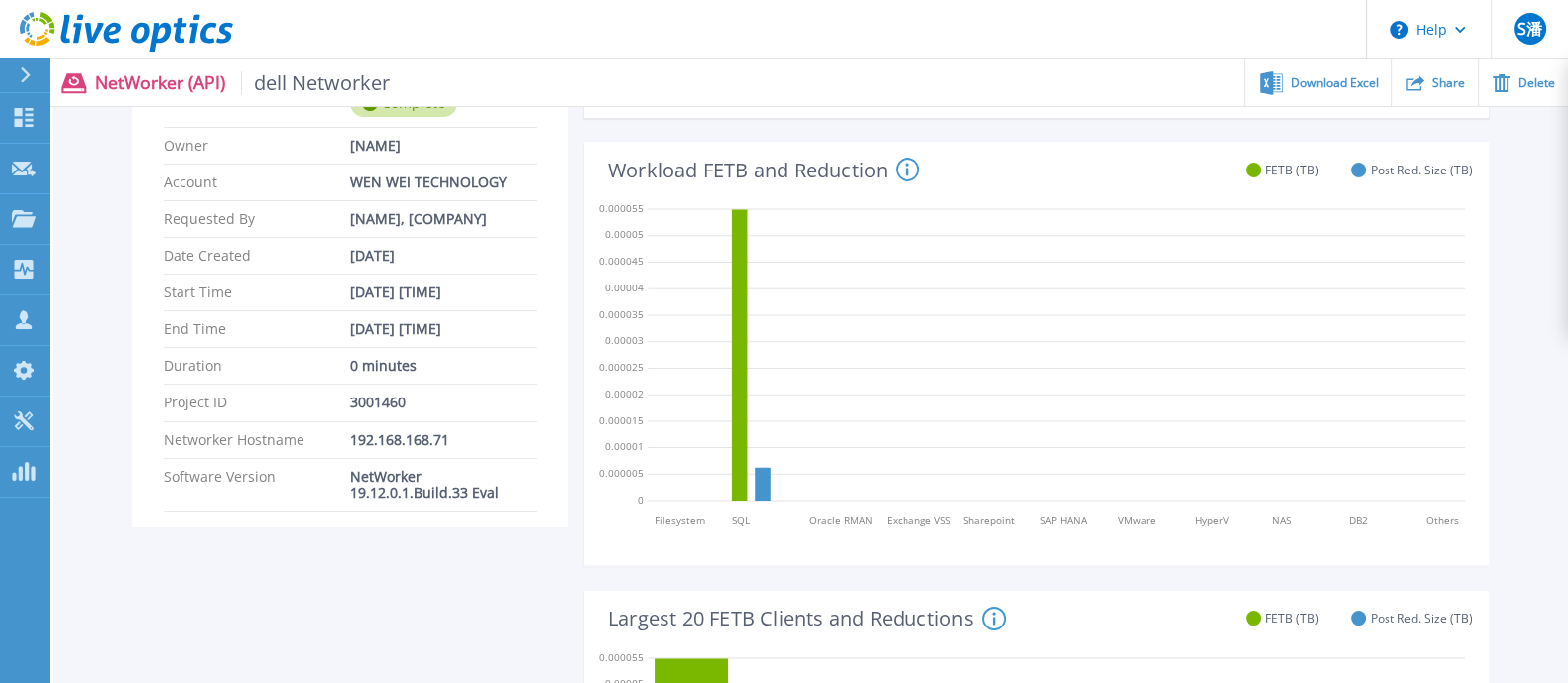 scroll, scrollTop: 49, scrollLeft: 0, axis: vertical 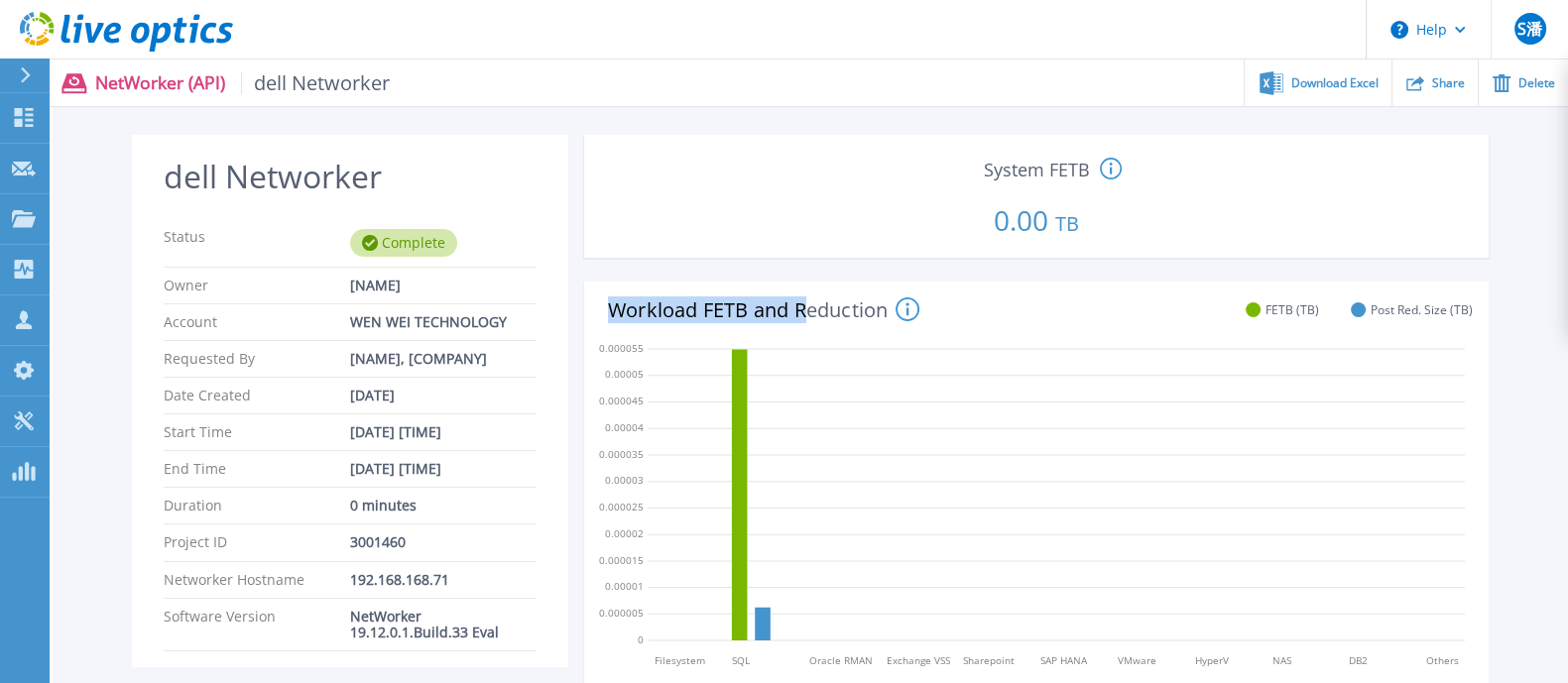drag, startPoint x: 616, startPoint y: 314, endPoint x: 812, endPoint y: 304, distance: 196.25494 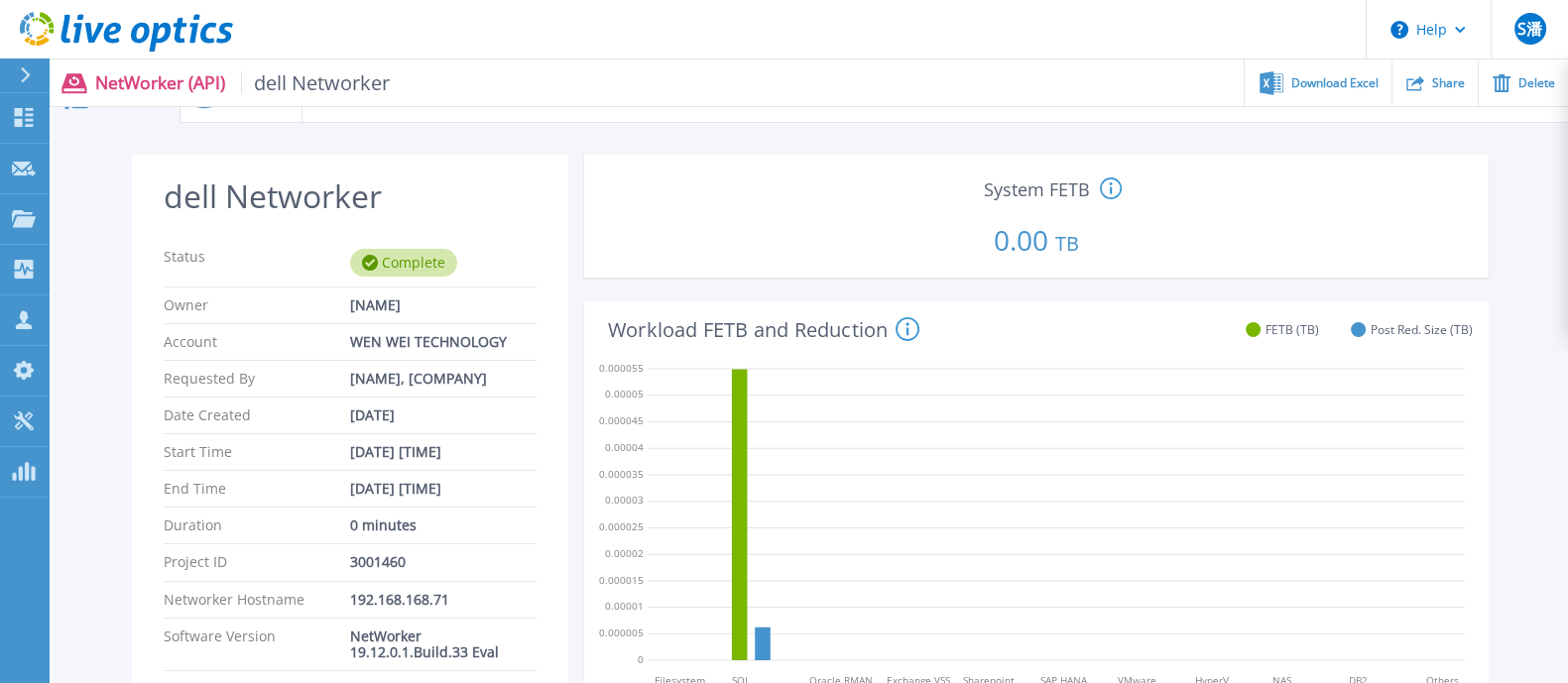 scroll, scrollTop: 0, scrollLeft: 0, axis: both 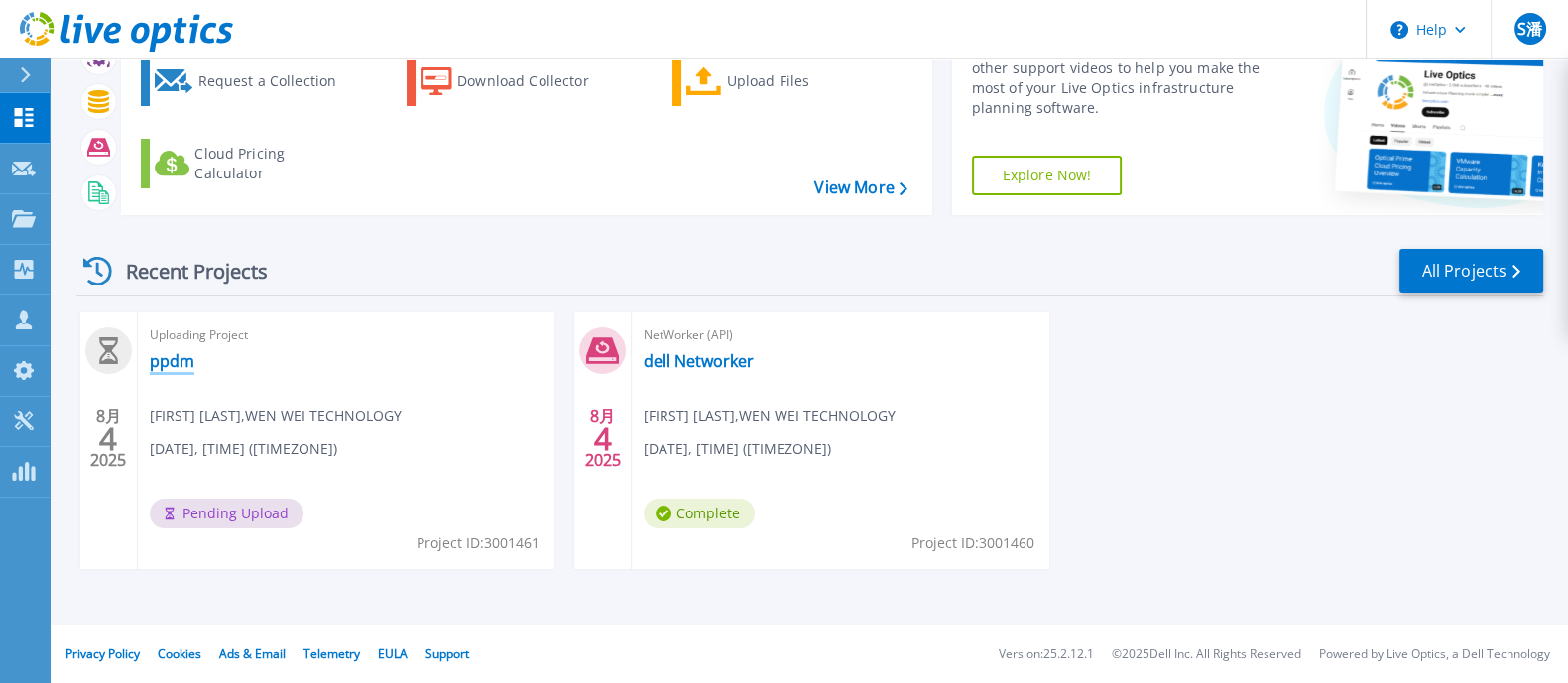 click on "ppdm" at bounding box center [172, 361] 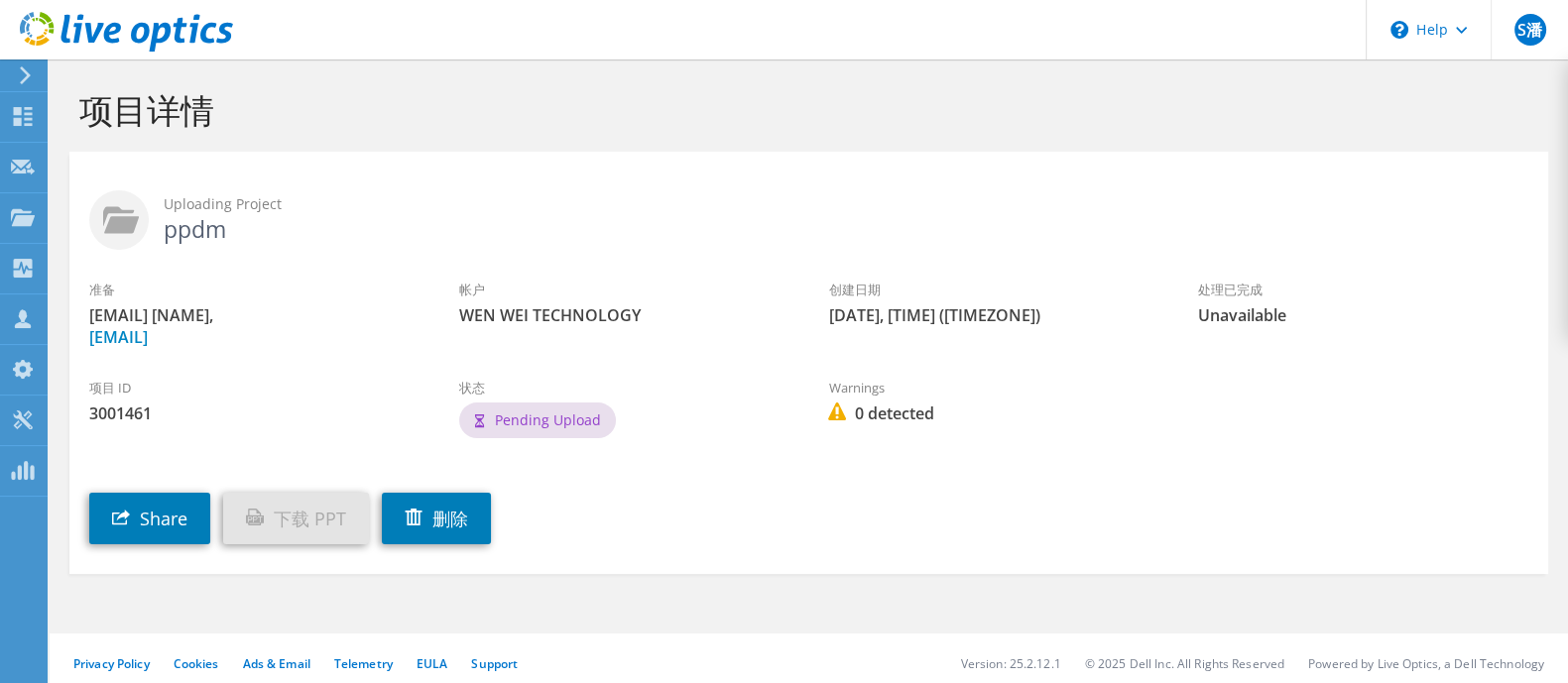 scroll, scrollTop: 13, scrollLeft: 0, axis: vertical 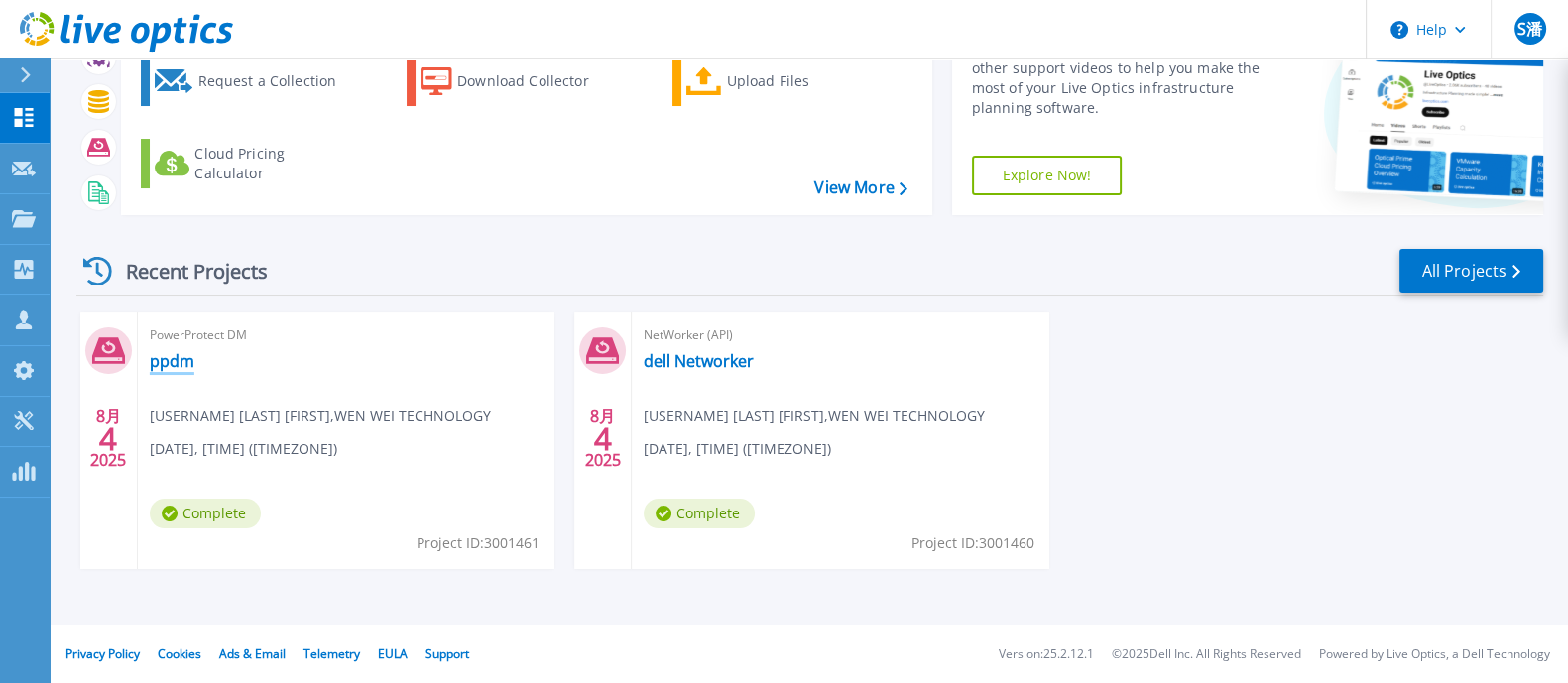 click on "ppdm" at bounding box center (172, 361) 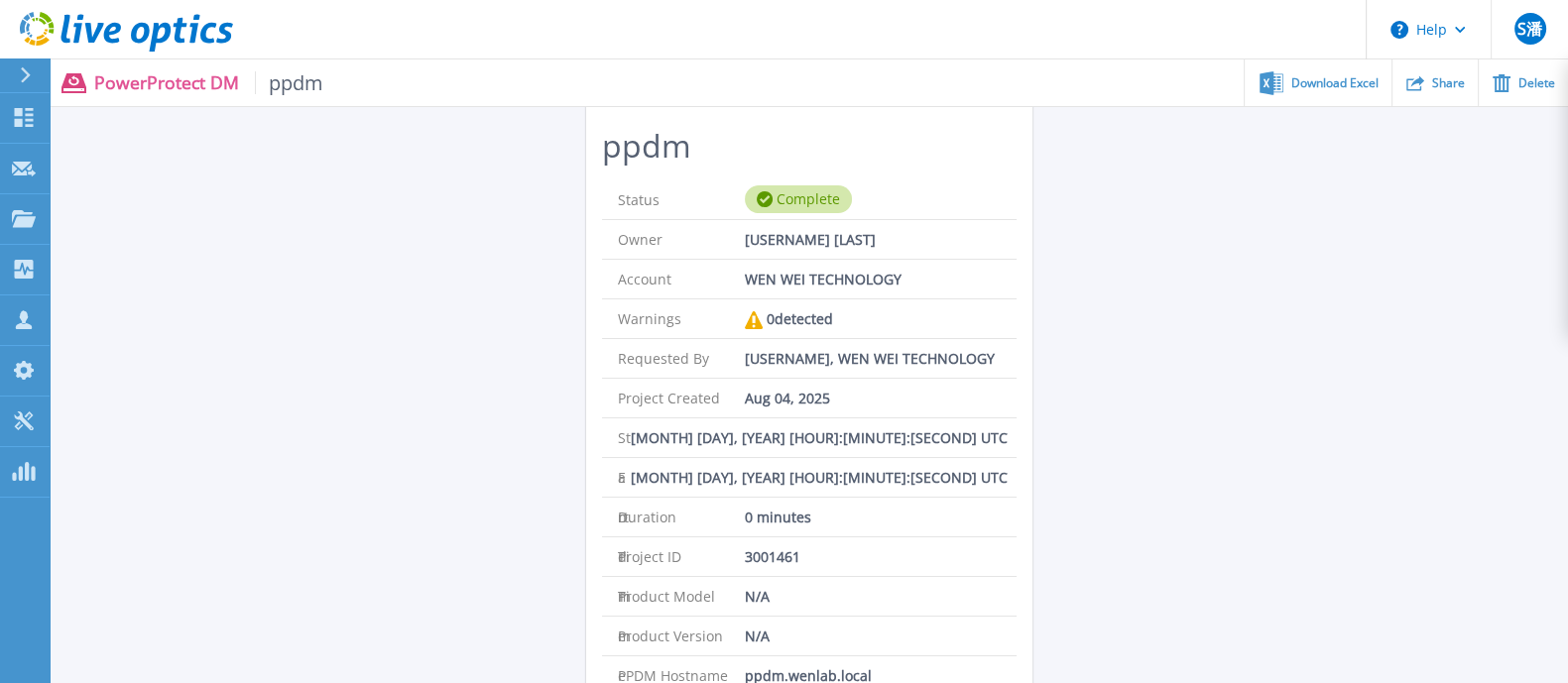 scroll, scrollTop: 123, scrollLeft: 0, axis: vertical 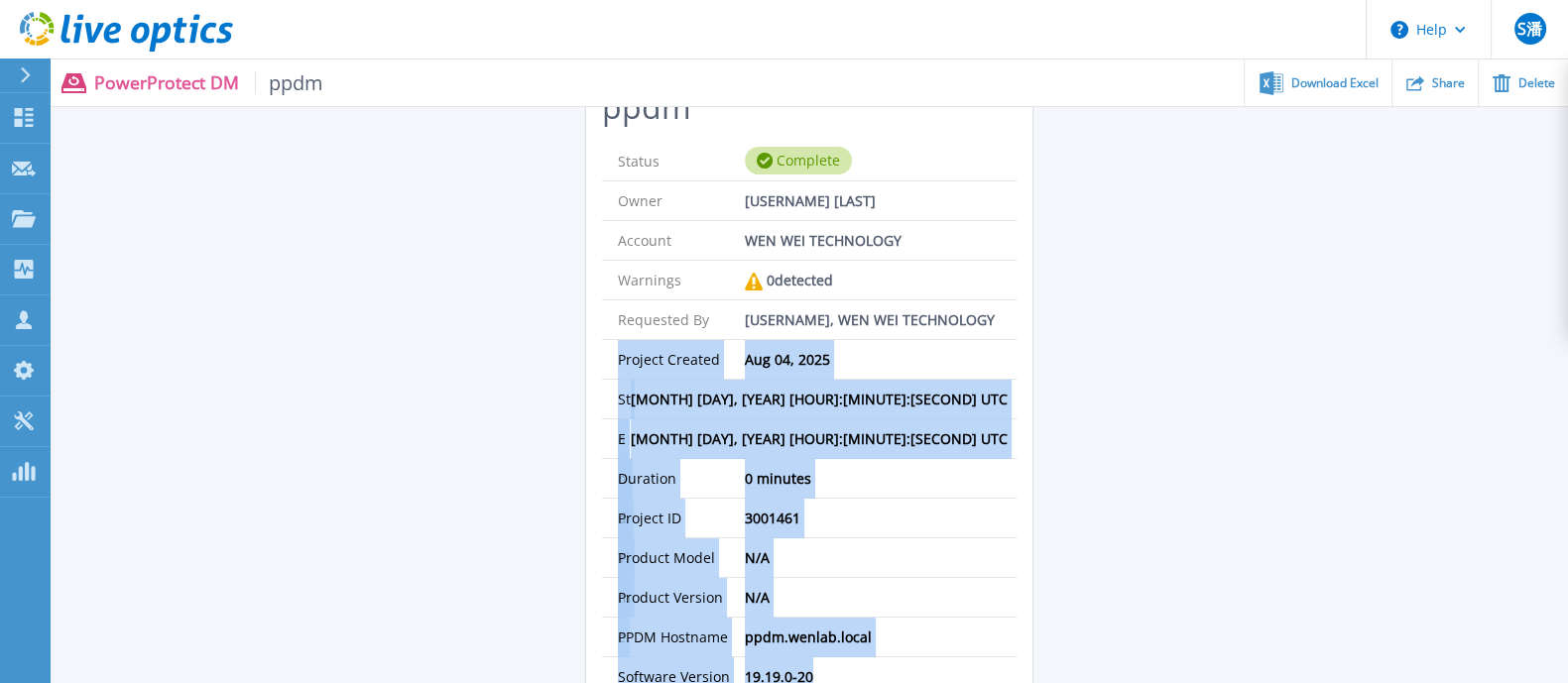 drag, startPoint x: 689, startPoint y: 491, endPoint x: 491, endPoint y: 371, distance: 231.52538 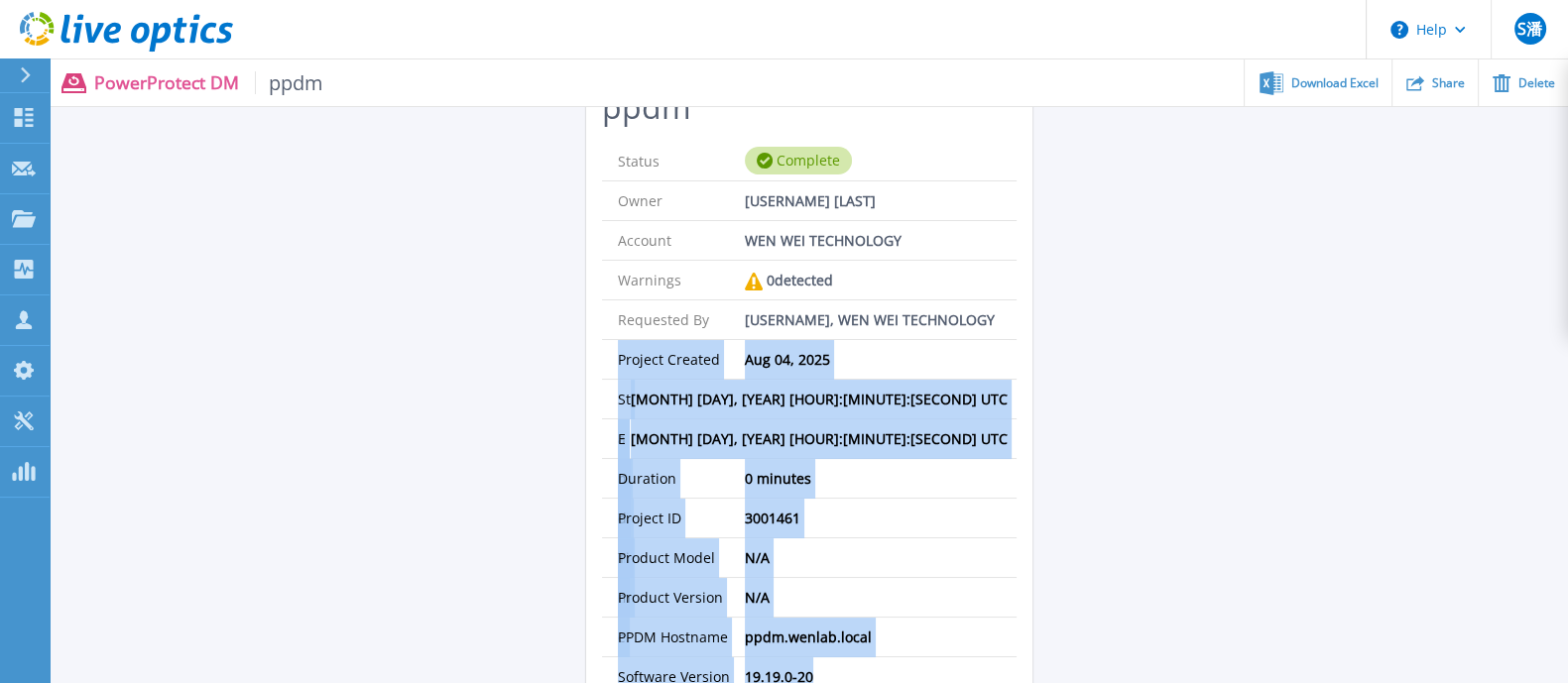 click on "[MONTH] [DAY], [YEAR] [HOUR]:[MINUTE]:[SECOND] UTC" at bounding box center (819, 438) 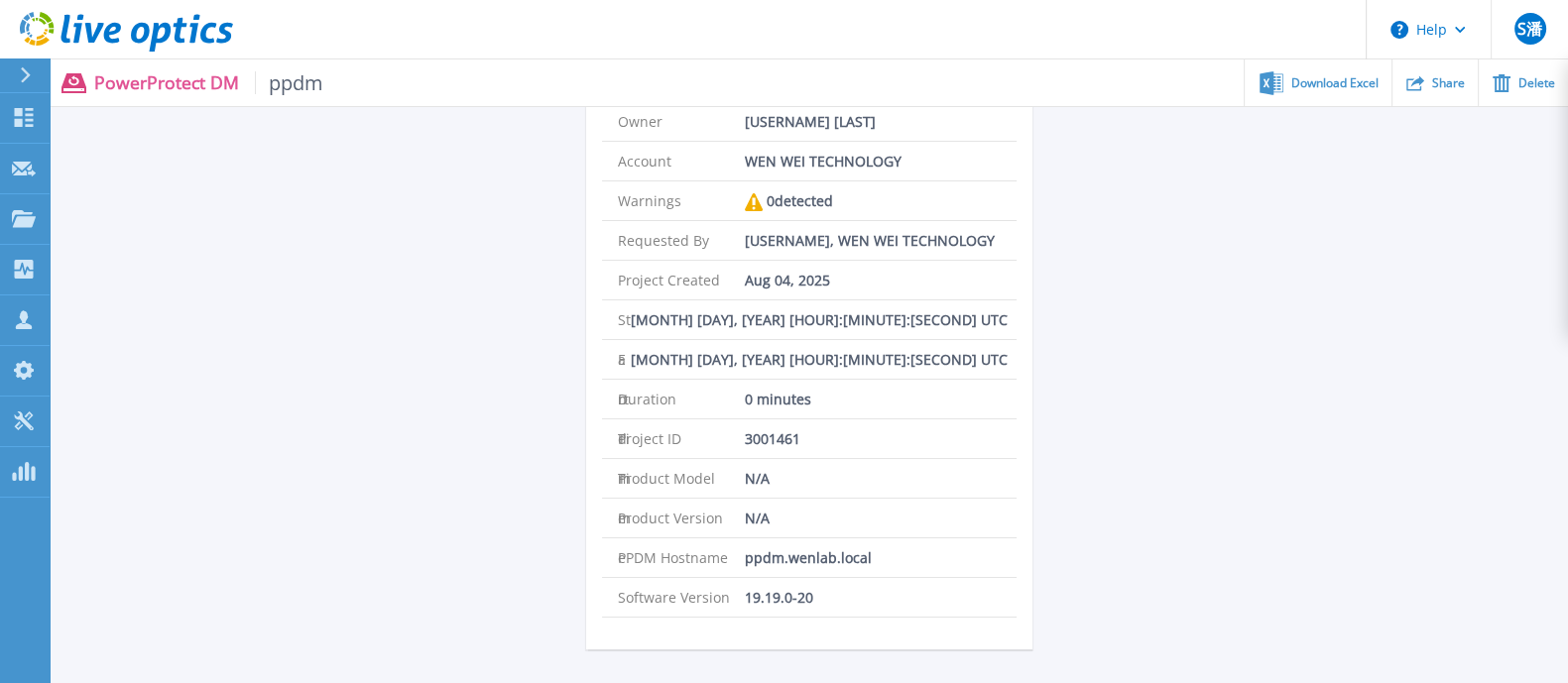 scroll, scrollTop: 267, scrollLeft: 0, axis: vertical 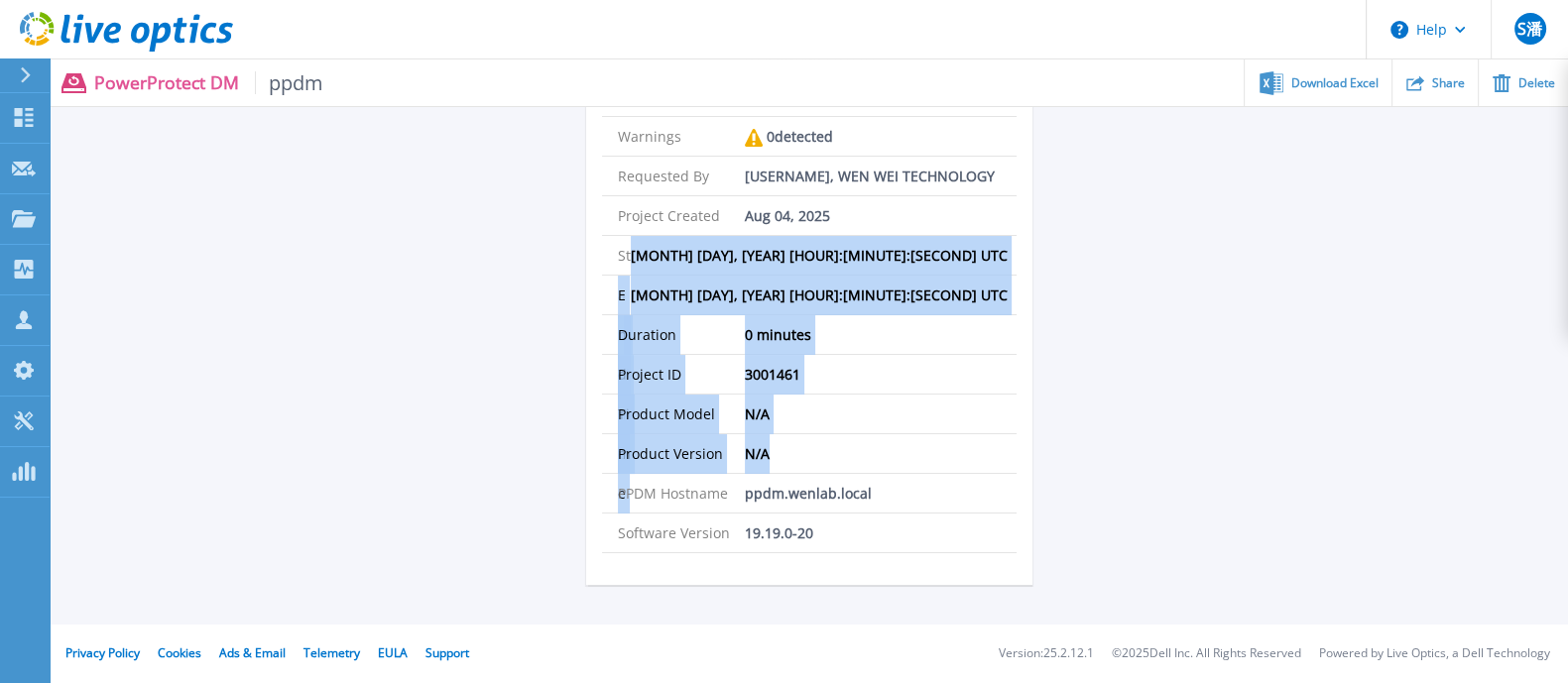 drag, startPoint x: 988, startPoint y: 470, endPoint x: 658, endPoint y: 250, distance: 396.6106 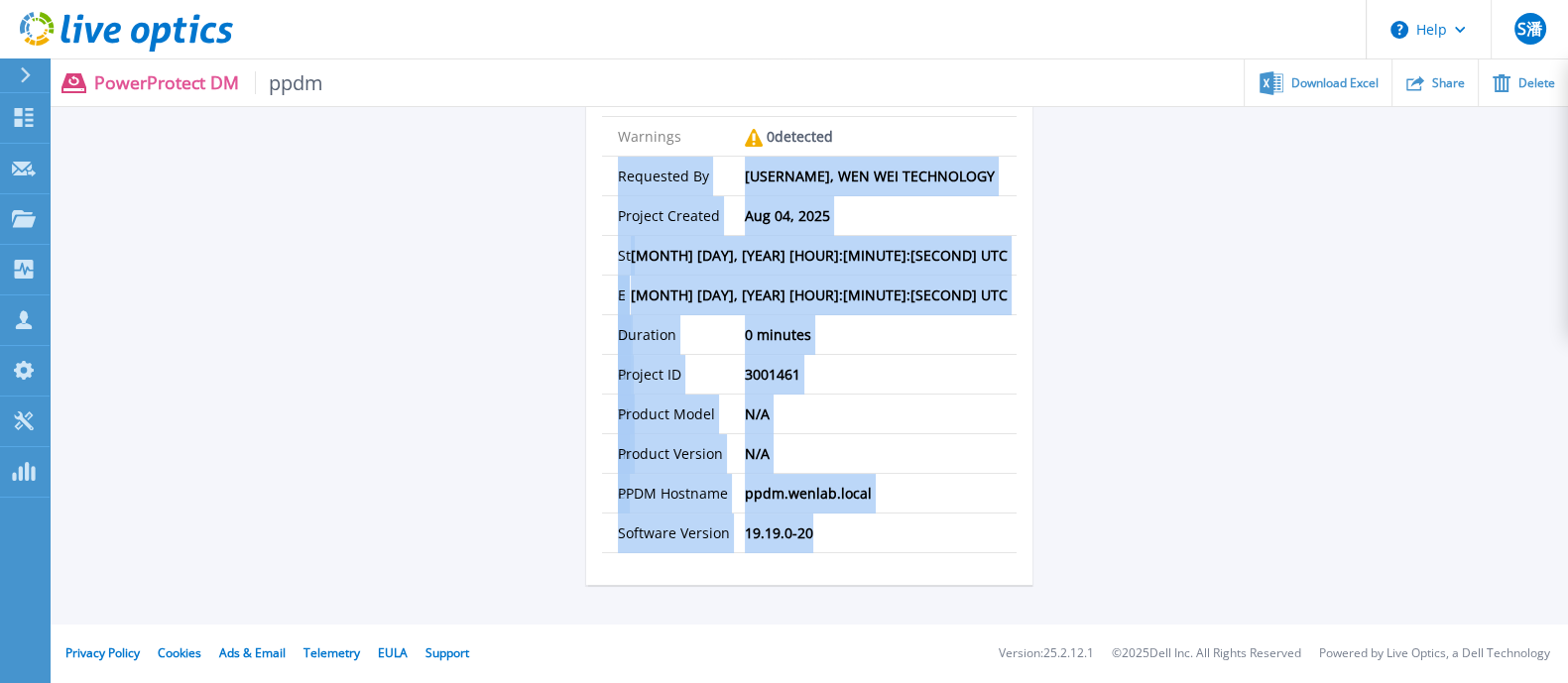 drag, startPoint x: 833, startPoint y: 500, endPoint x: 584, endPoint y: 190, distance: 397.61916 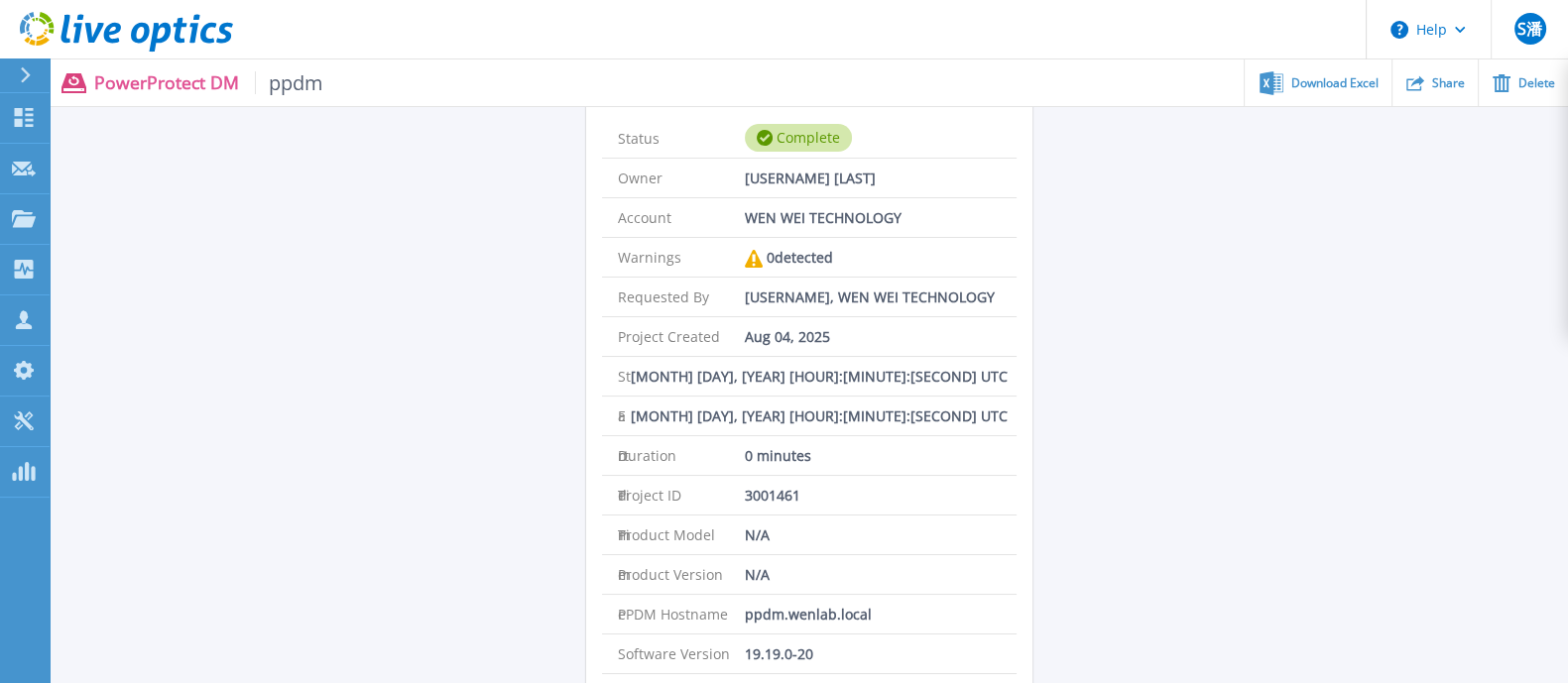 scroll, scrollTop: 267, scrollLeft: 0, axis: vertical 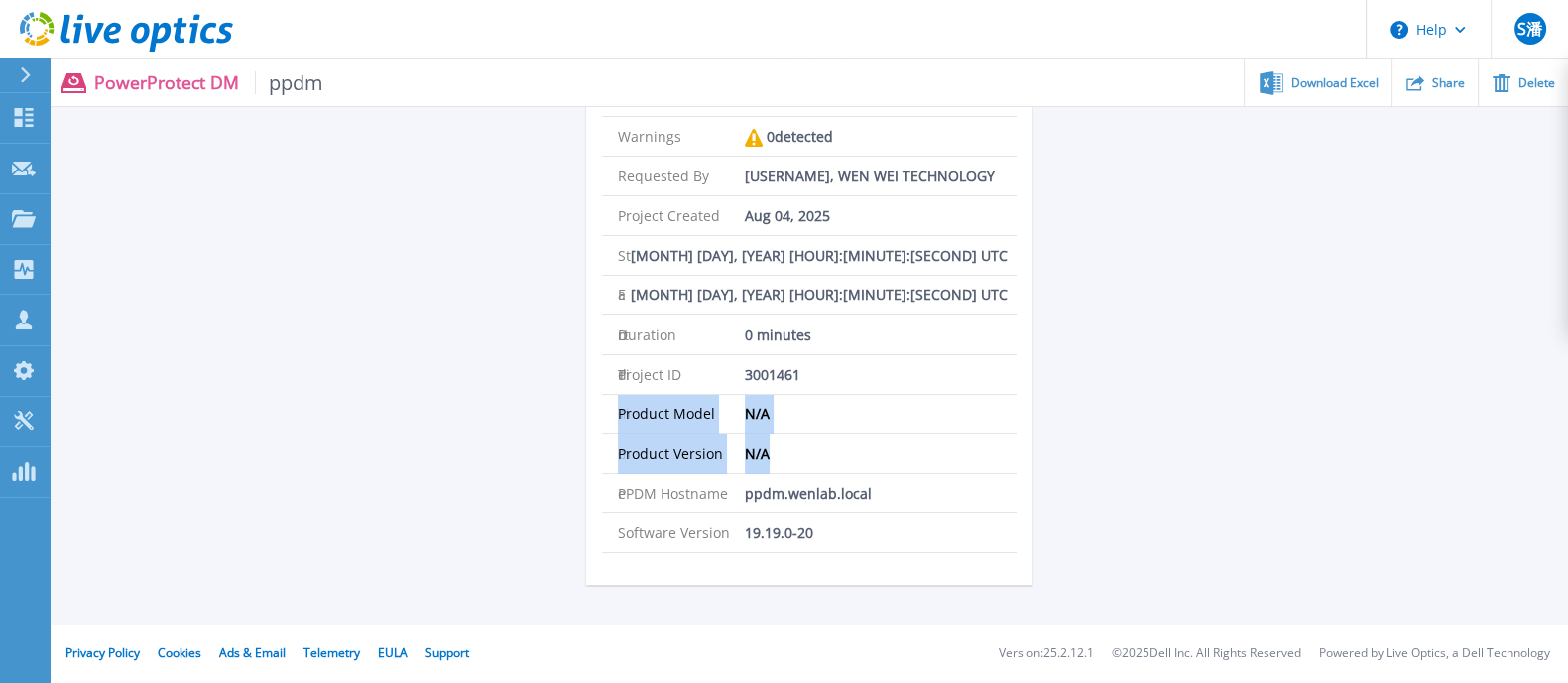 drag, startPoint x: 998, startPoint y: 447, endPoint x: 842, endPoint y: 329, distance: 195.60164 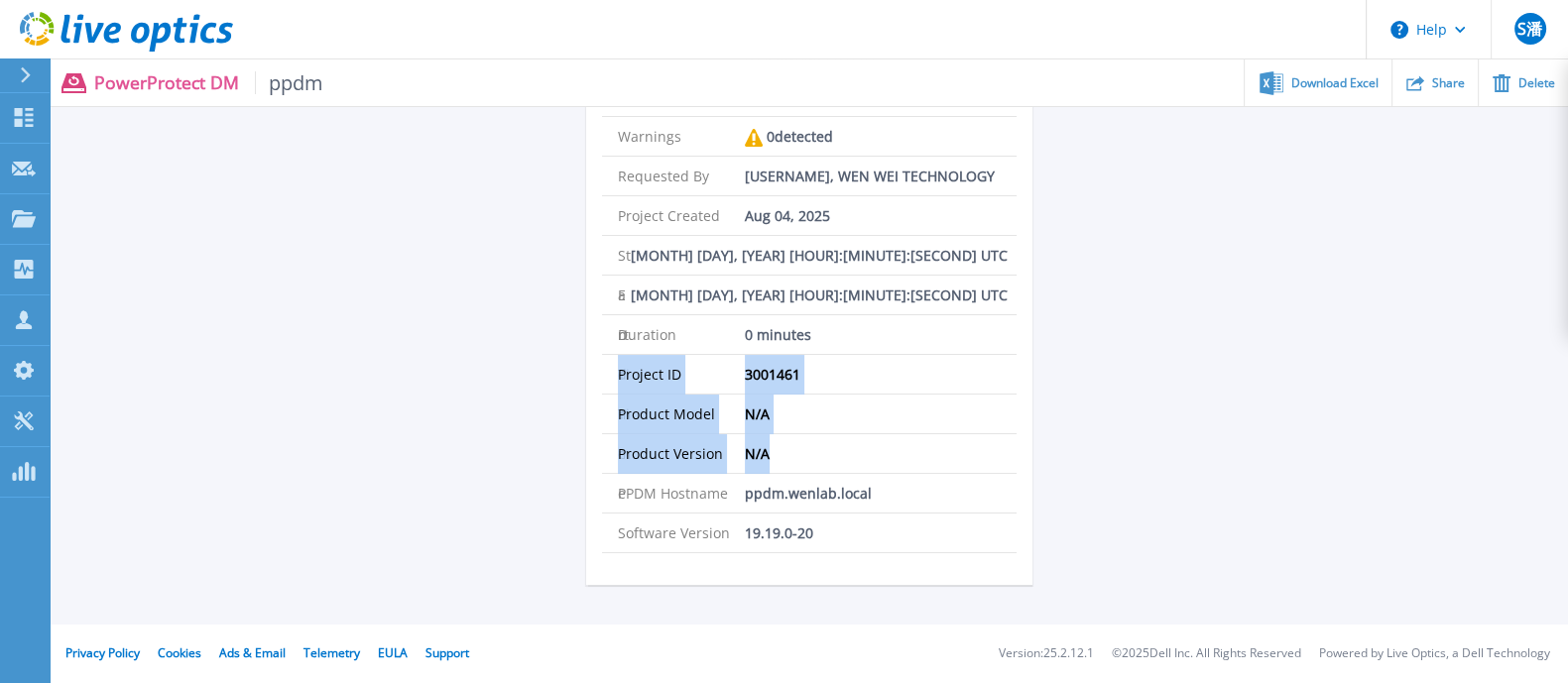 click on "Project ID 3001461" at bounding box center (809, 375) 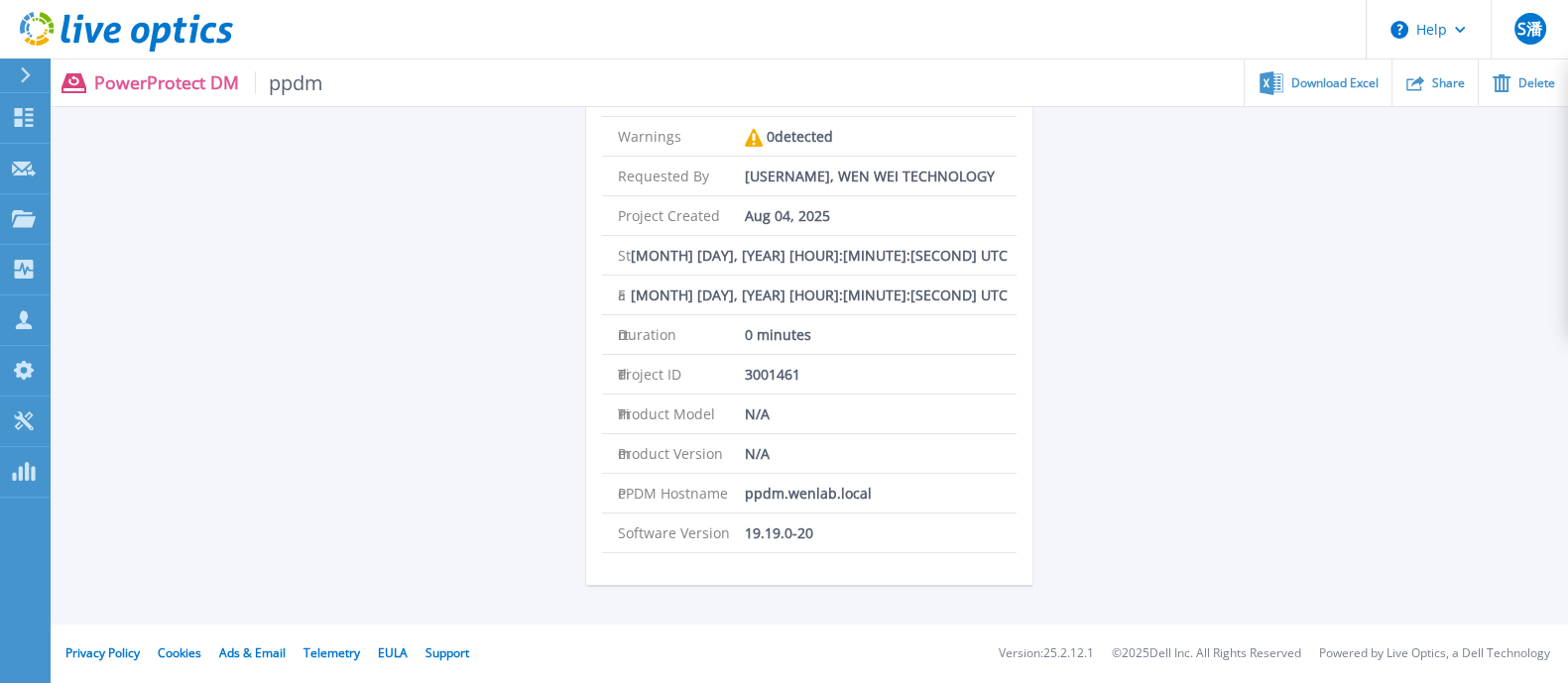 click on "ppdm Status Complete Owner shawn.pan 潘彥瑋 Account WEN WEI TECHNOLOGY Warnings   0  detected   Requested By shawn.pan 潘彥瑋, WEN WEI TECHNOLOGY Project Created Aug 04, 2025 Start Time Aug 04, 2025 07:08:53 UTC End Time Aug 04, 2025 07:09:01 UTC Duration 0 minutes Project ID 3001461 Product Model N/A Product Version N/A PPDM Hostname ppdm.wenlab.local Software Version 19.19.0-20" at bounding box center (808, 255) 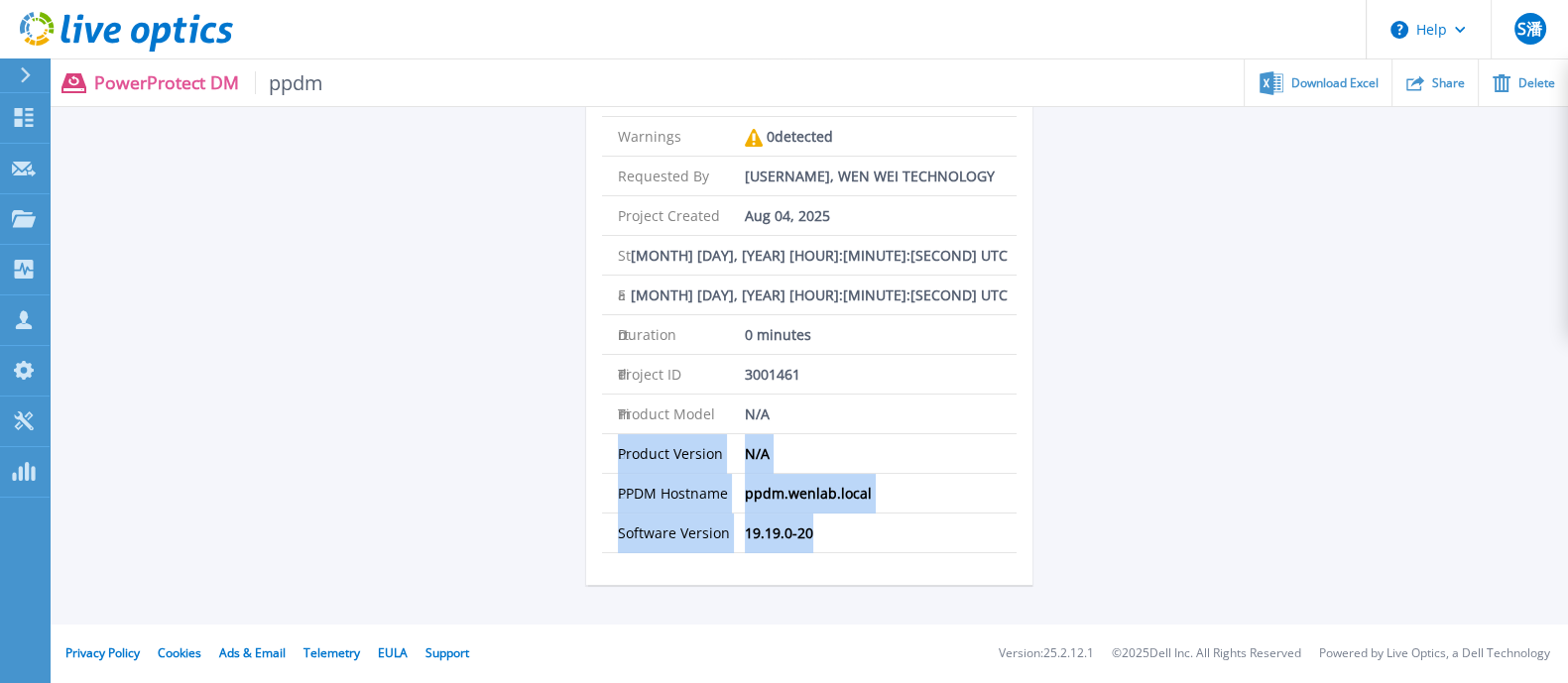 drag, startPoint x: 874, startPoint y: 517, endPoint x: 777, endPoint y: 396, distance: 155.08062 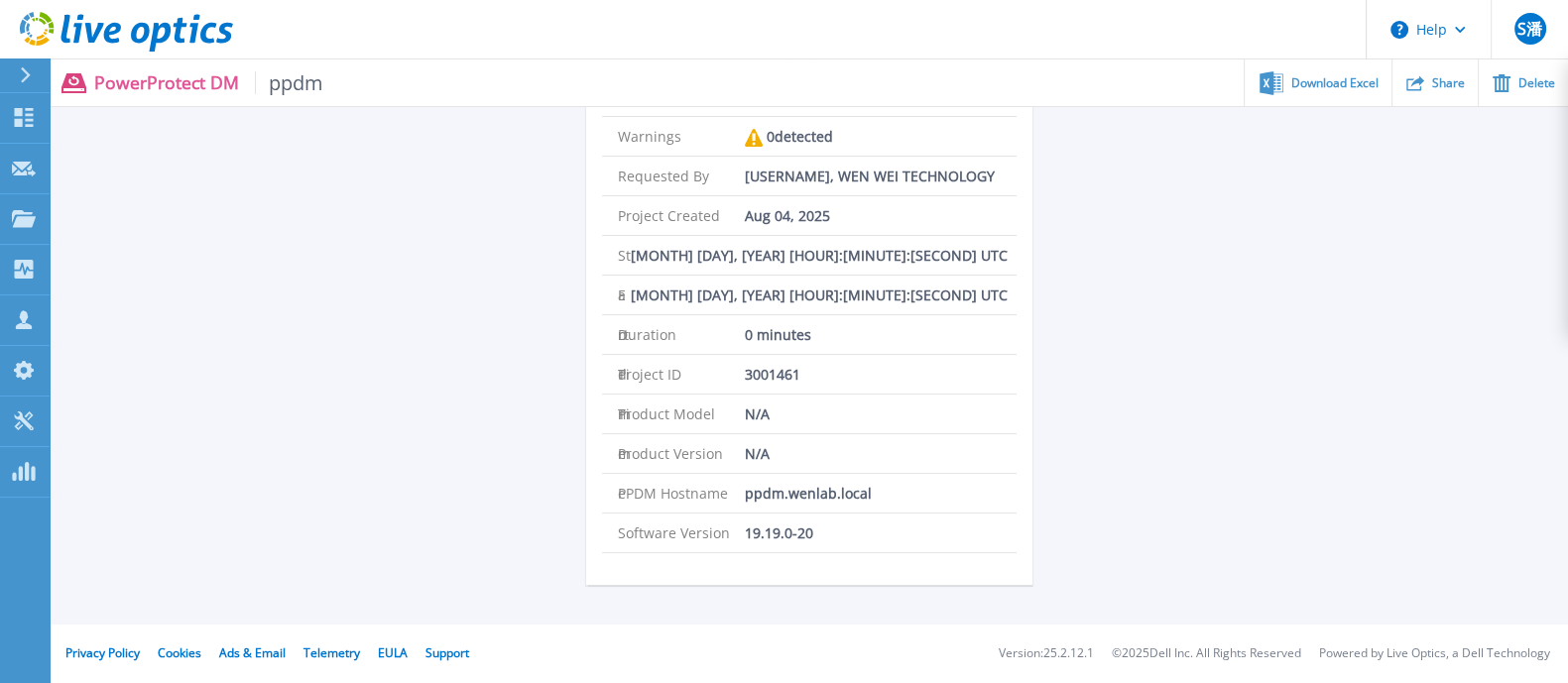 click on "ppdm Status Complete Owner shawn.pan 潘彥瑋 Account WEN WEI TECHNOLOGY Warnings   0  detected   Requested By shawn.pan 潘彥瑋, WEN WEI TECHNOLOGY Project Created Aug 04, 2025 Start Time Aug 04, 2025 07:08:53 UTC End Time Aug 04, 2025 07:09:01 UTC Duration 0 minutes Project ID 3001461 Product Model N/A Product Version N/A PPDM Hostname ppdm.wenlab.local Software Version 19.19.0-20" at bounding box center [808, 255] 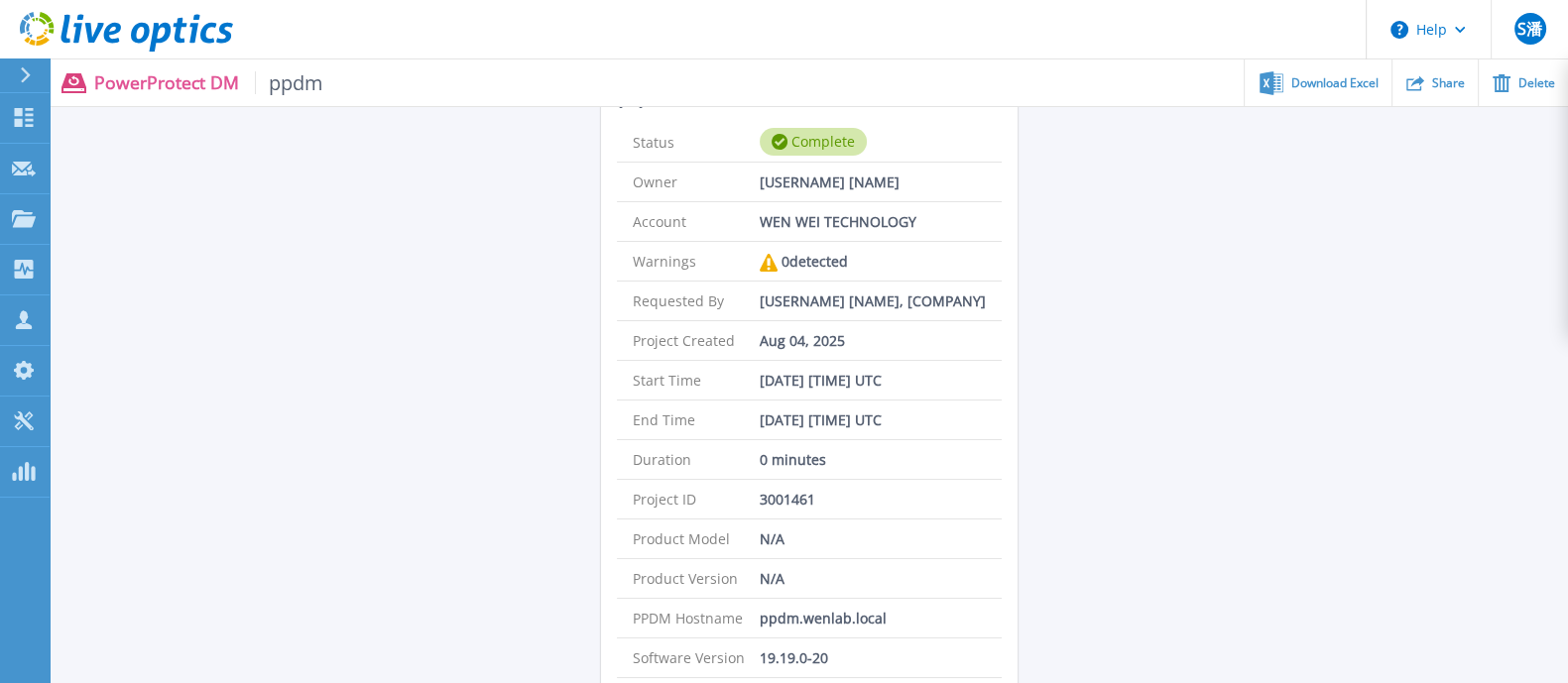 scroll, scrollTop: 267, scrollLeft: 0, axis: vertical 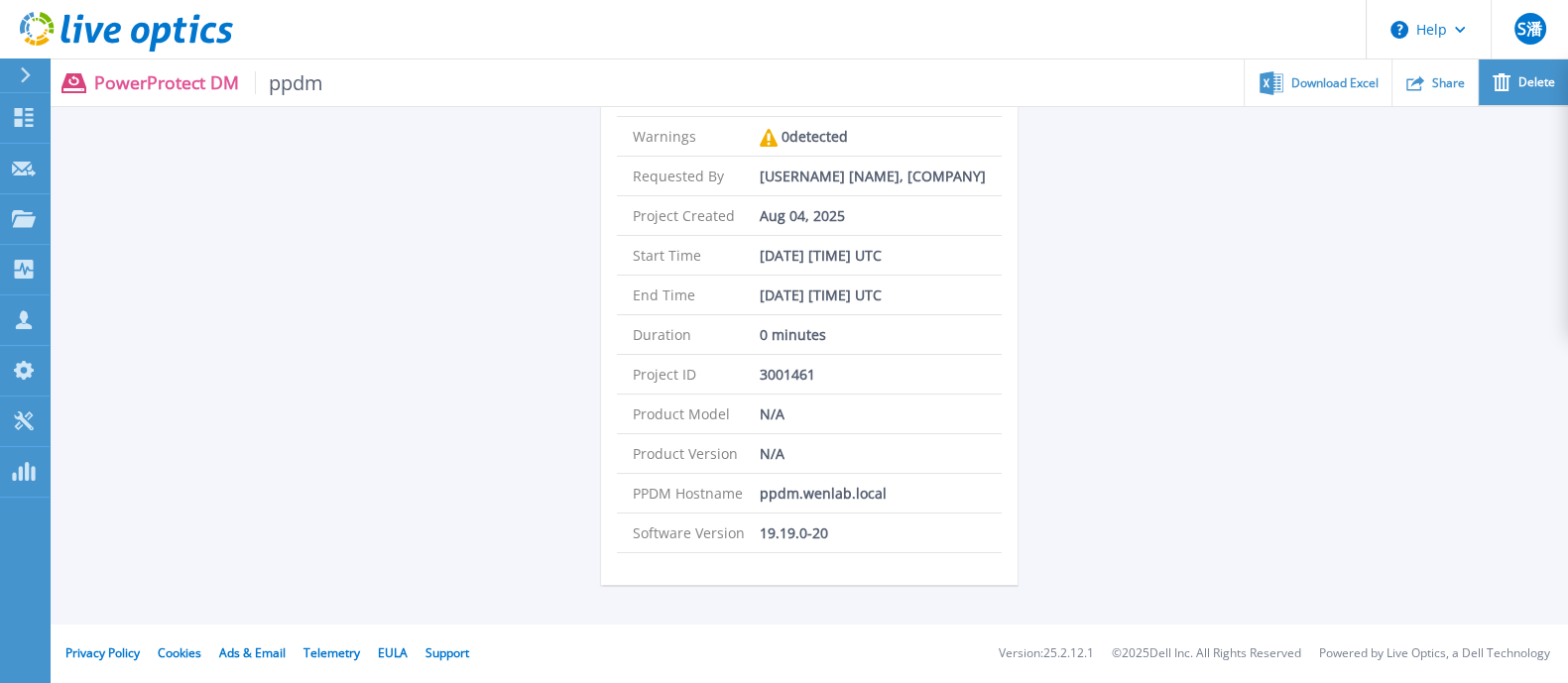 click on "Delete" at bounding box center (1523, 82) 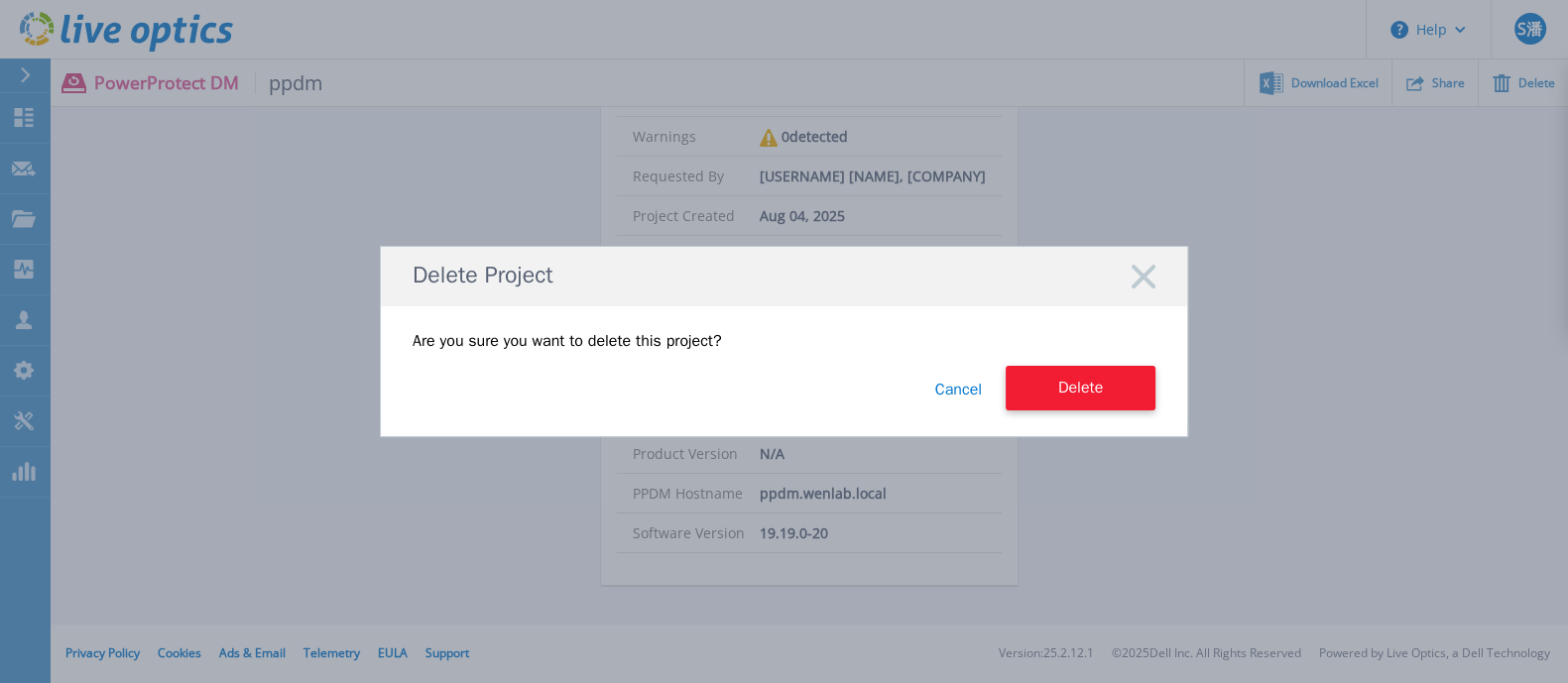 click on "Delete" at bounding box center (1080, 388) 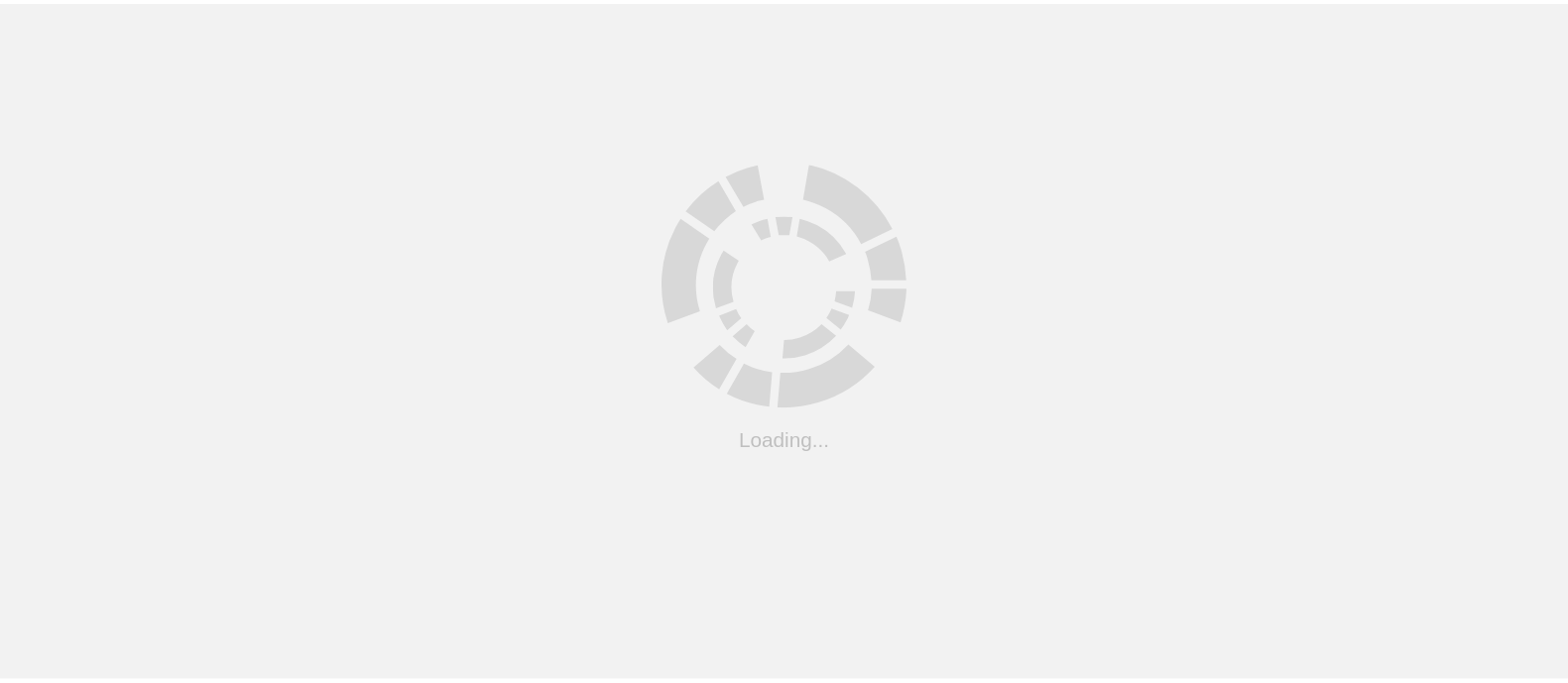 scroll, scrollTop: 0, scrollLeft: 0, axis: both 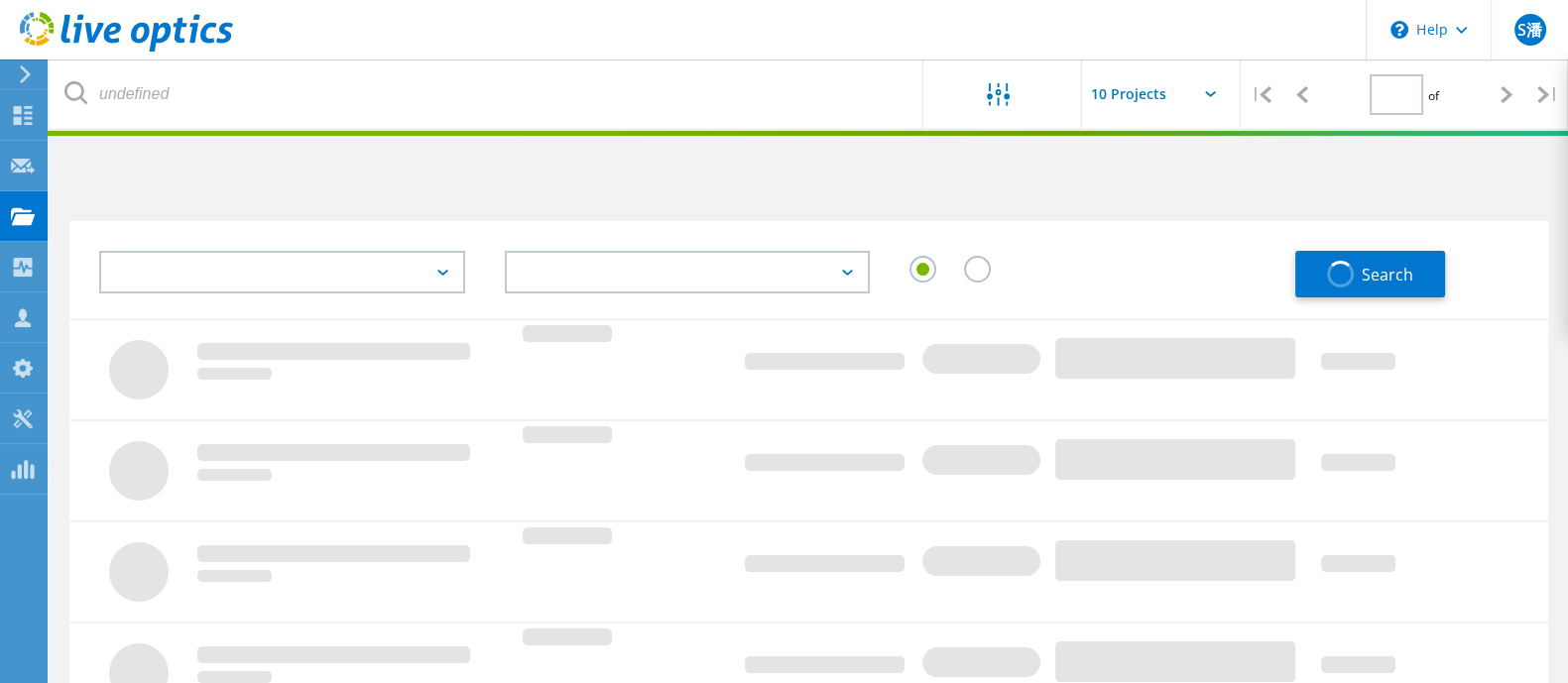 type on "1" 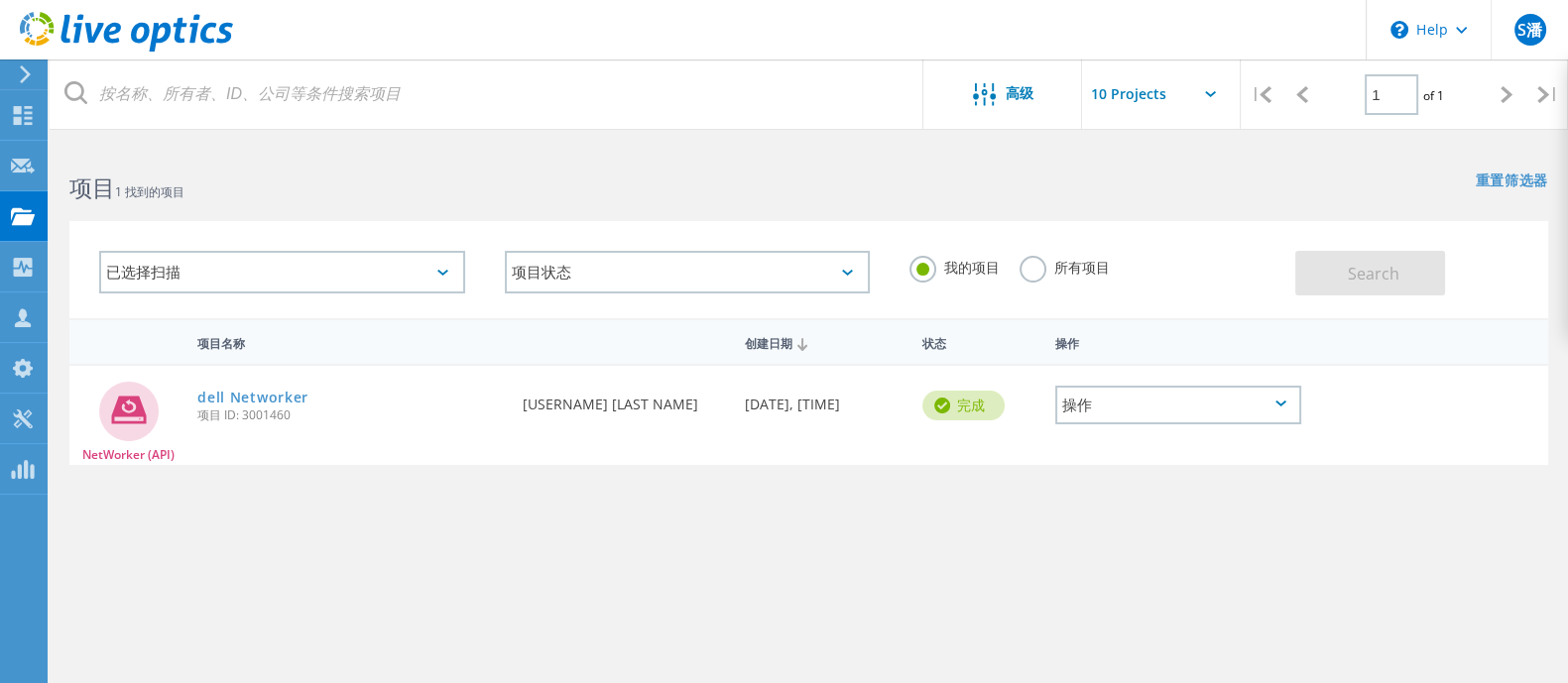 click on "项目名称      创建日期   状态  操作        NetWorker (API)  dell Networker  项目 ID: 3001460  申请人  [USERNAME] [LAST NAME], WEN WEI TECHNOLOGY  创建日期  [DATE], [TIME]   完成
操作" 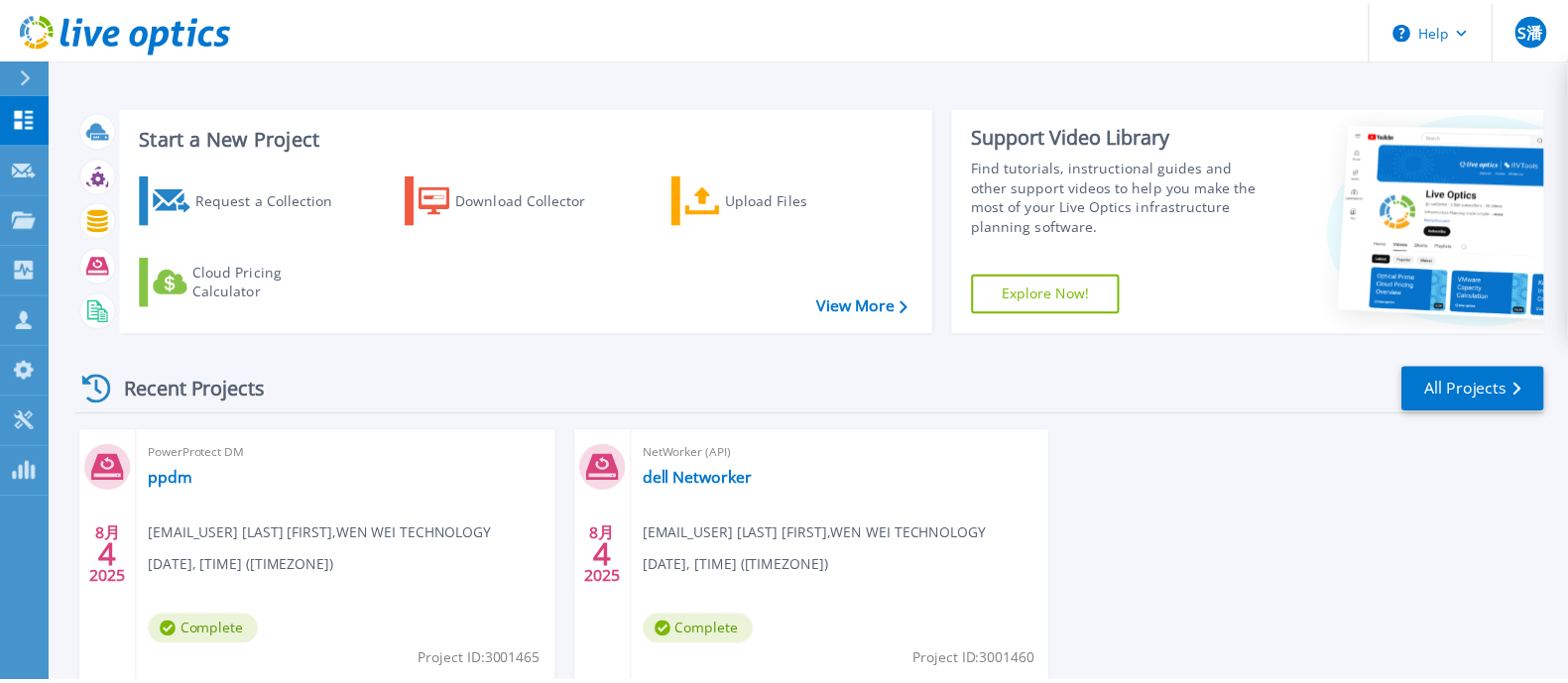 scroll, scrollTop: 0, scrollLeft: 0, axis: both 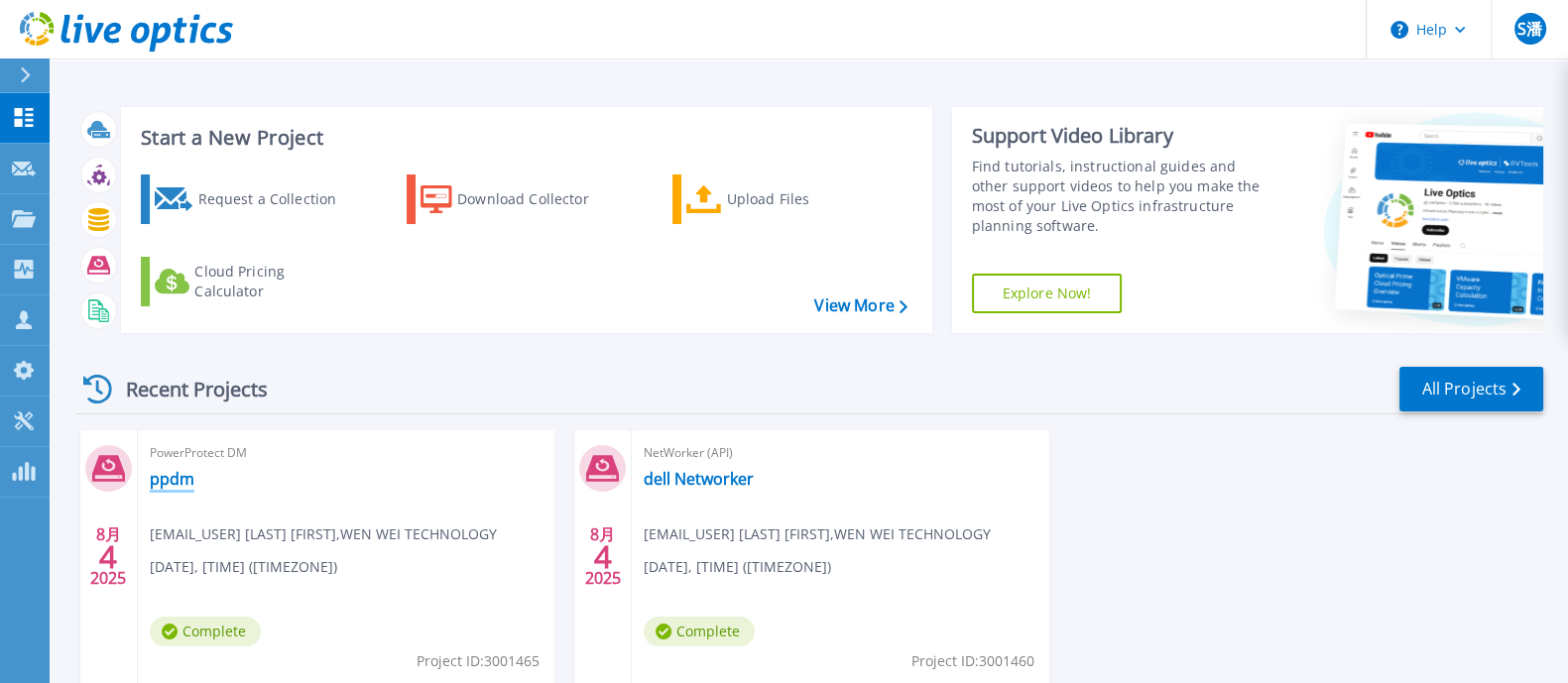 click on "ppdm" at bounding box center (172, 479) 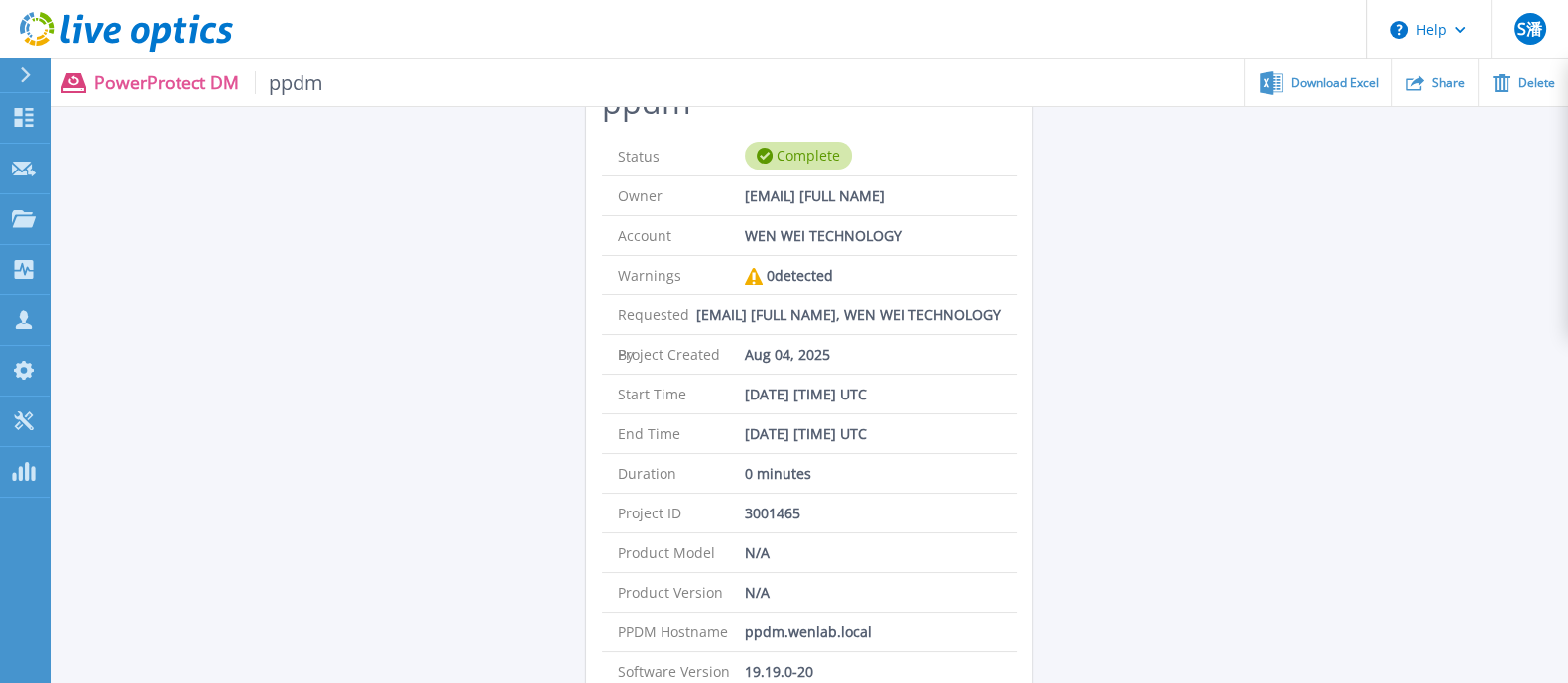 scroll, scrollTop: 247, scrollLeft: 0, axis: vertical 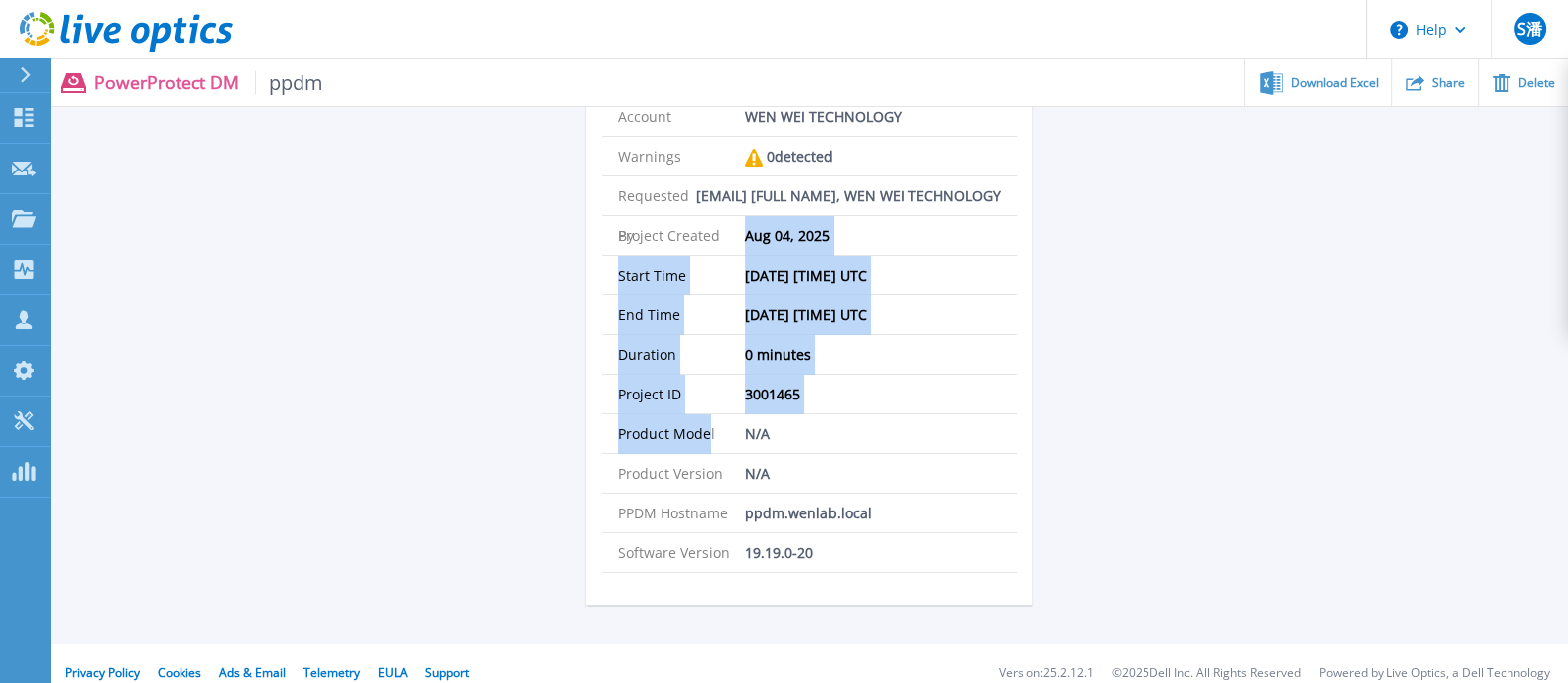 drag, startPoint x: 716, startPoint y: 400, endPoint x: 719, endPoint y: 243, distance: 157.0287 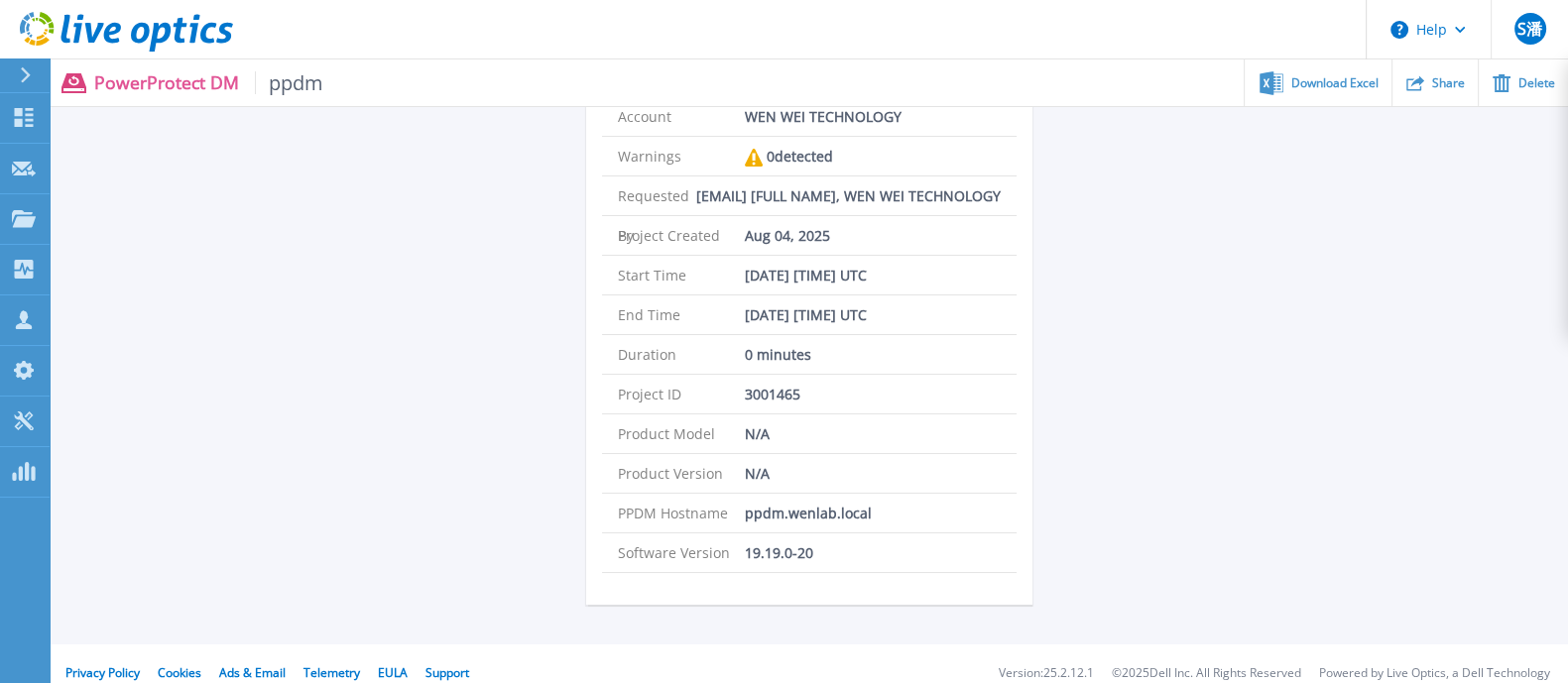 drag, startPoint x: 840, startPoint y: 164, endPoint x: 729, endPoint y: 168, distance: 111.072 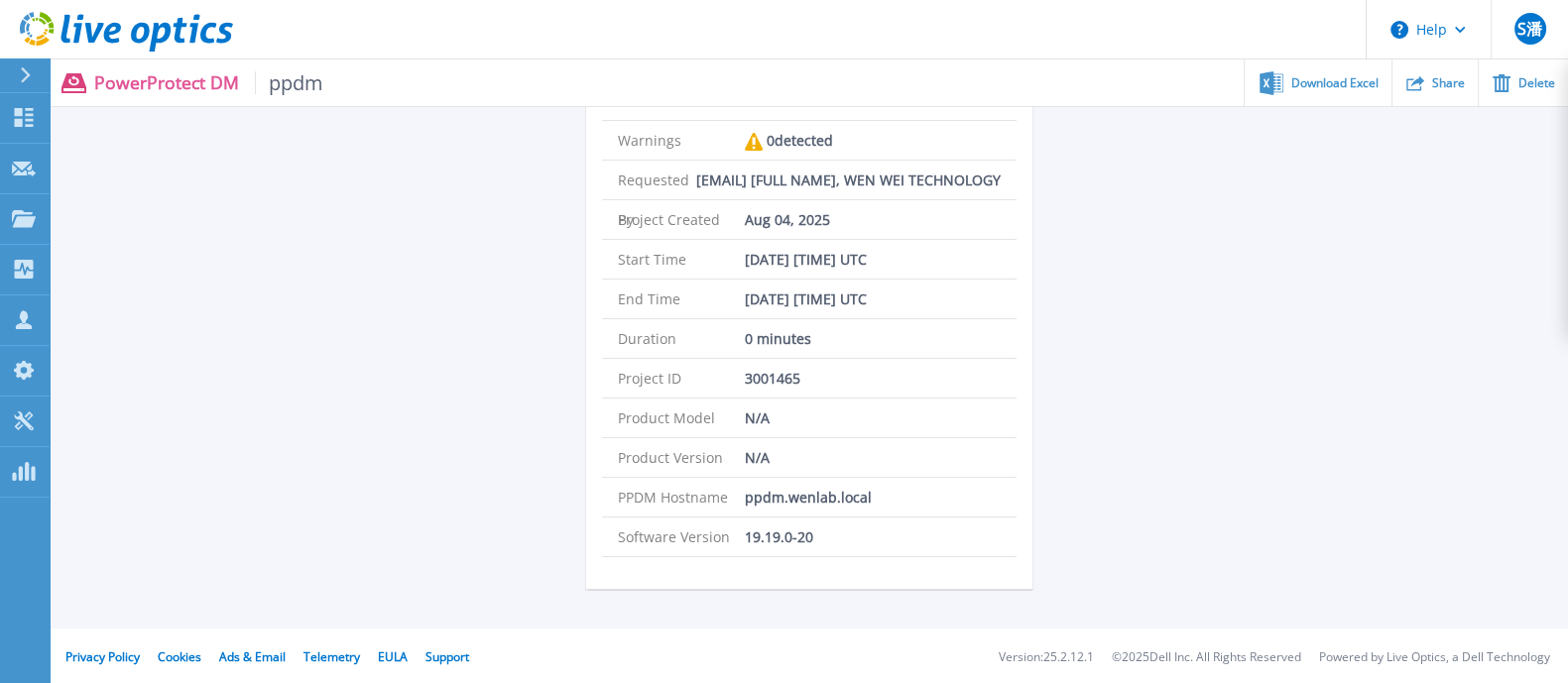 scroll, scrollTop: 267, scrollLeft: 0, axis: vertical 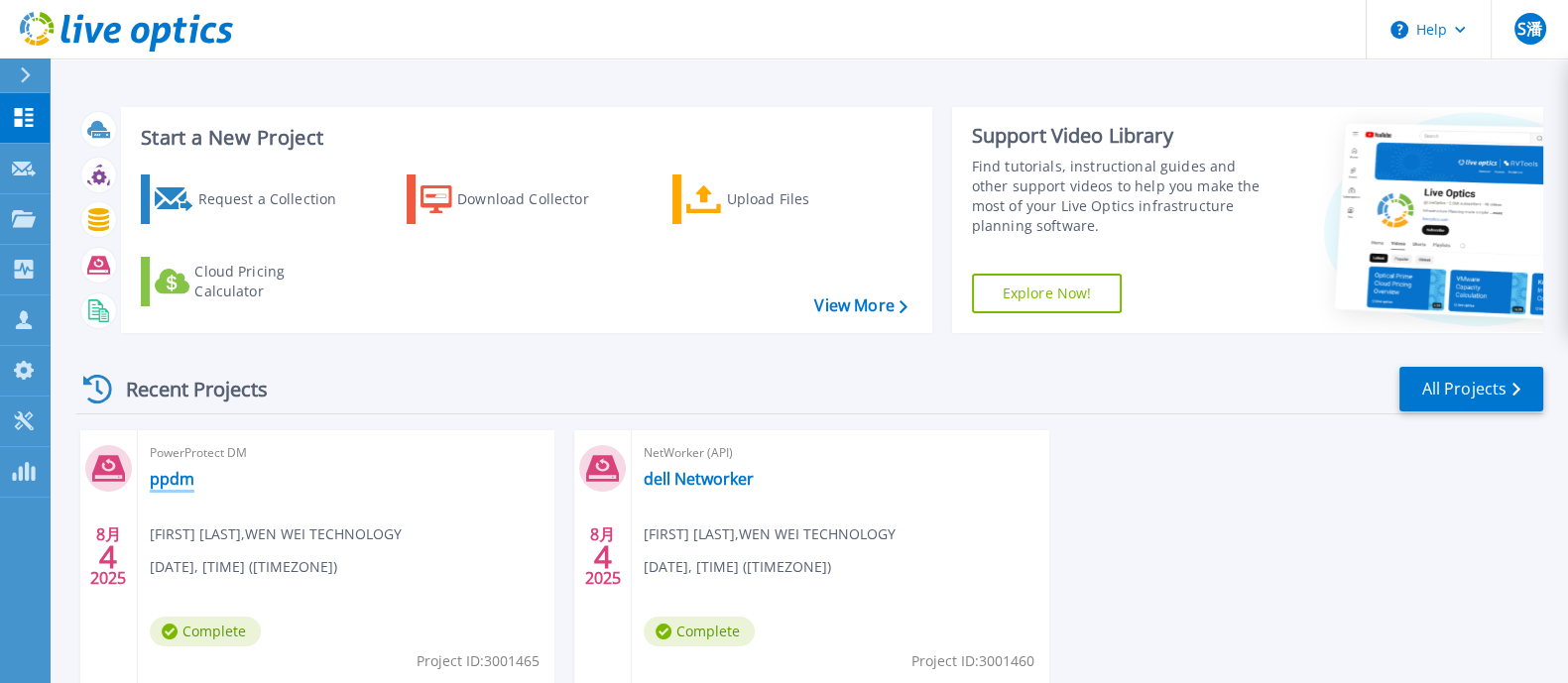 click on "ppdm" at bounding box center (172, 479) 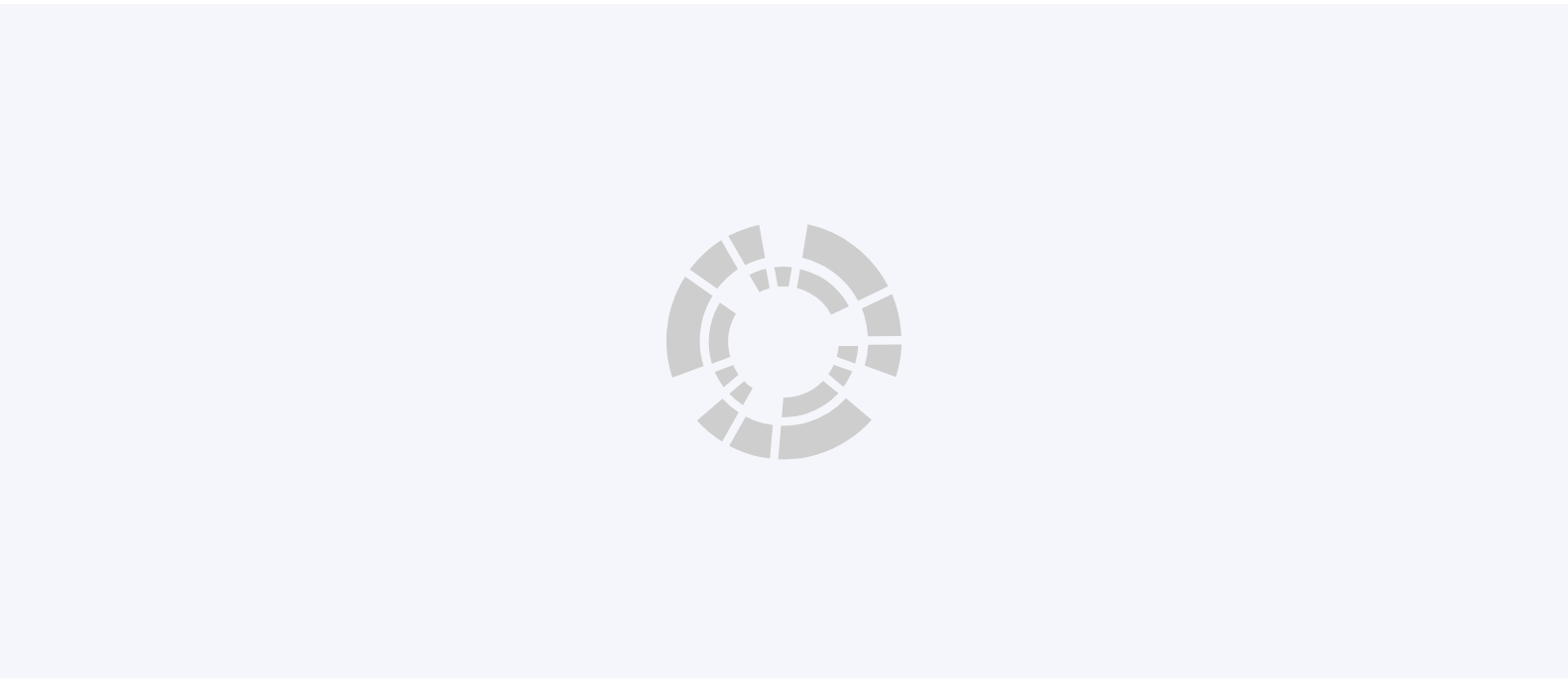 scroll, scrollTop: 0, scrollLeft: 0, axis: both 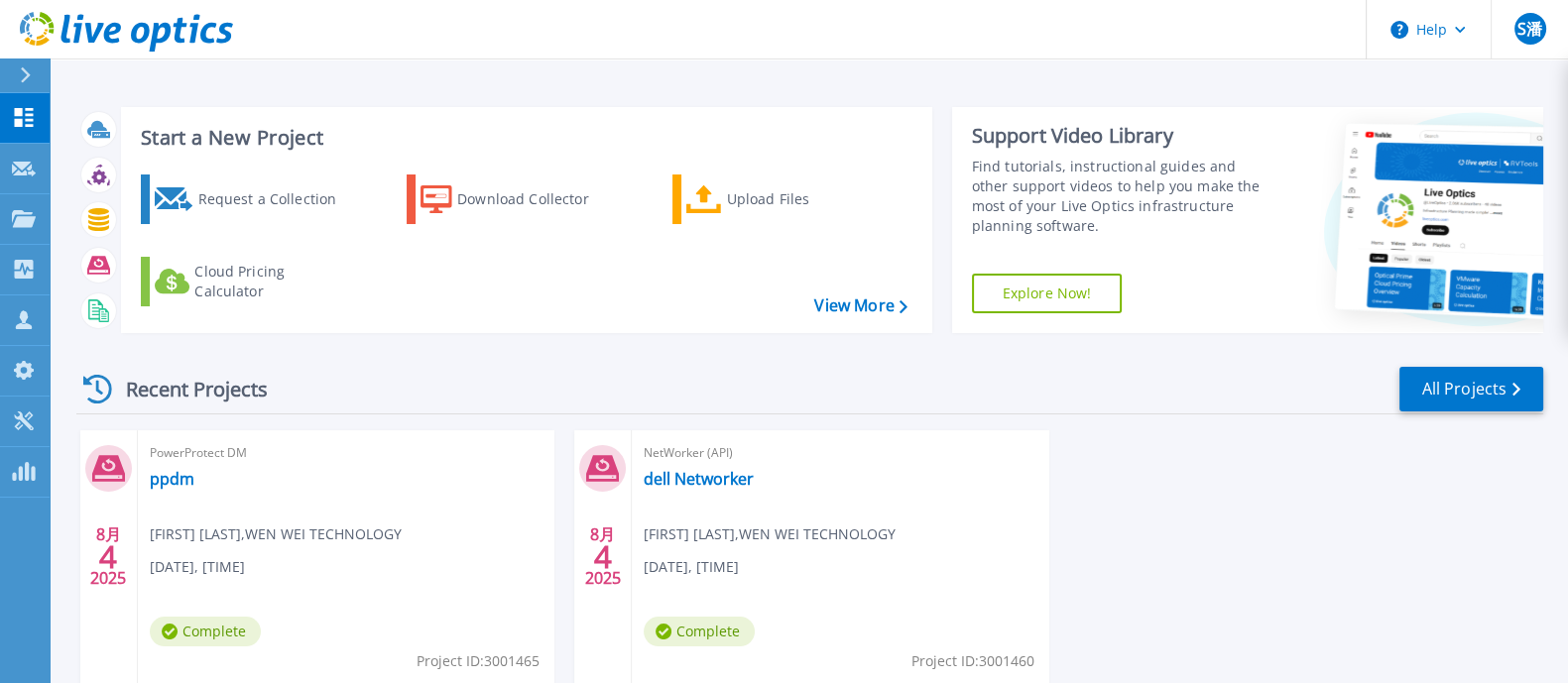 click on "Recent Projects All Projects 8月   4   2025 PowerProtect DM ppdm [NAME] [LAST] ,  WEN WEI TECHNOLOGY [DATE], [TIME] Complete Project ID:  3001465 8月   4   2025 NetWorker (API) dell Networker [NAME] [LAST] ,  WEN WEI TECHNOLOGY [DATE], [TIME] Complete Project ID:  3001460" at bounding box center [809, 545] 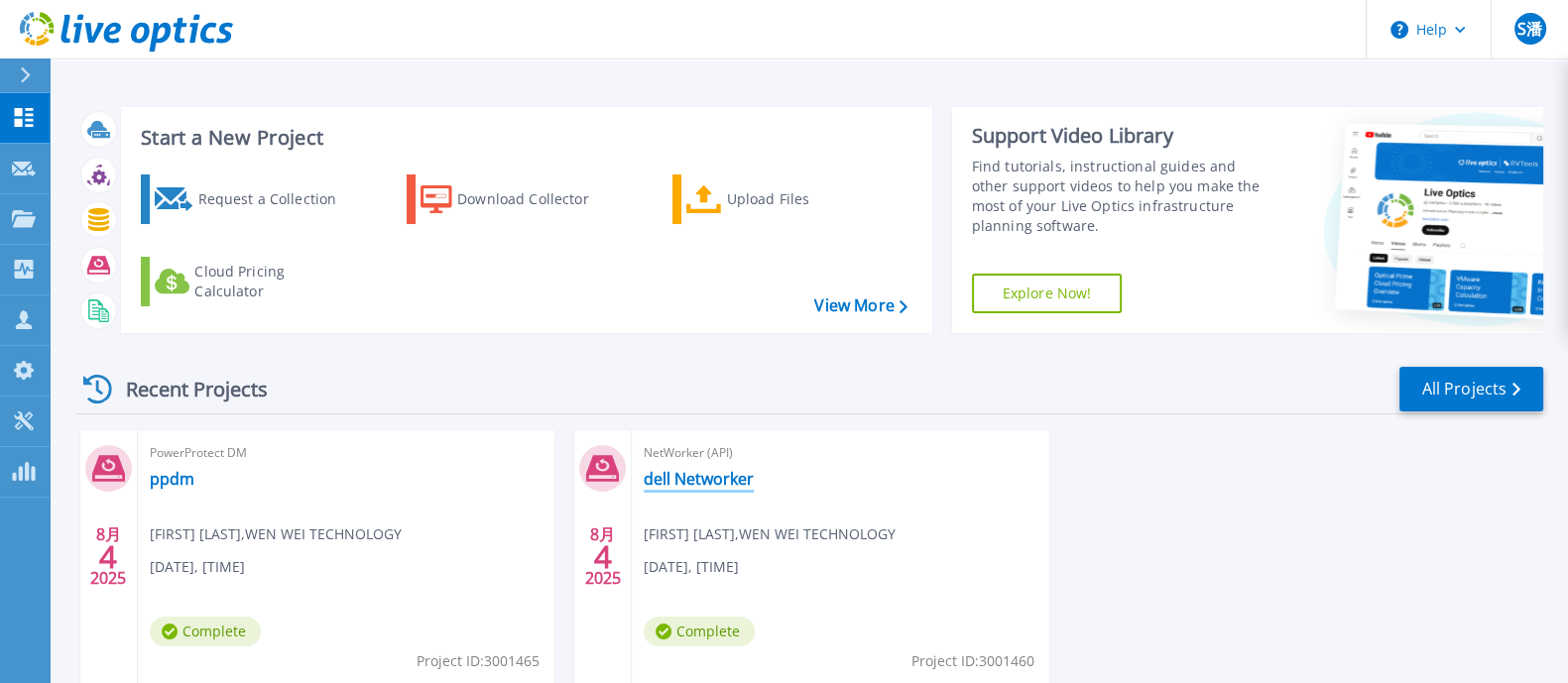 click on "dell Networker" at bounding box center (698, 479) 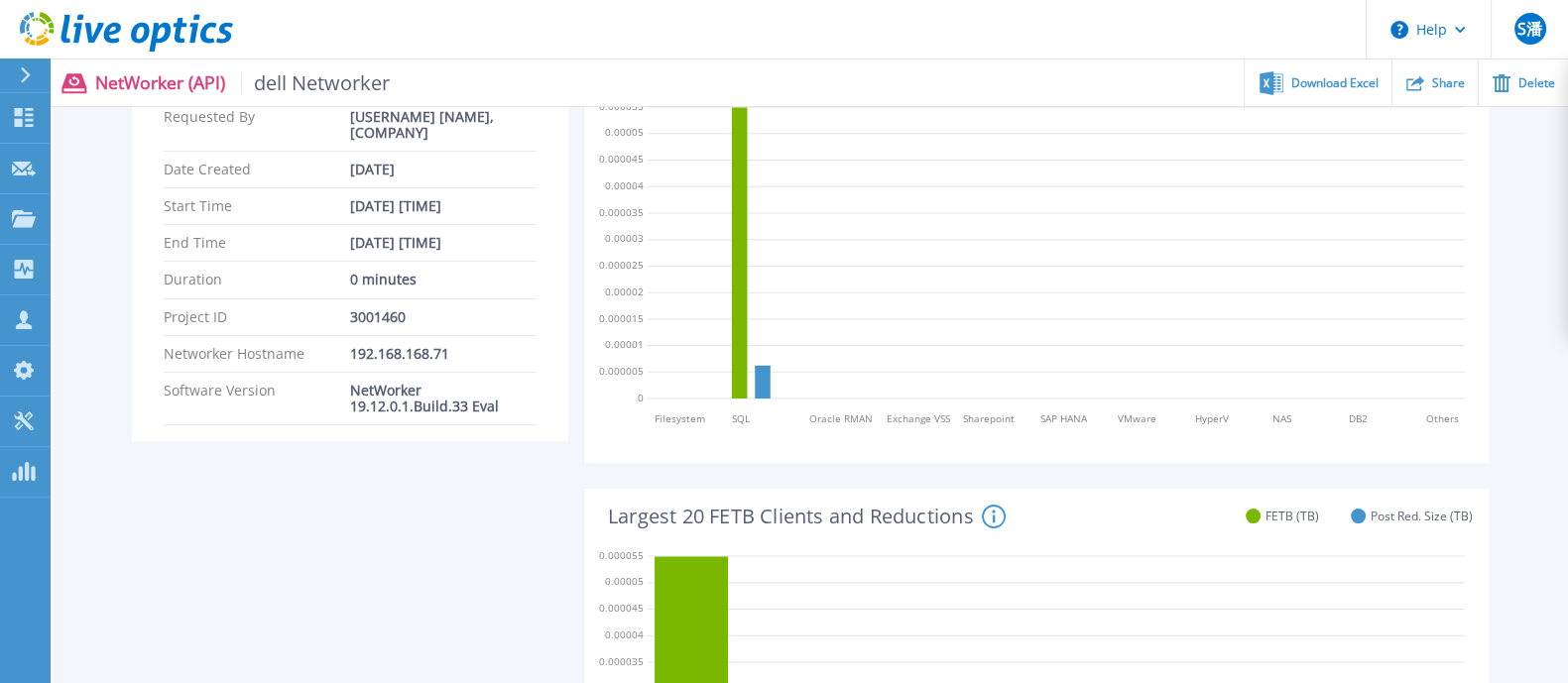 scroll, scrollTop: 0, scrollLeft: 0, axis: both 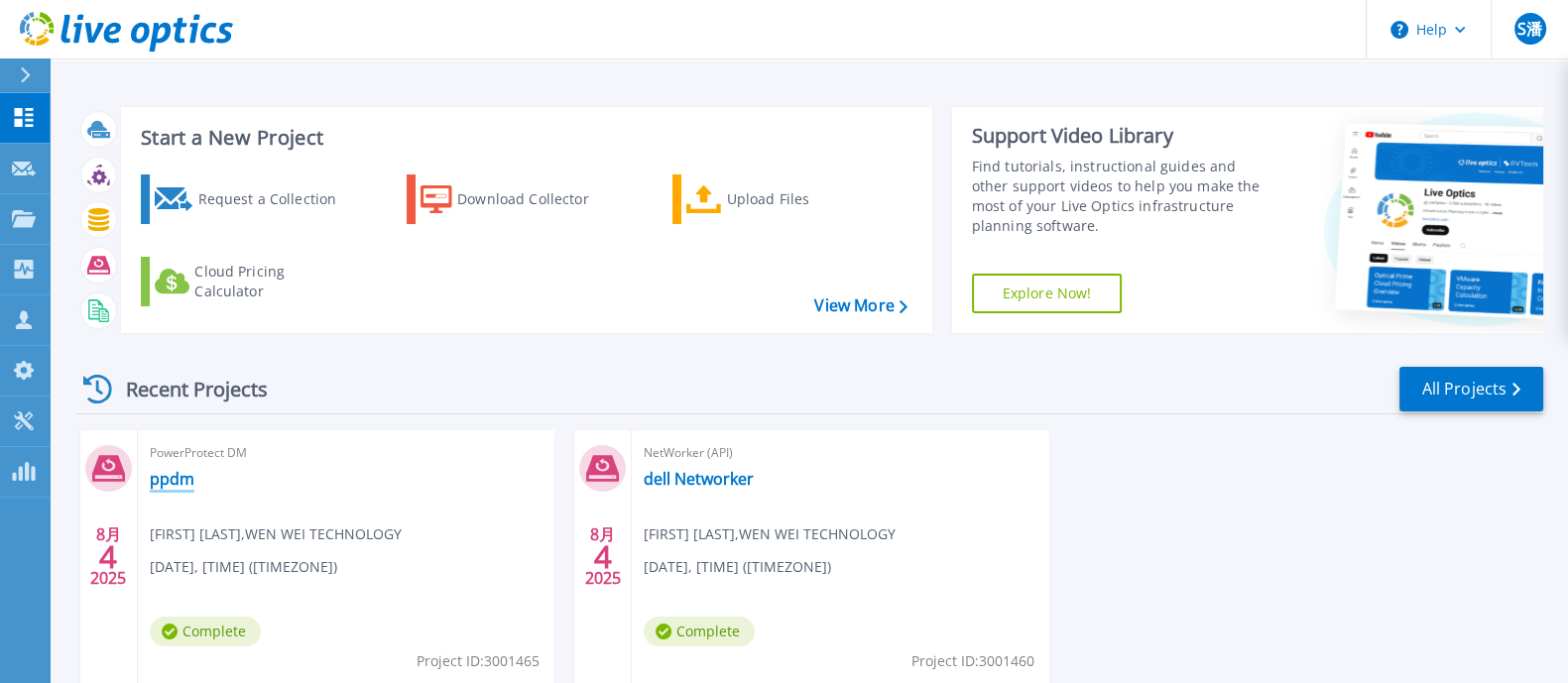 click on "ppdm" at bounding box center (172, 479) 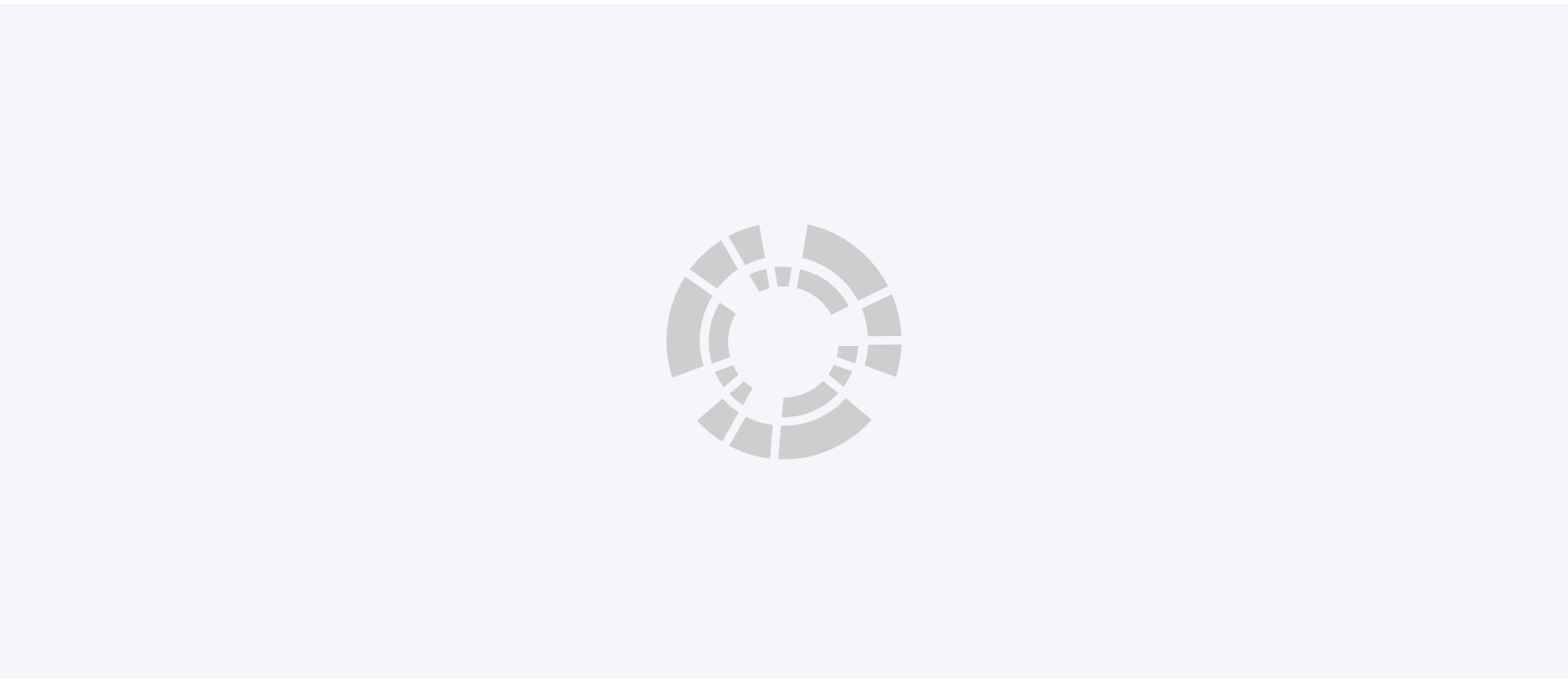 scroll, scrollTop: 0, scrollLeft: 0, axis: both 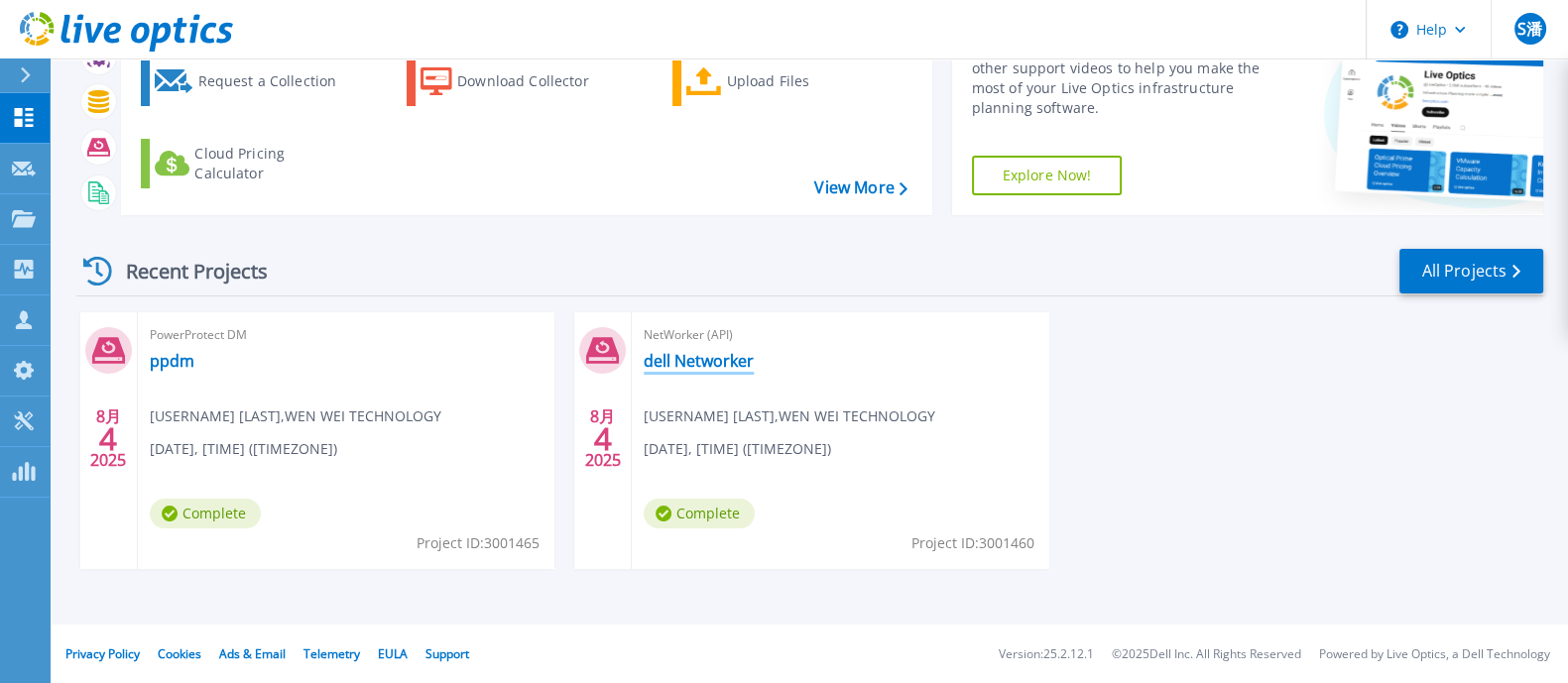 click on "dell Networker" at bounding box center (698, 361) 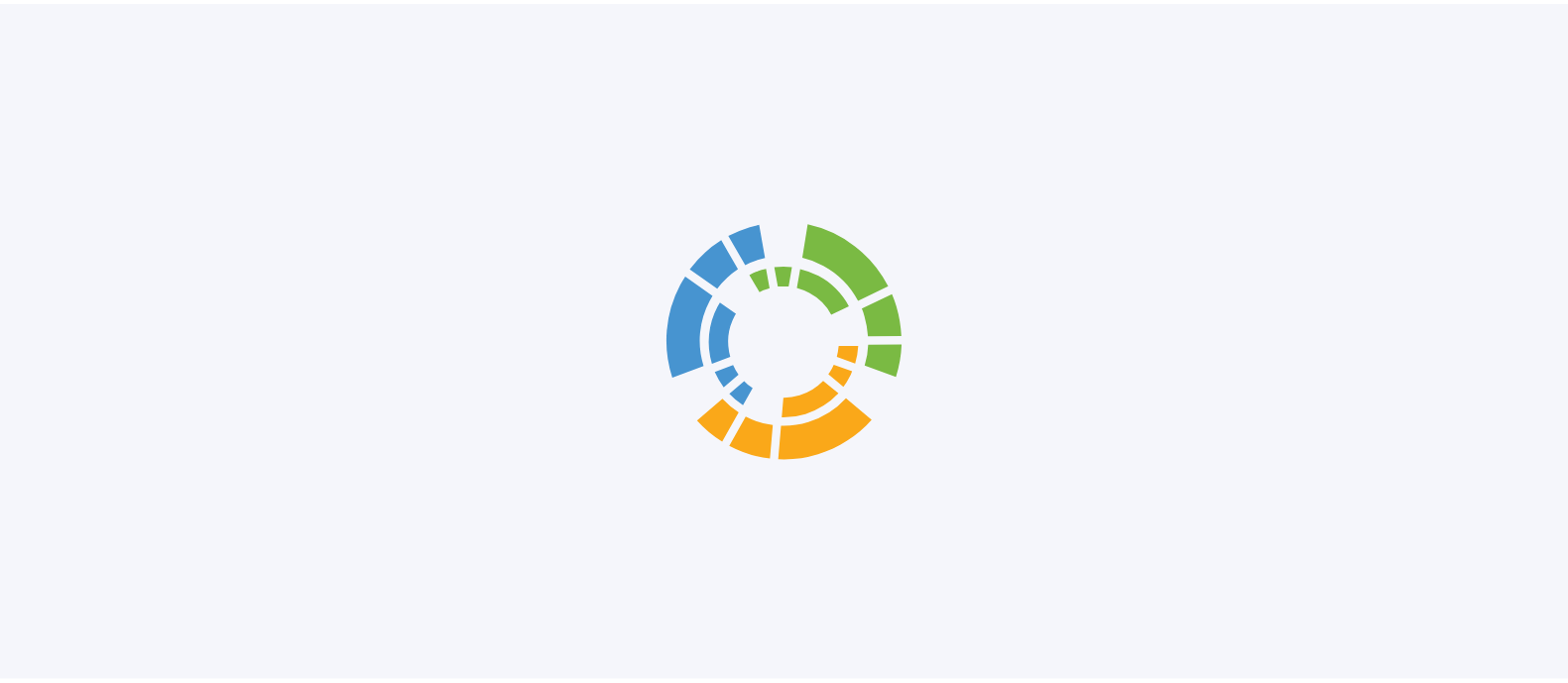 scroll, scrollTop: 0, scrollLeft: 0, axis: both 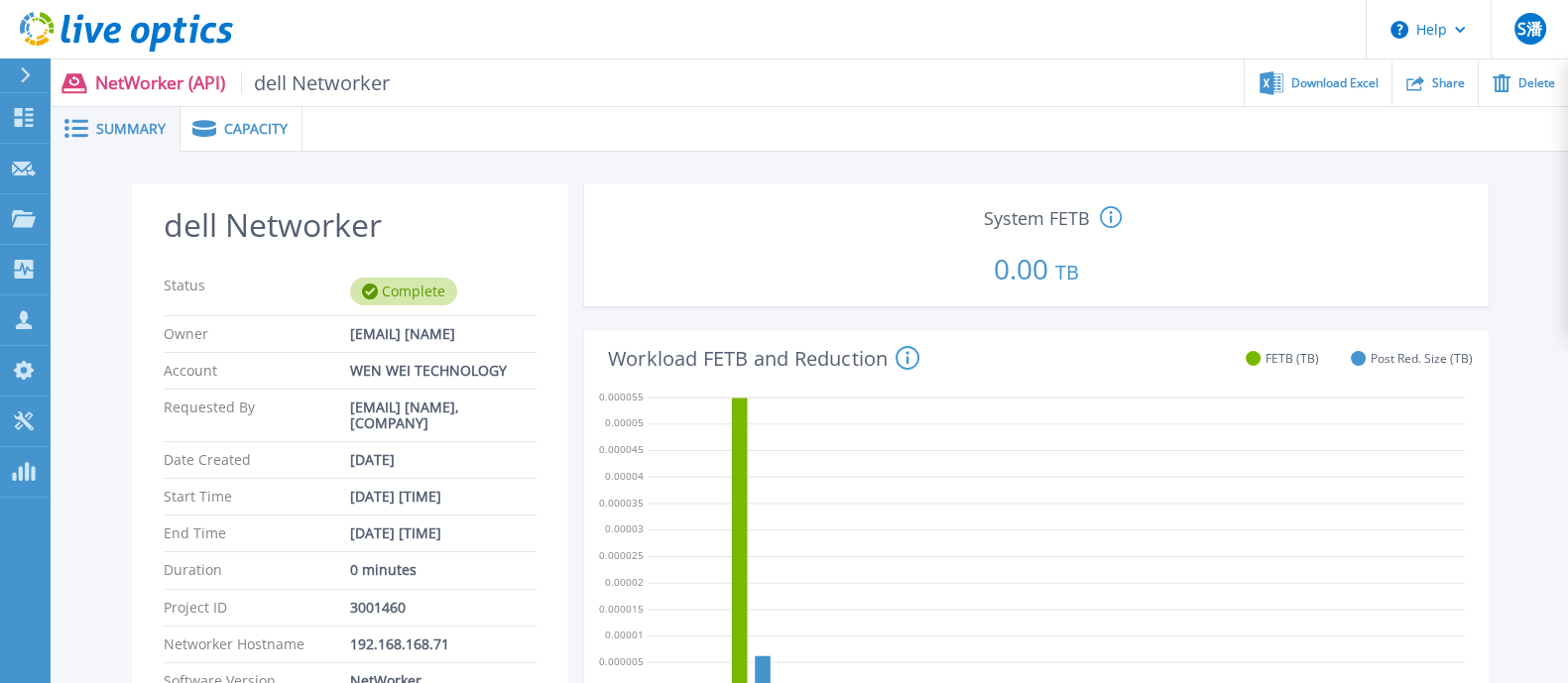 click on "Capacity" at bounding box center (241, 129) 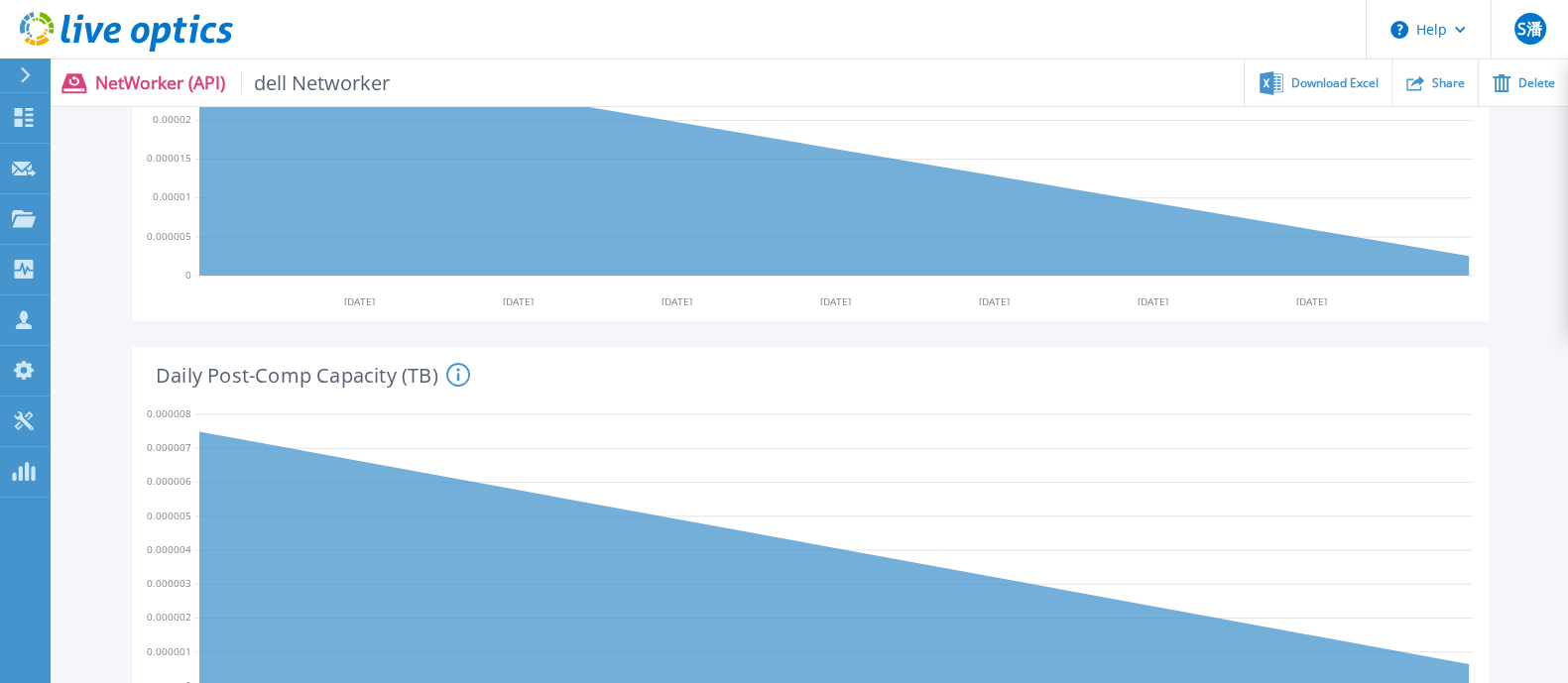 scroll, scrollTop: 0, scrollLeft: 0, axis: both 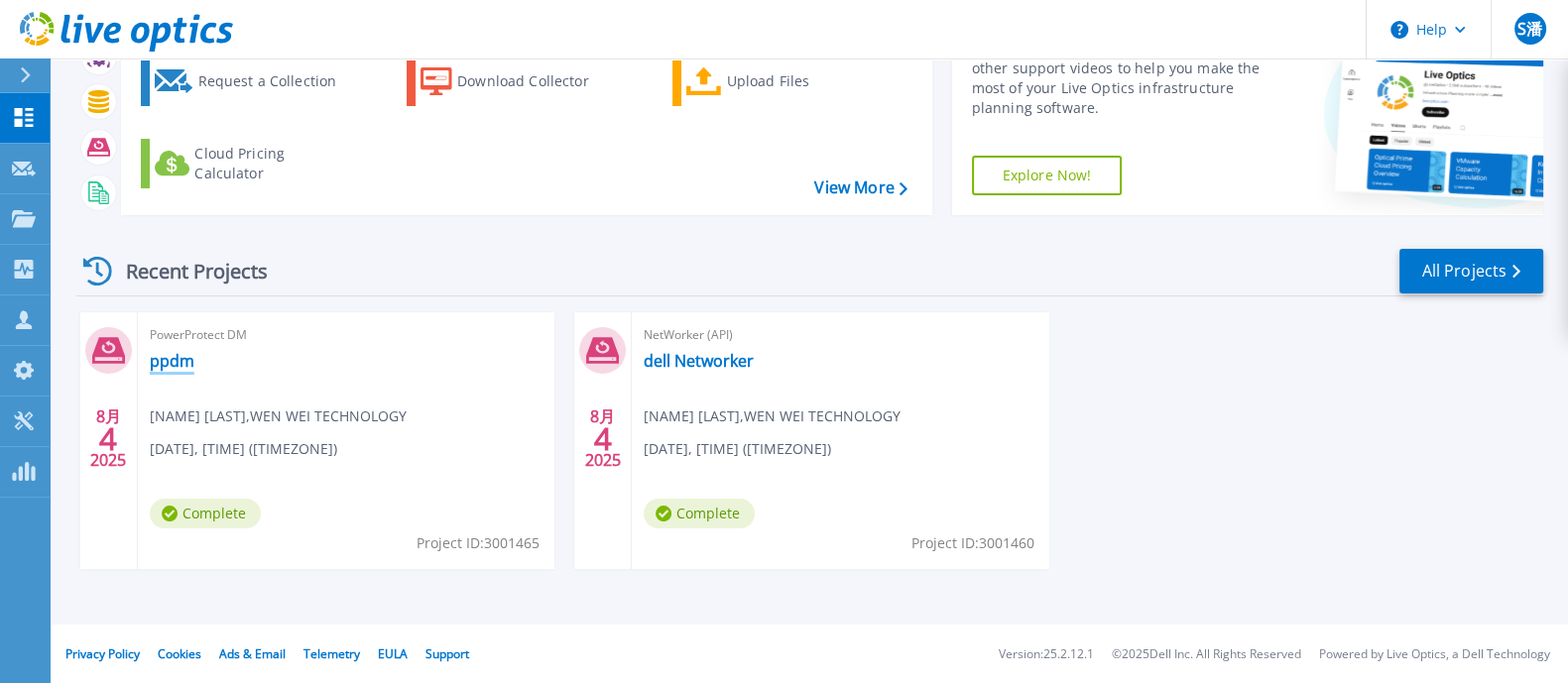 click on "ppdm" at bounding box center (172, 361) 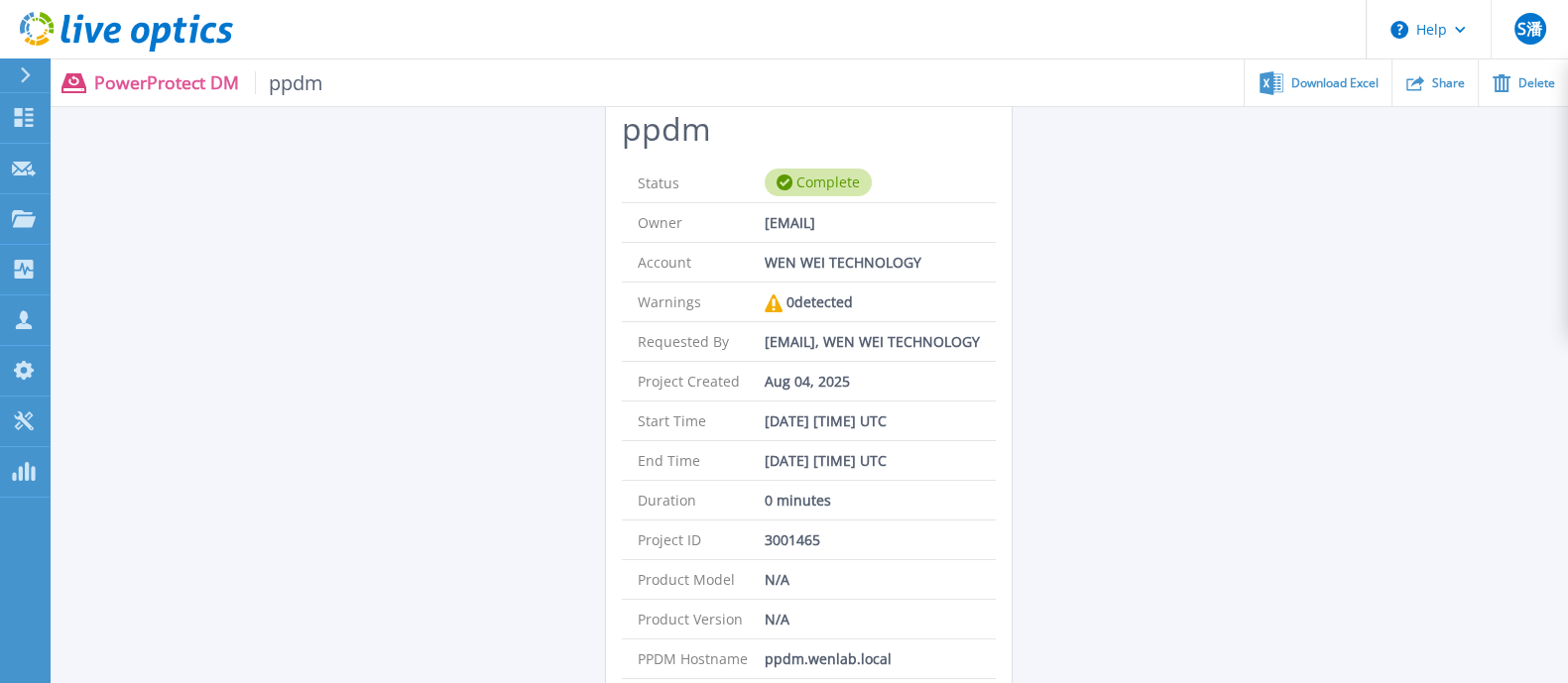 scroll, scrollTop: 123, scrollLeft: 0, axis: vertical 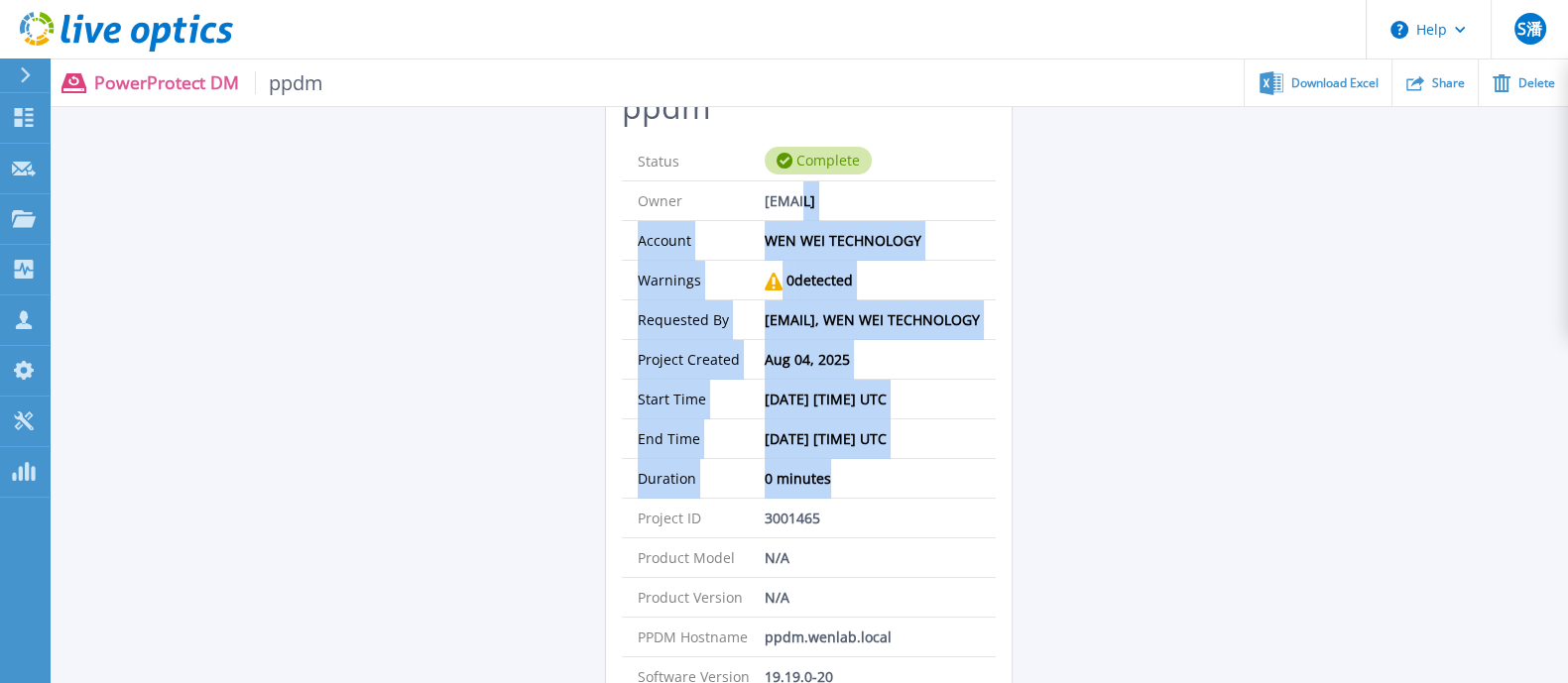 drag, startPoint x: 983, startPoint y: 457, endPoint x: 784, endPoint y: 213, distance: 314.86029 